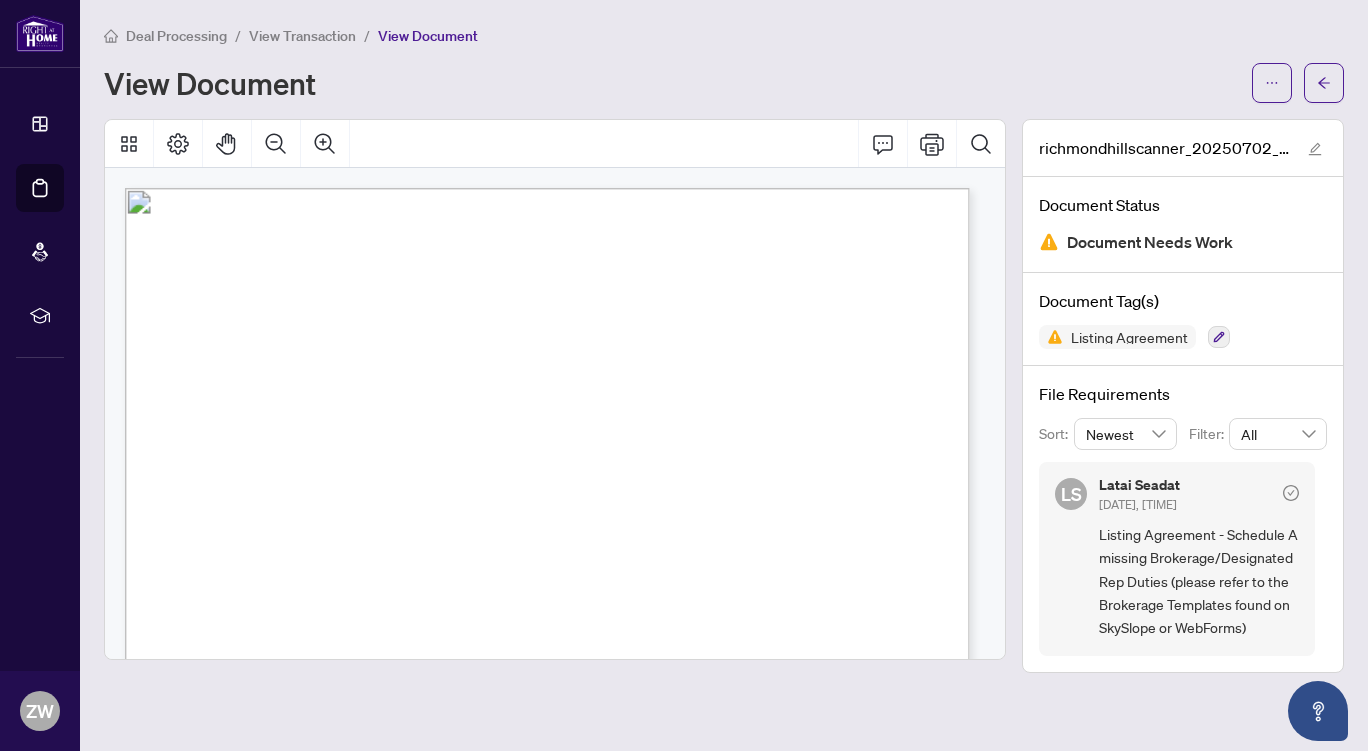 scroll, scrollTop: 0, scrollLeft: 0, axis: both 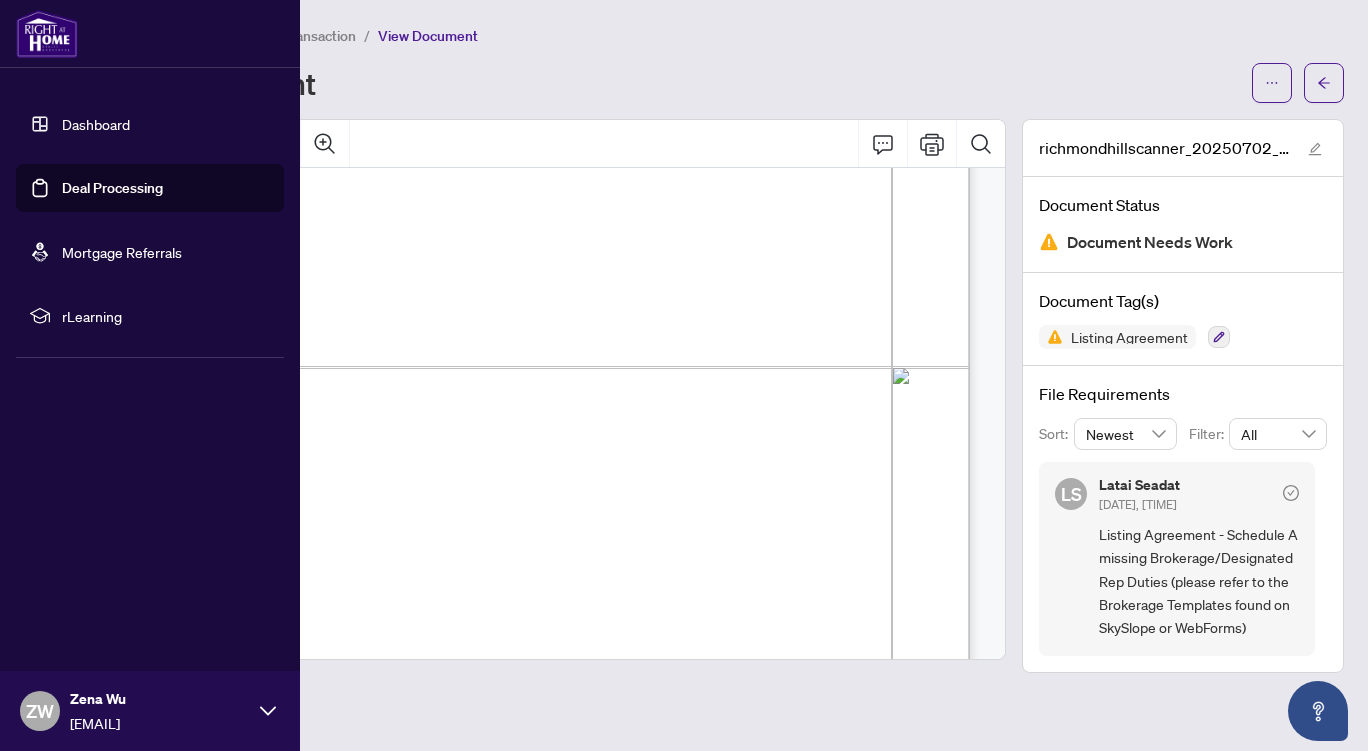 click on "Deal Processing" at bounding box center [112, 188] 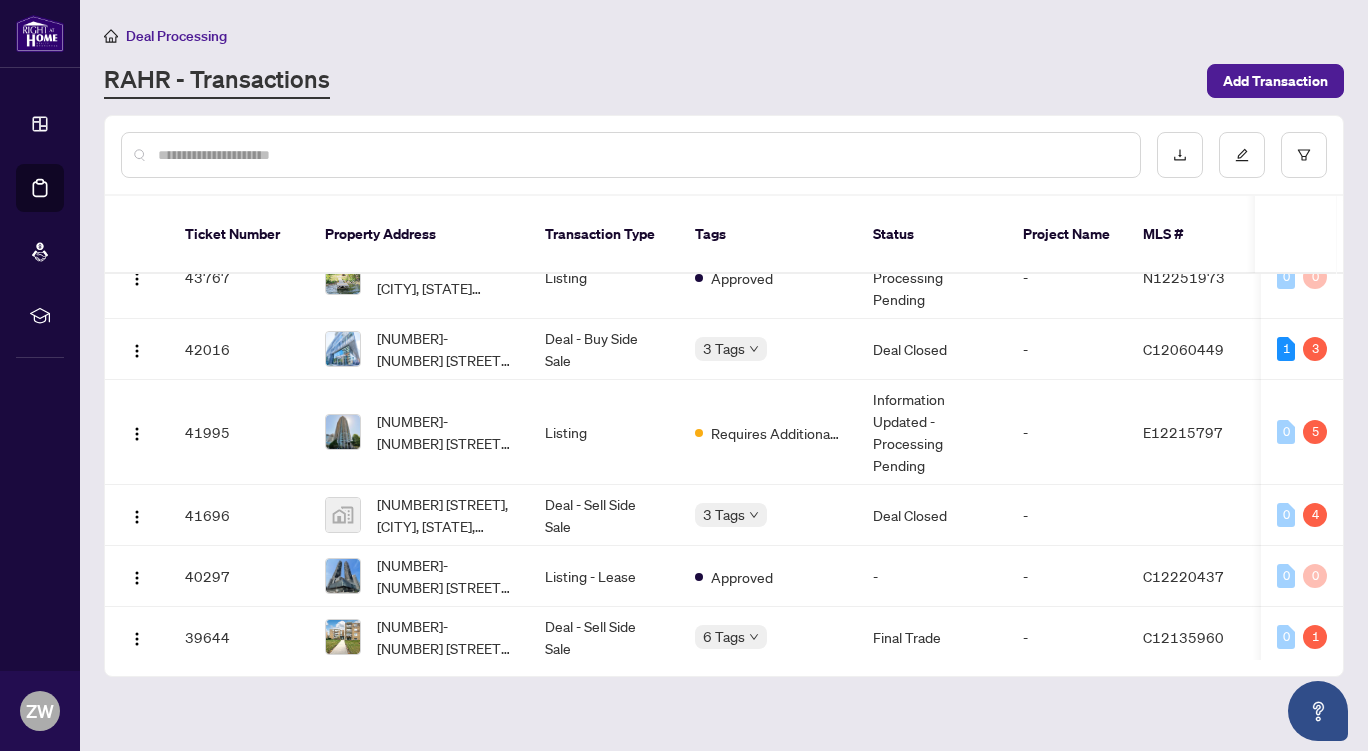 scroll, scrollTop: 478, scrollLeft: 0, axis: vertical 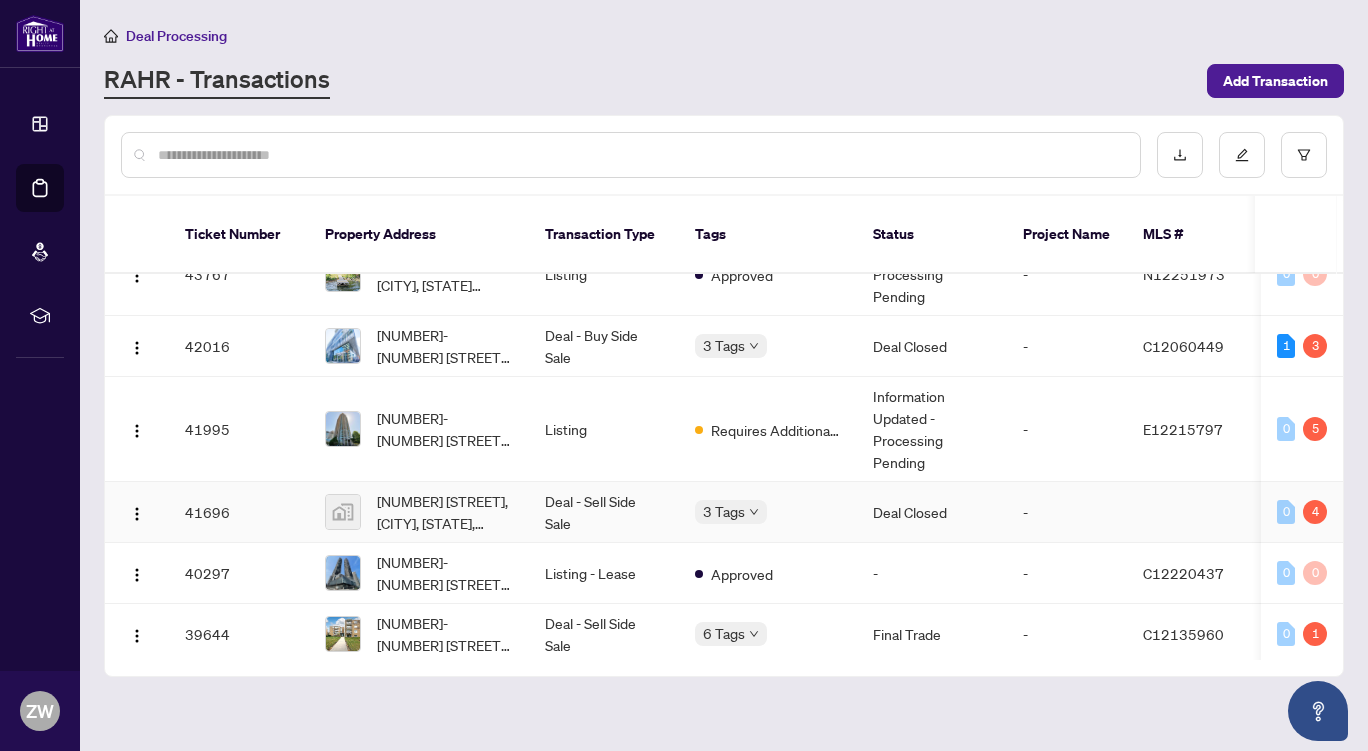 click on "41696" at bounding box center [239, 512] 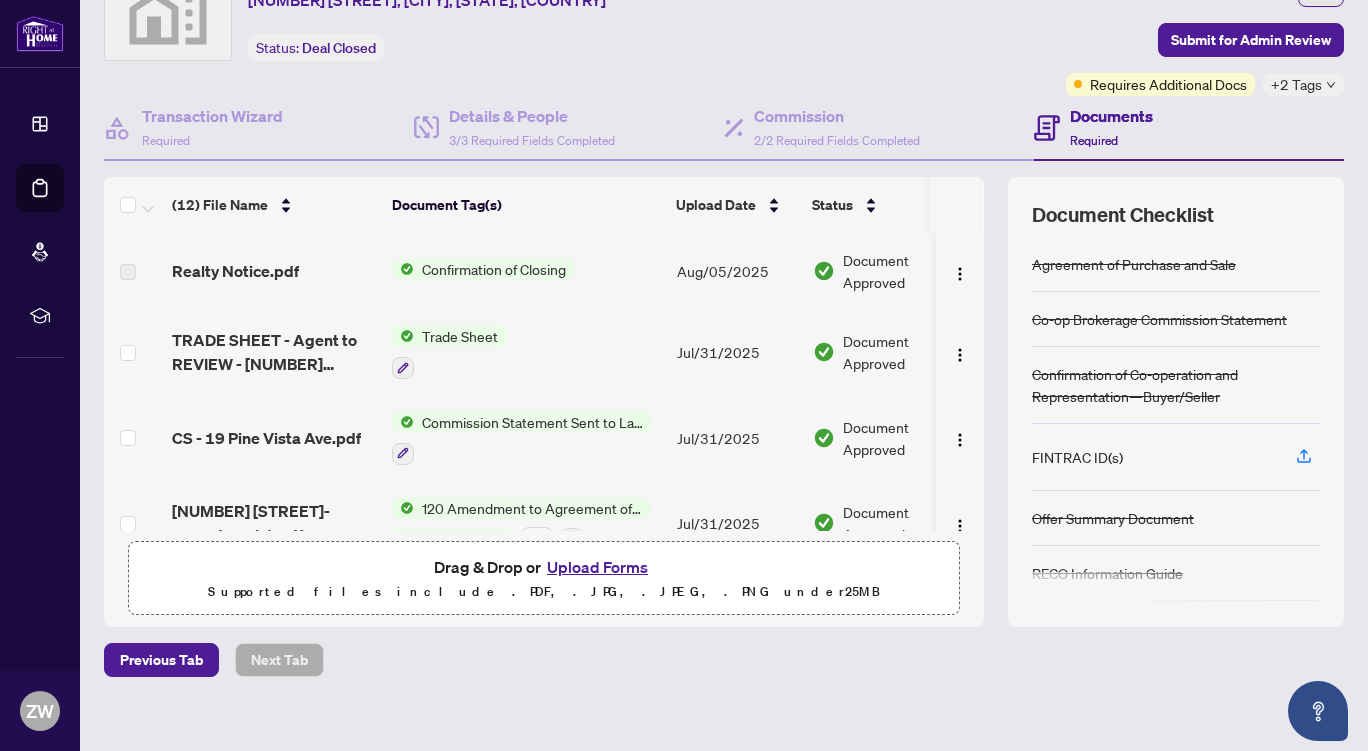 scroll, scrollTop: 100, scrollLeft: 0, axis: vertical 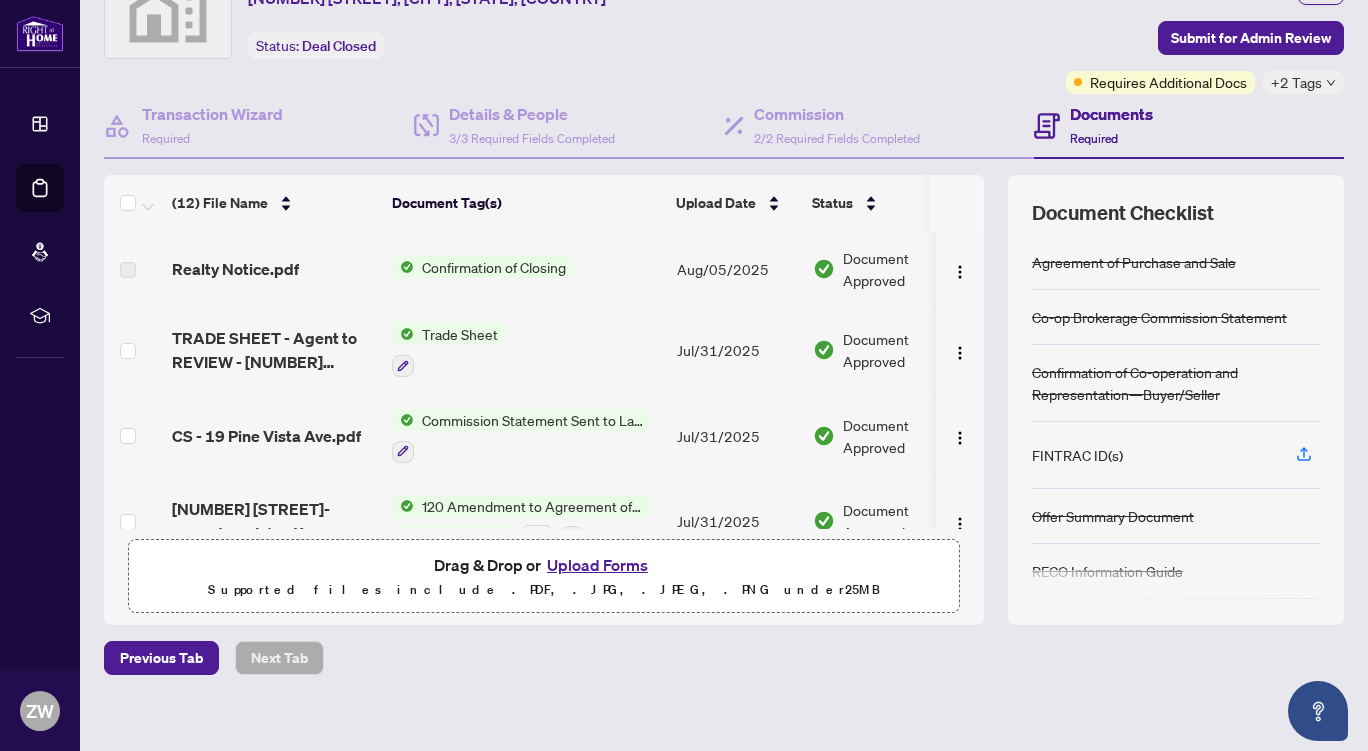 click on "Upload Forms" at bounding box center [597, 565] 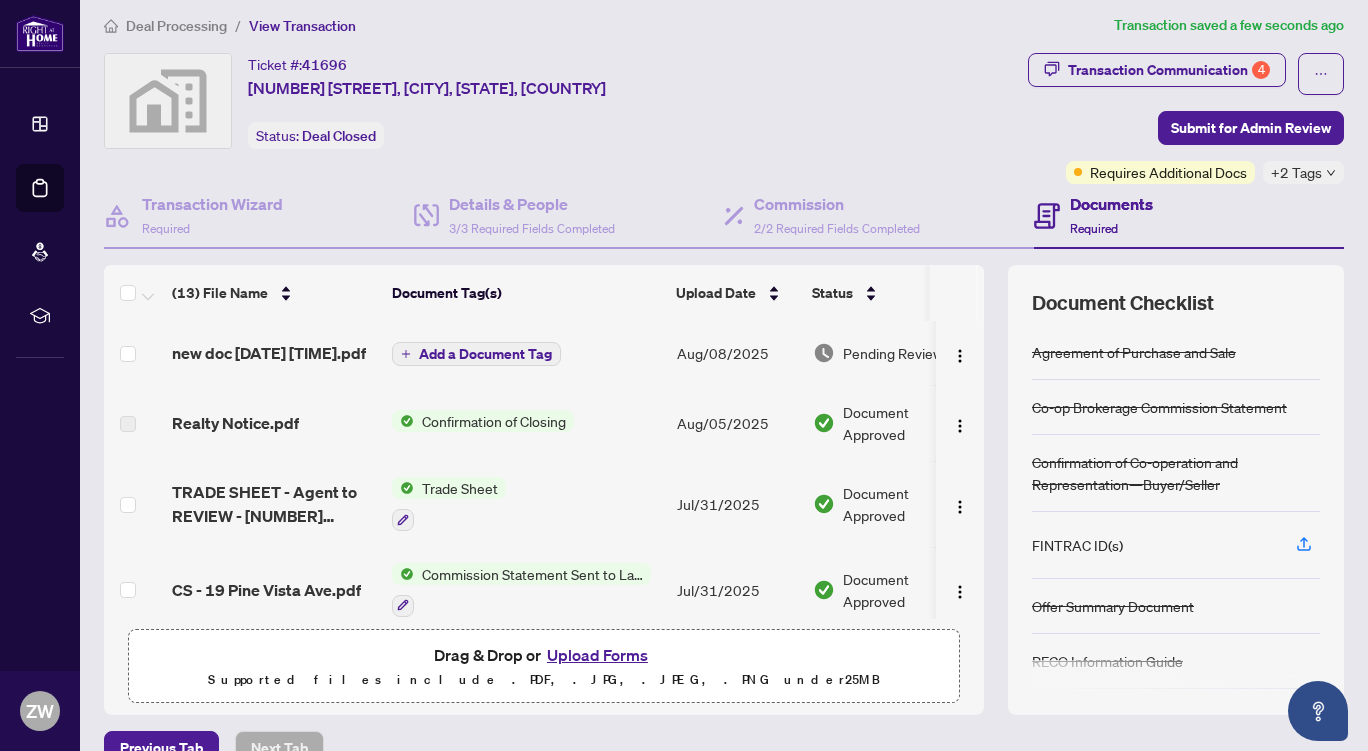 scroll, scrollTop: 0, scrollLeft: 0, axis: both 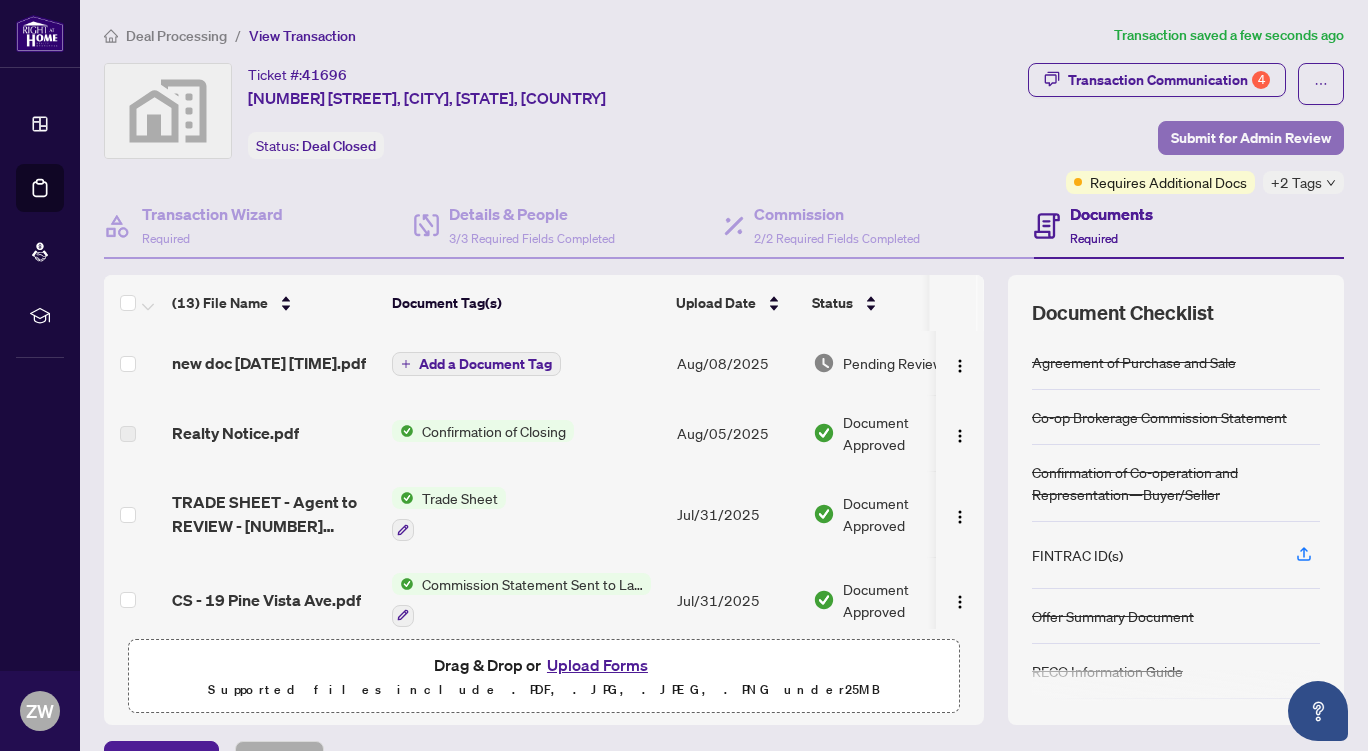 click on "Submit for Admin Review" at bounding box center (1251, 138) 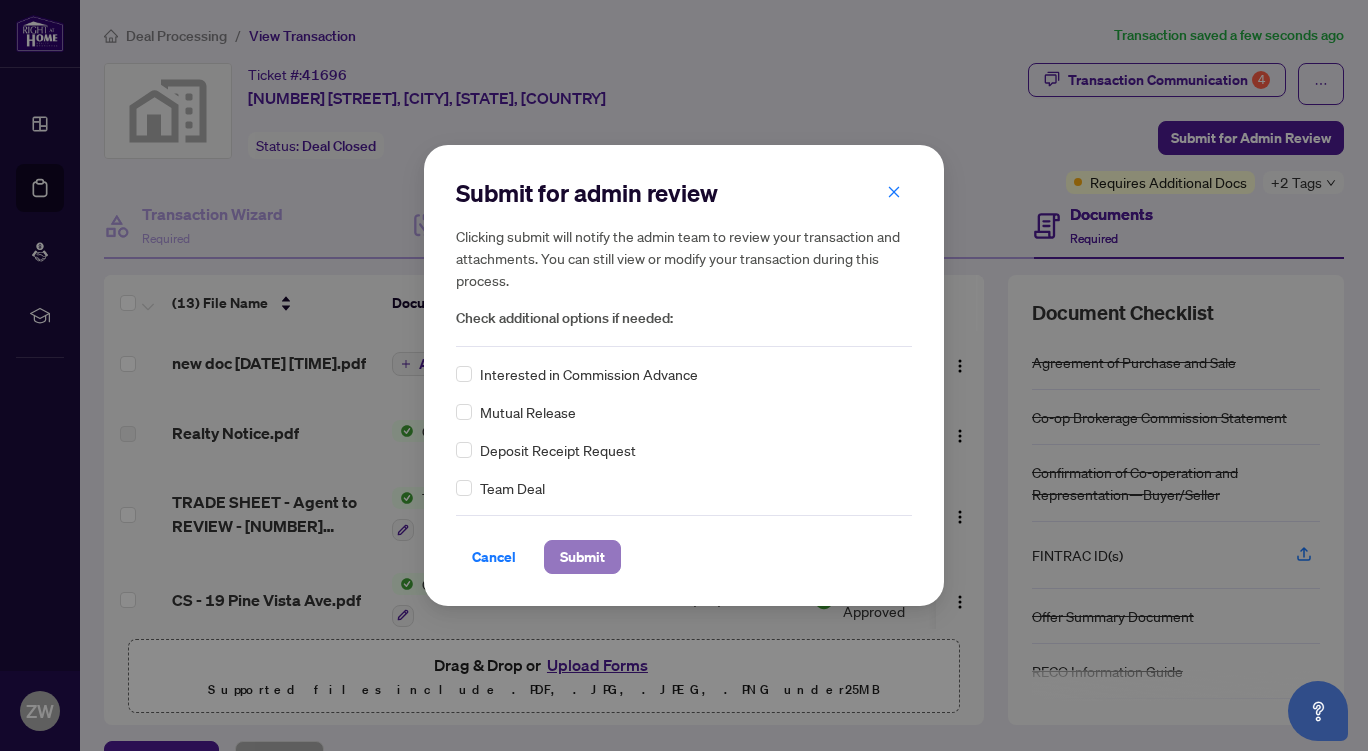 click on "Submit" at bounding box center (582, 557) 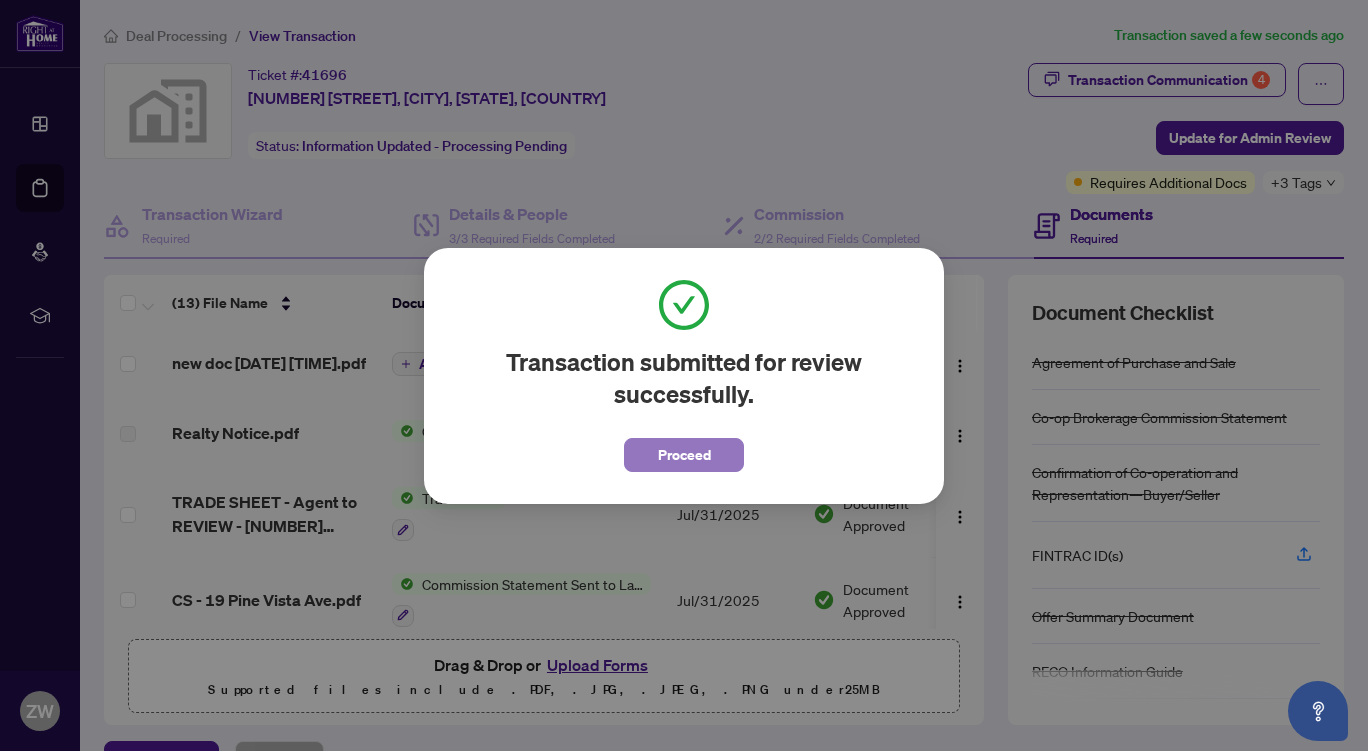 click on "Proceed" at bounding box center [684, 455] 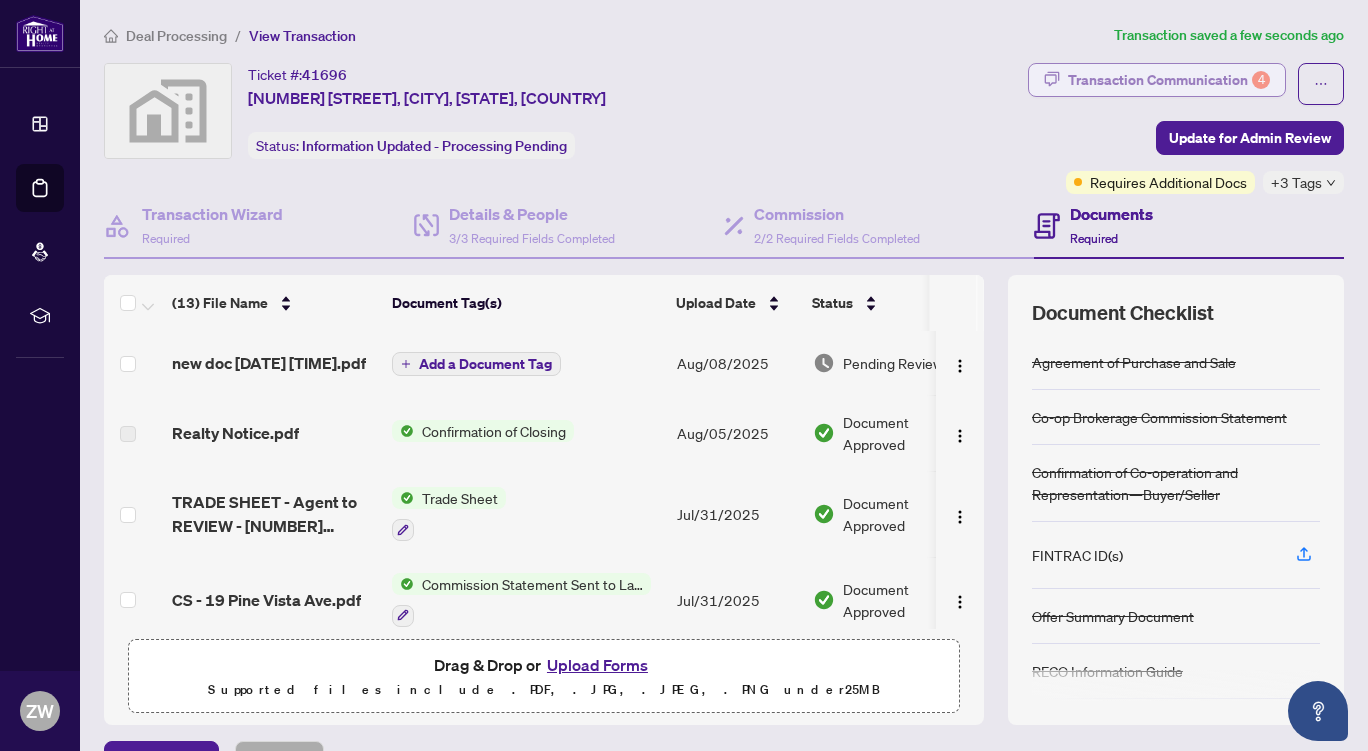 click on "Transaction Communication 4" at bounding box center [1169, 80] 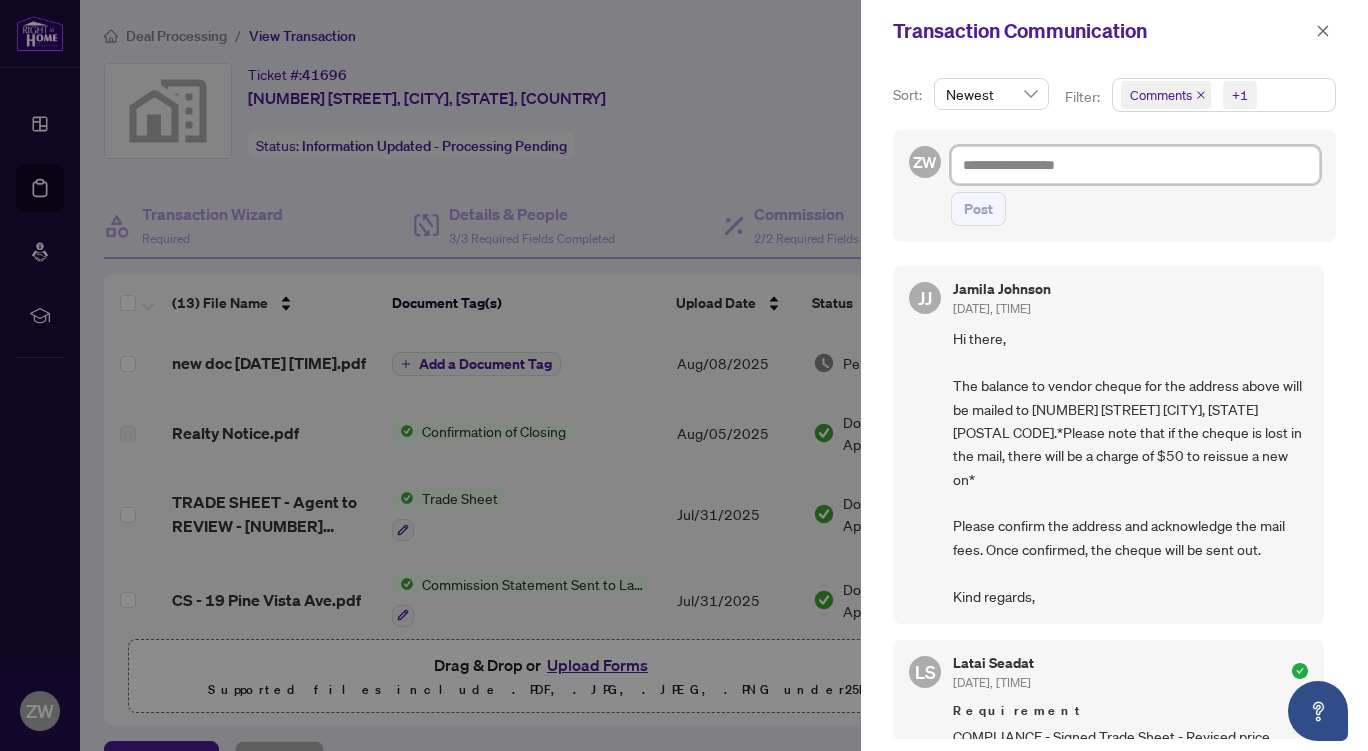 click at bounding box center [1135, 165] 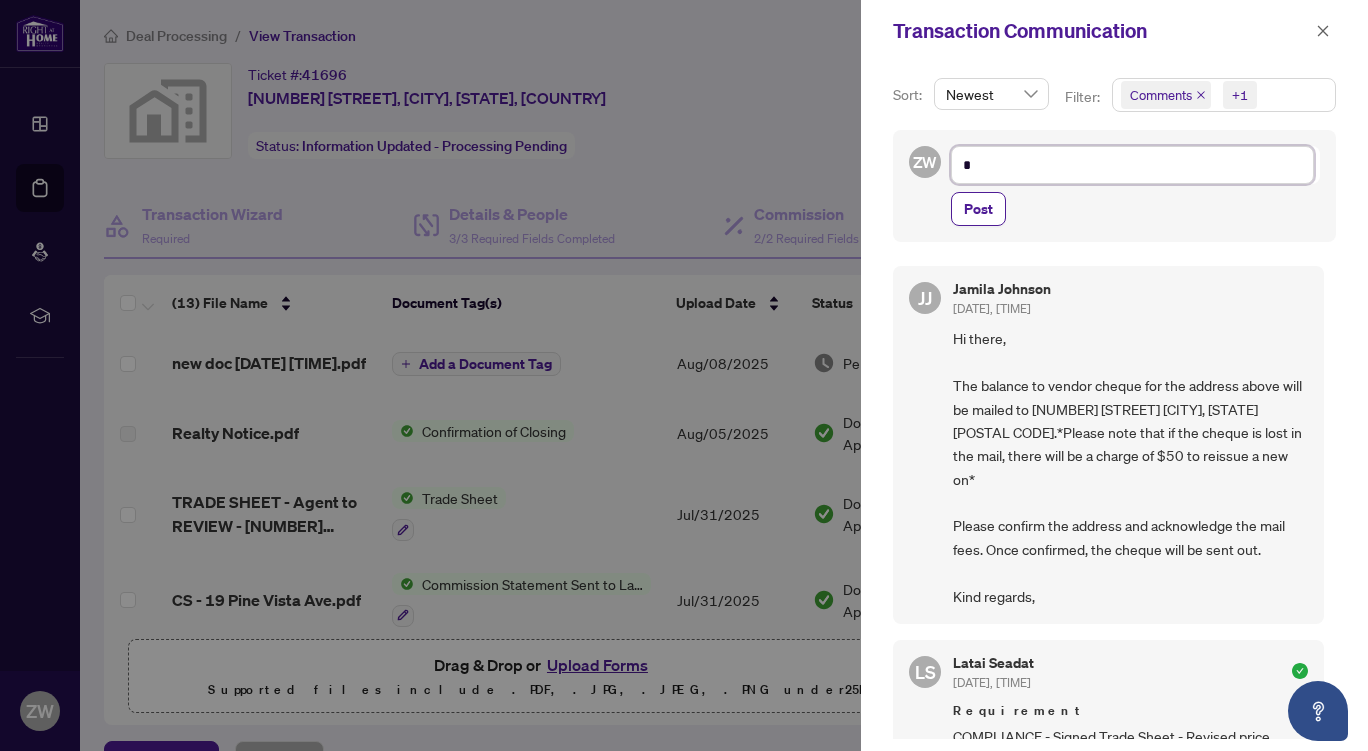 type on "**" 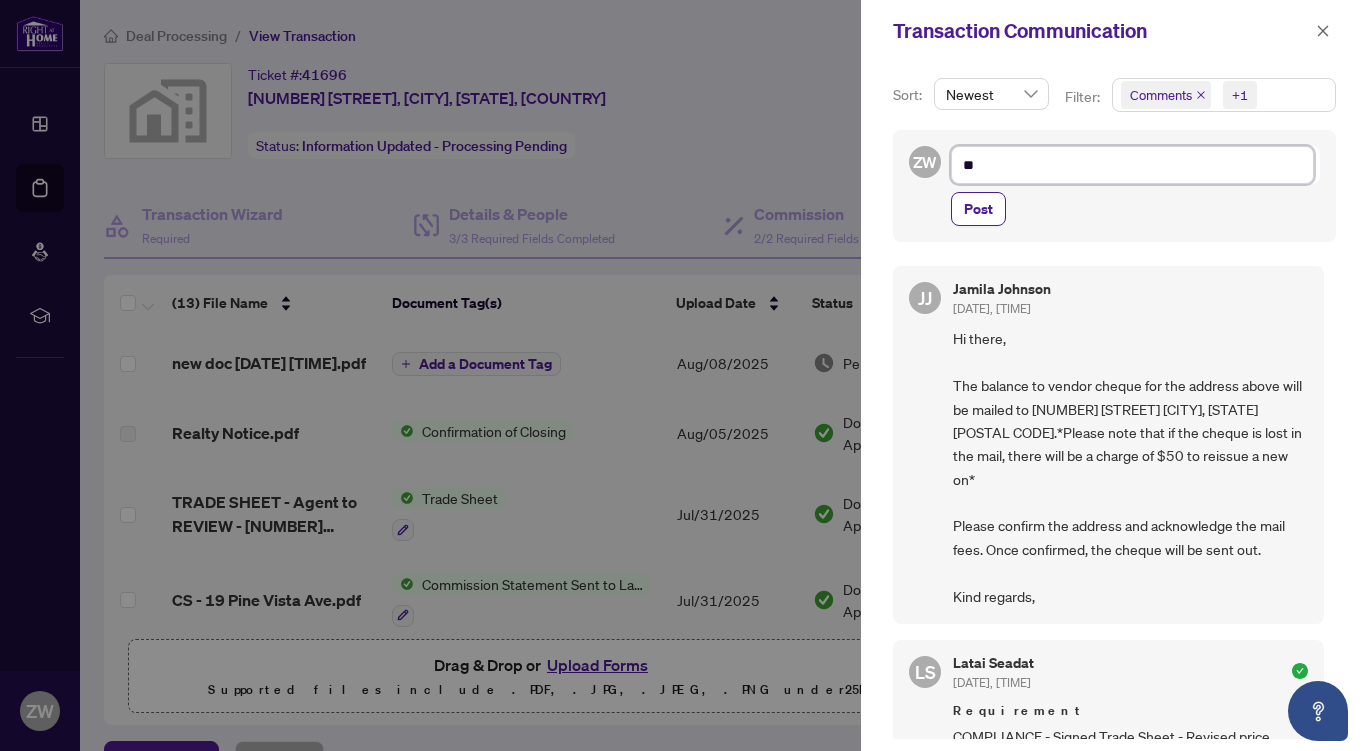 type on "***" 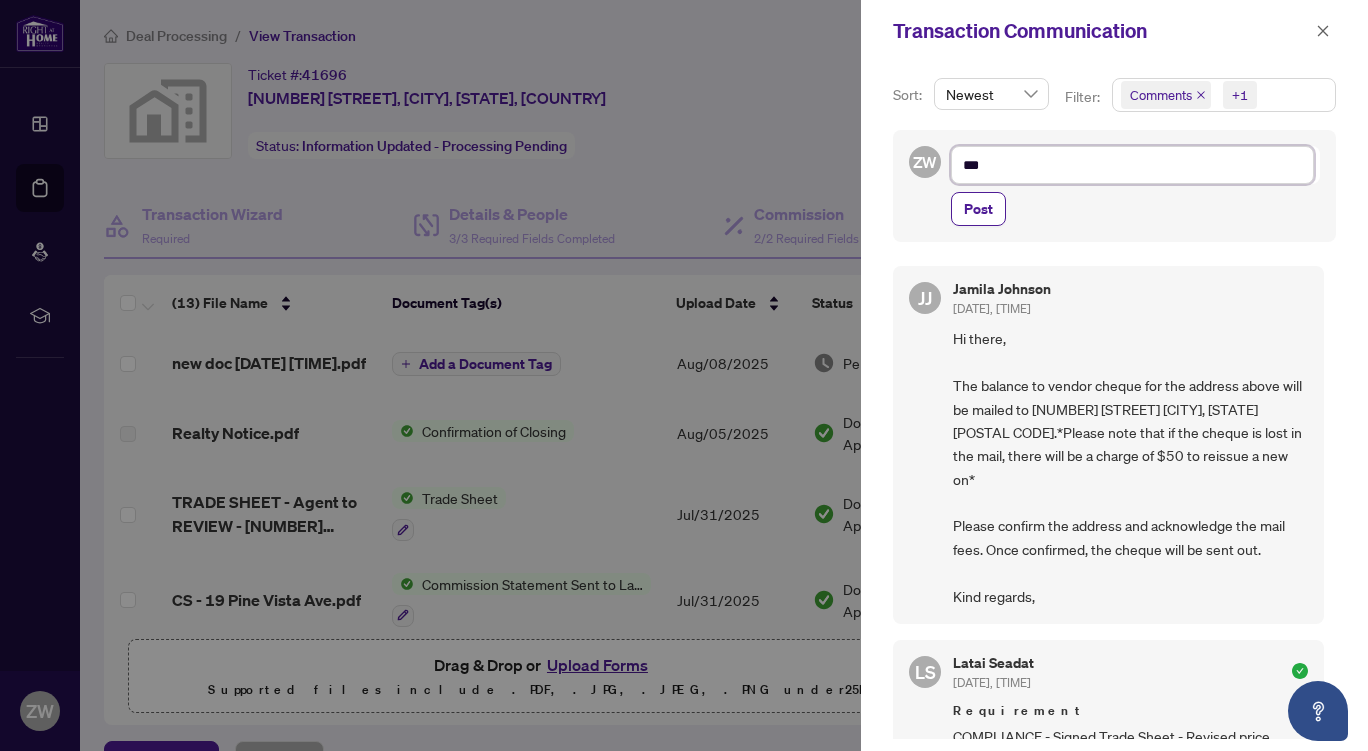 type on "****" 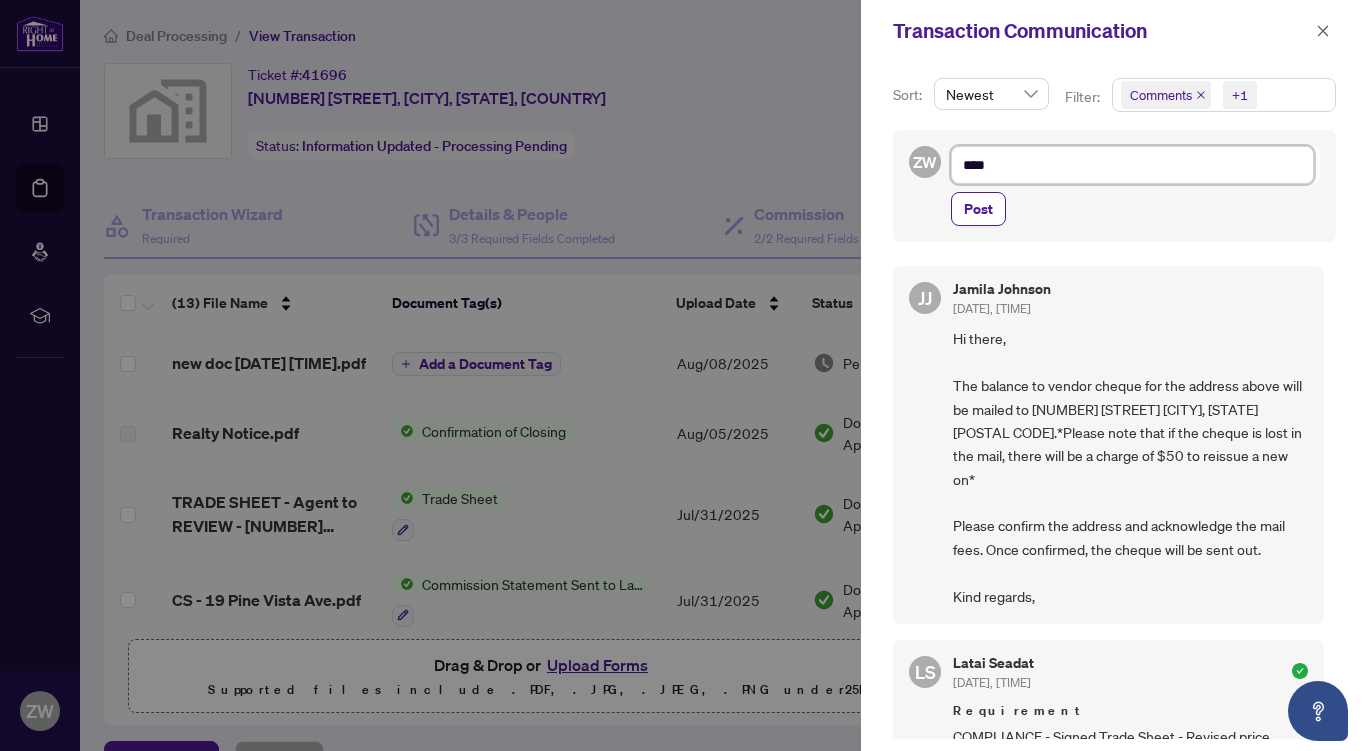type on "*****" 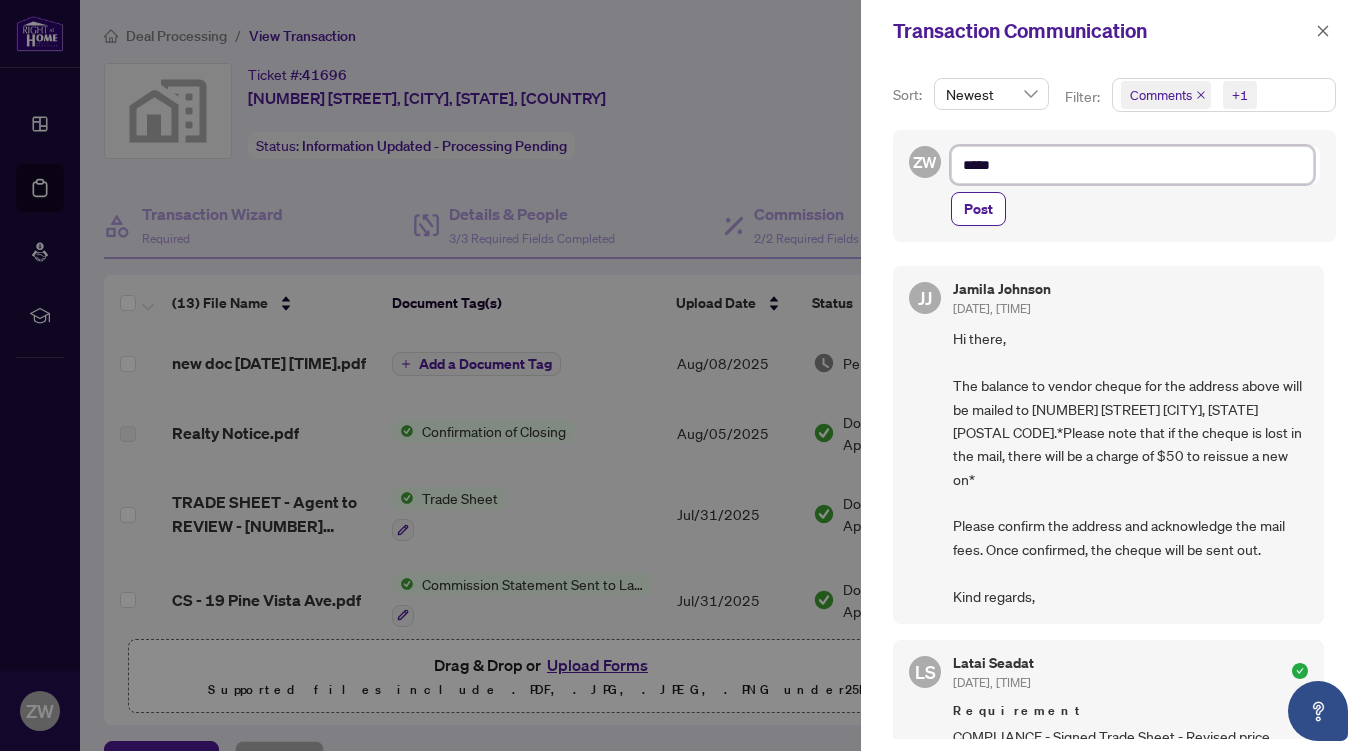 type on "******" 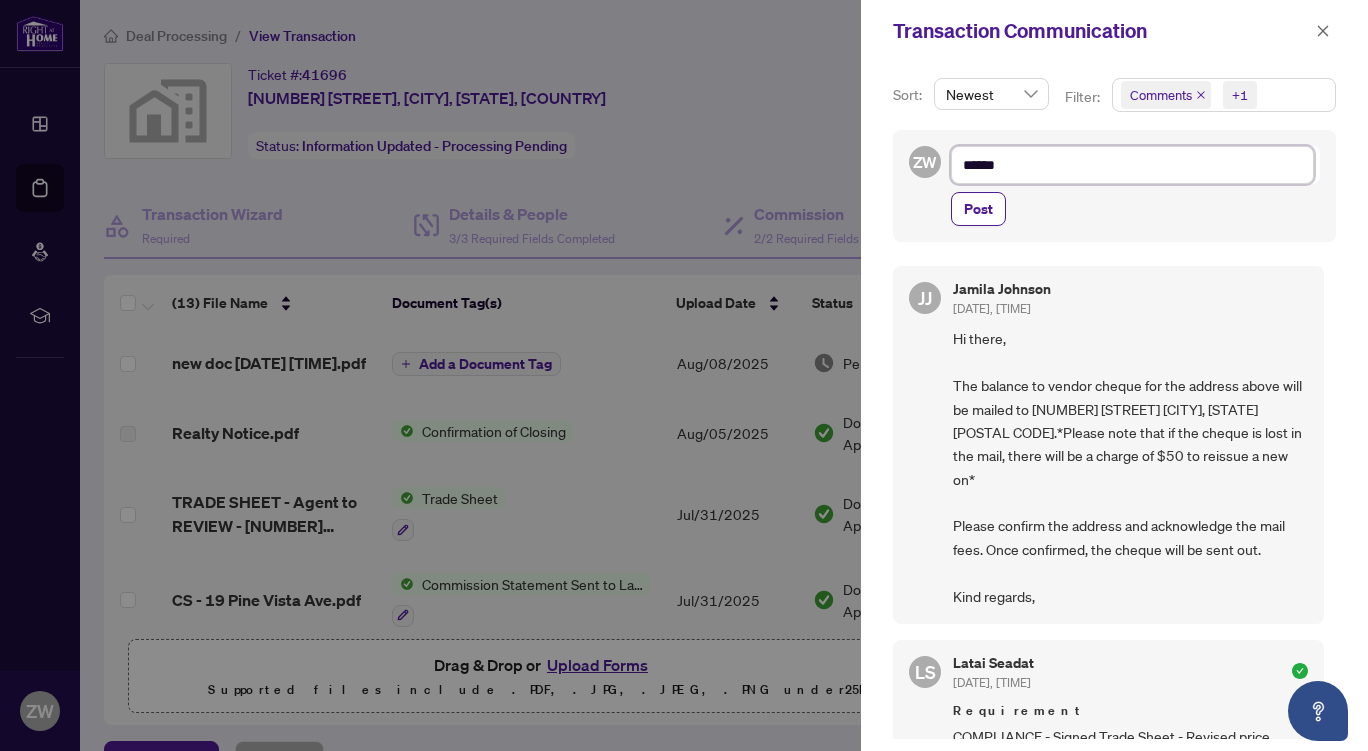 type on "******" 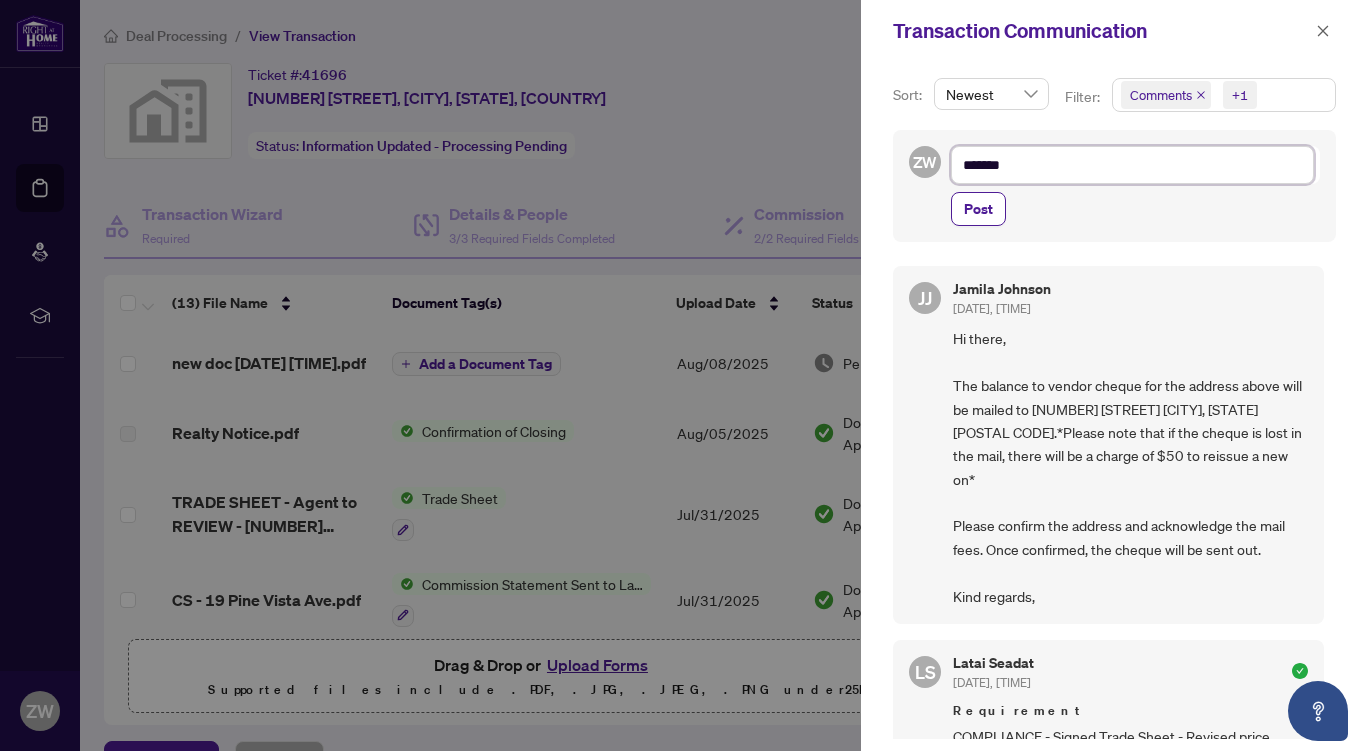 type on "********" 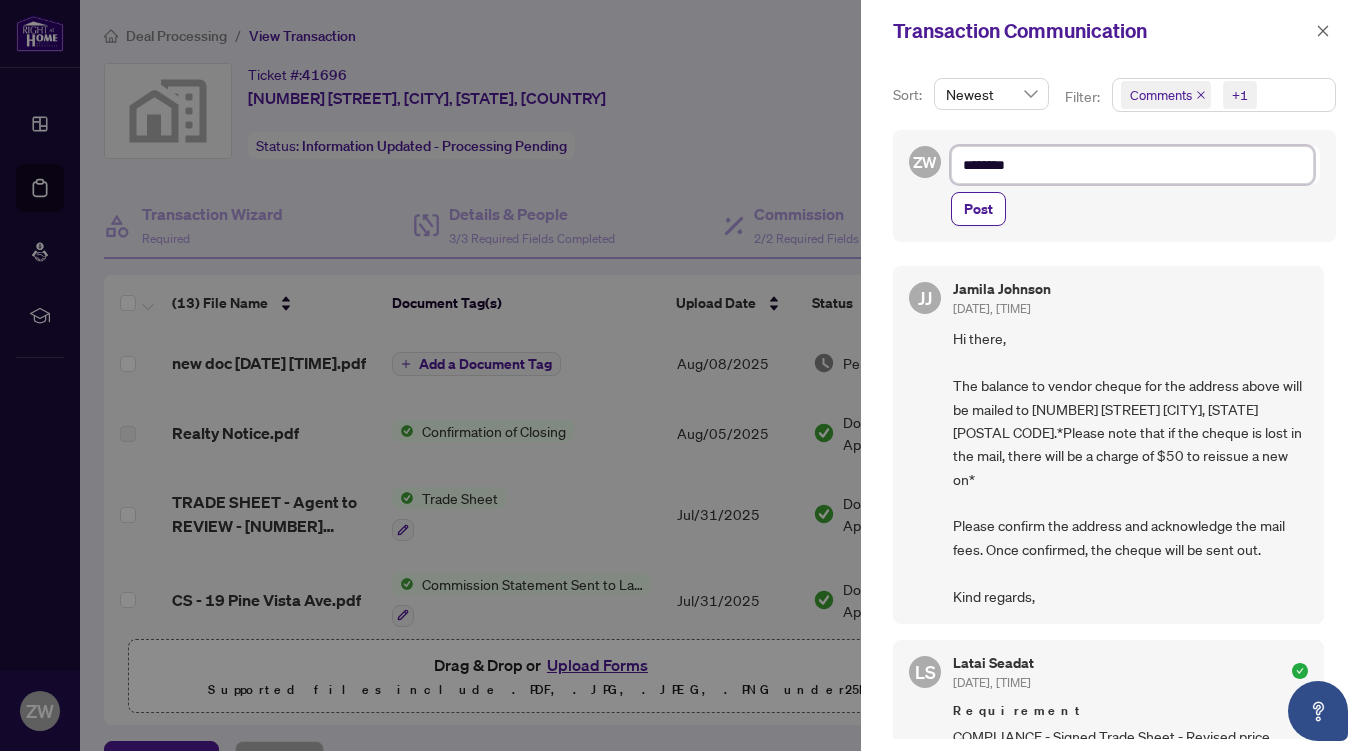 type on "*********" 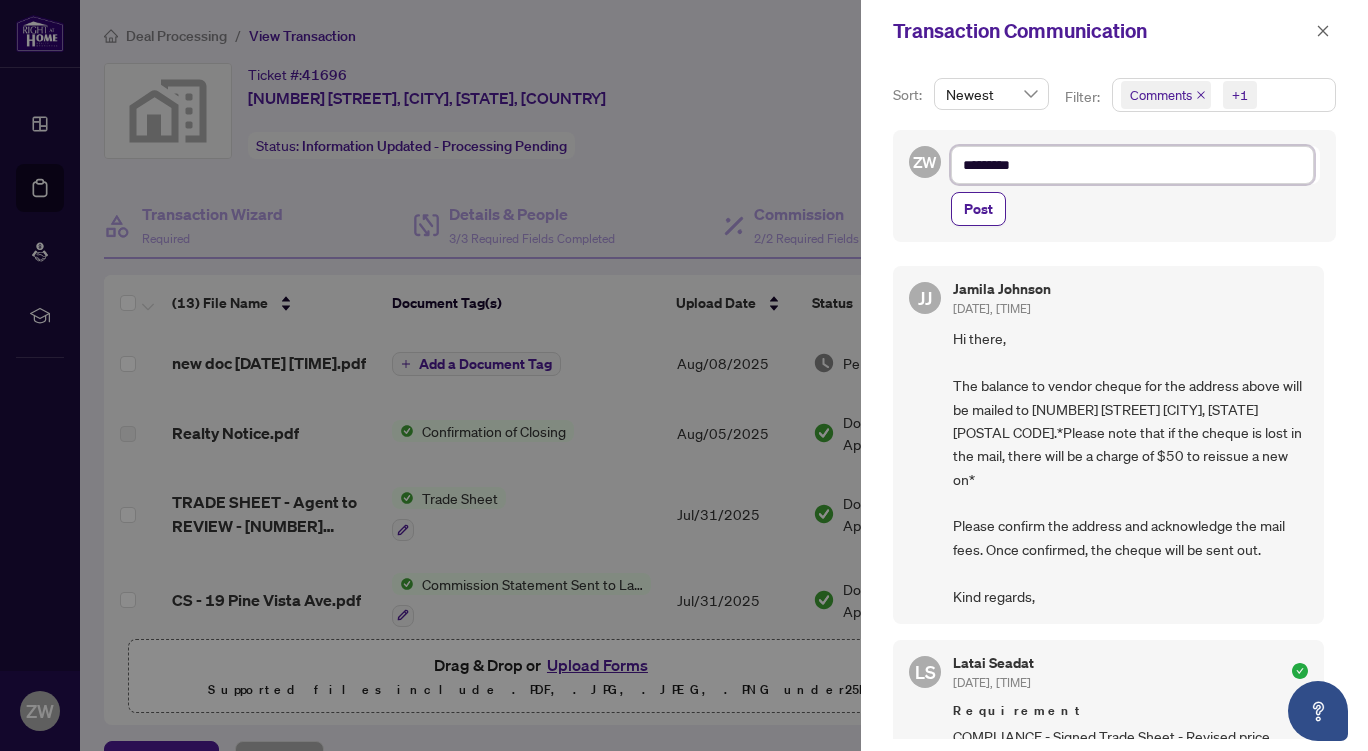 type on "**********" 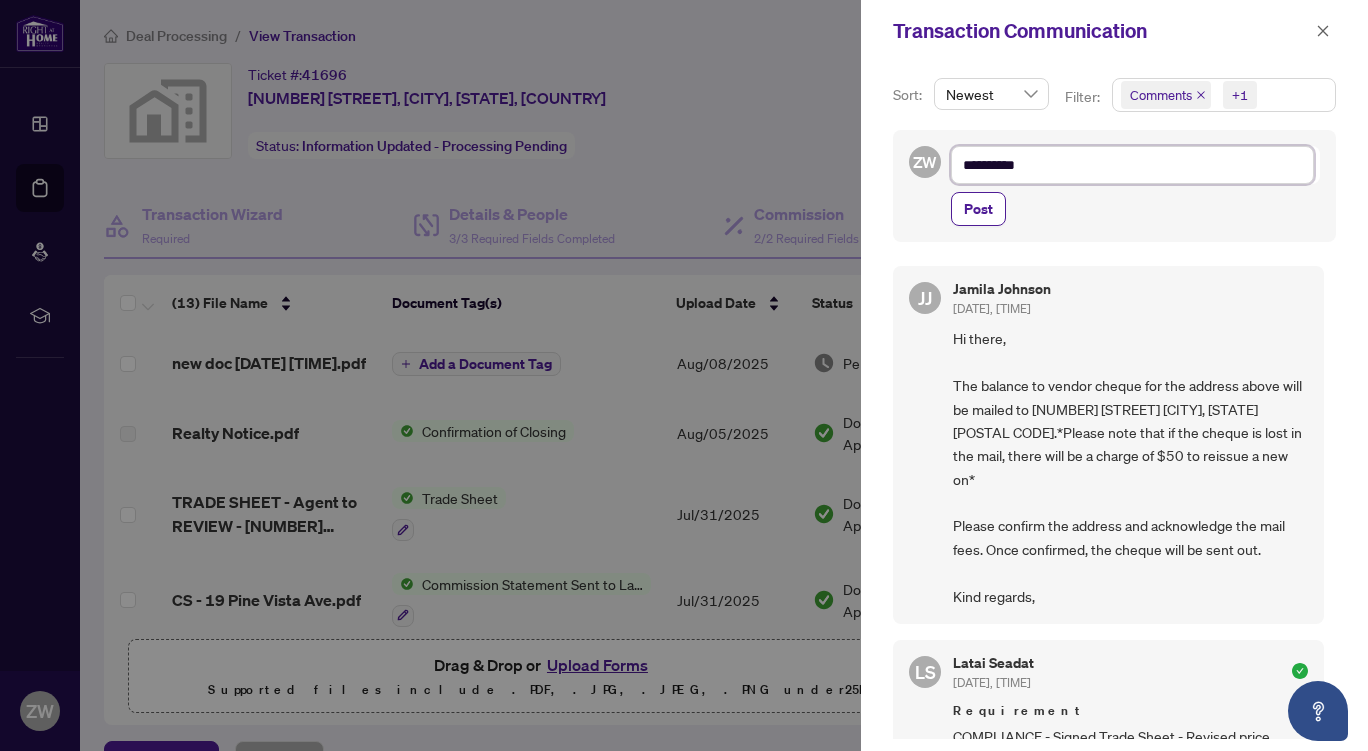 type on "**********" 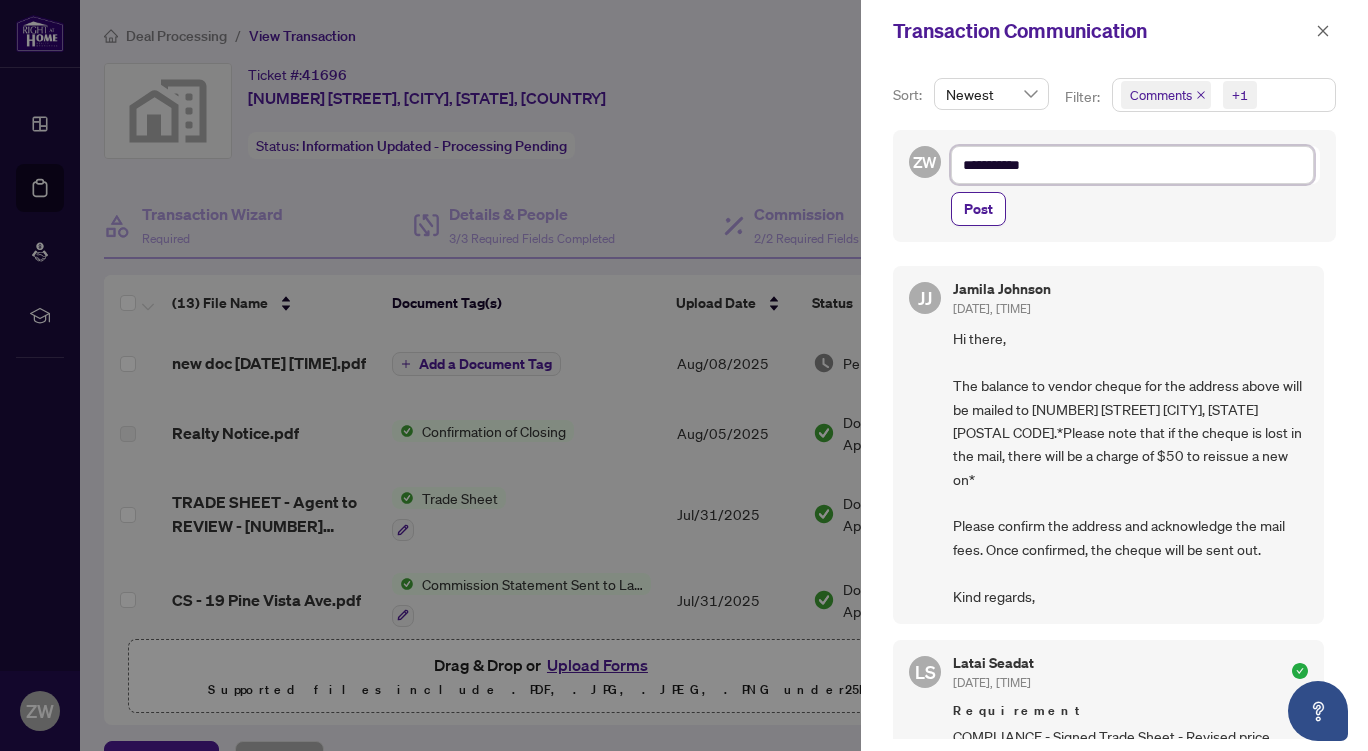 type on "**********" 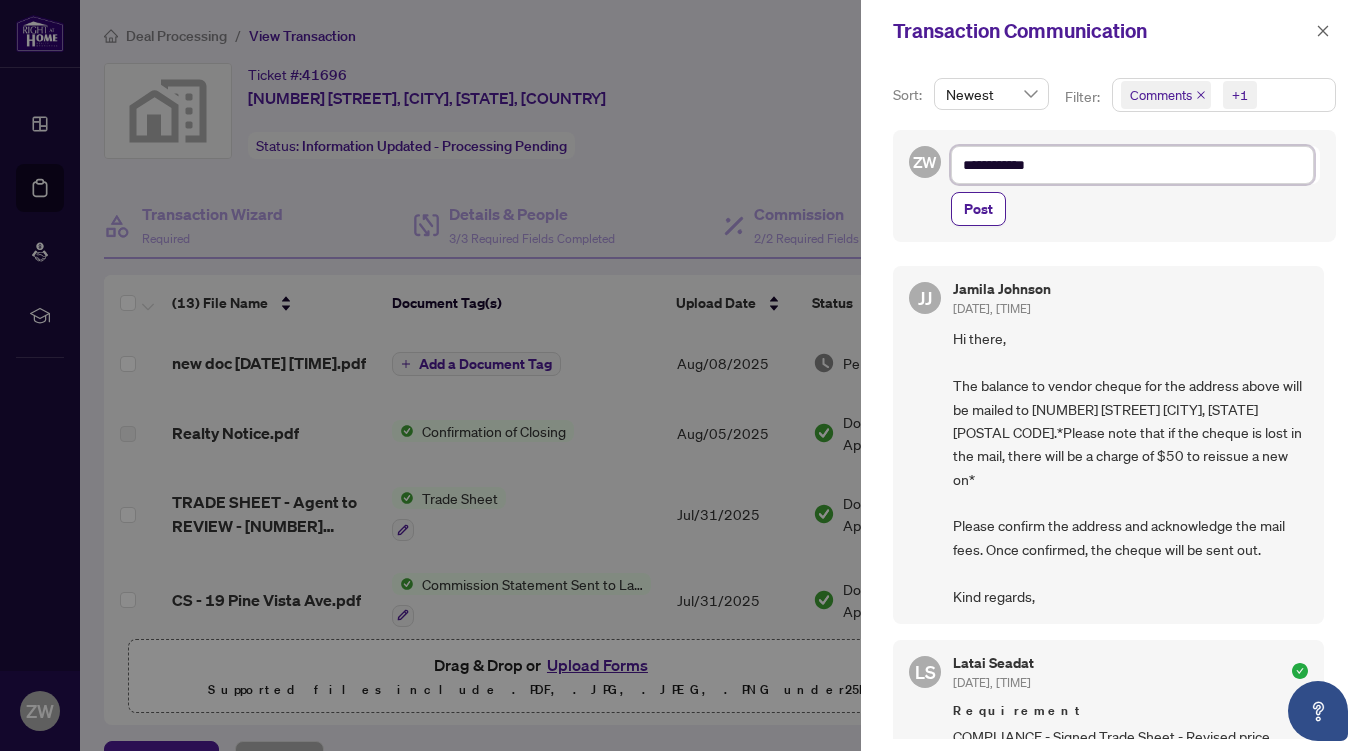 type on "**********" 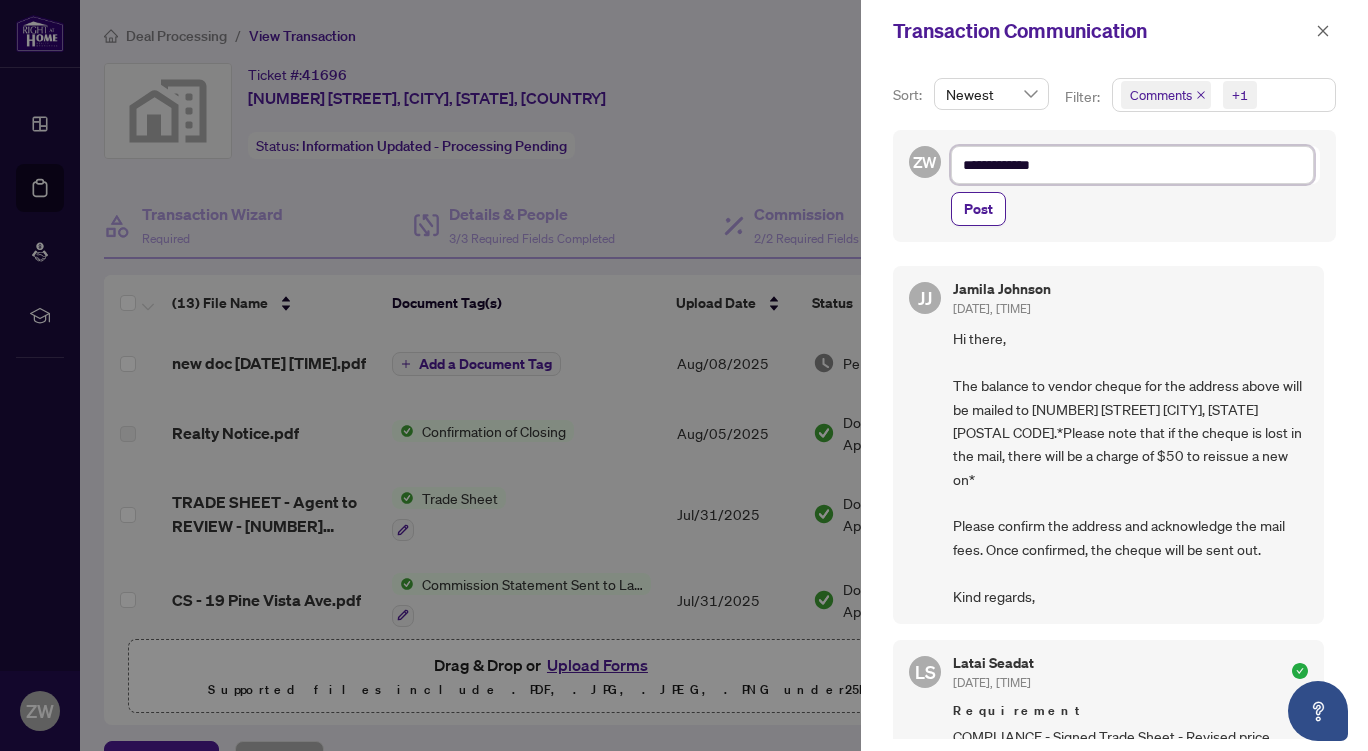 type on "**********" 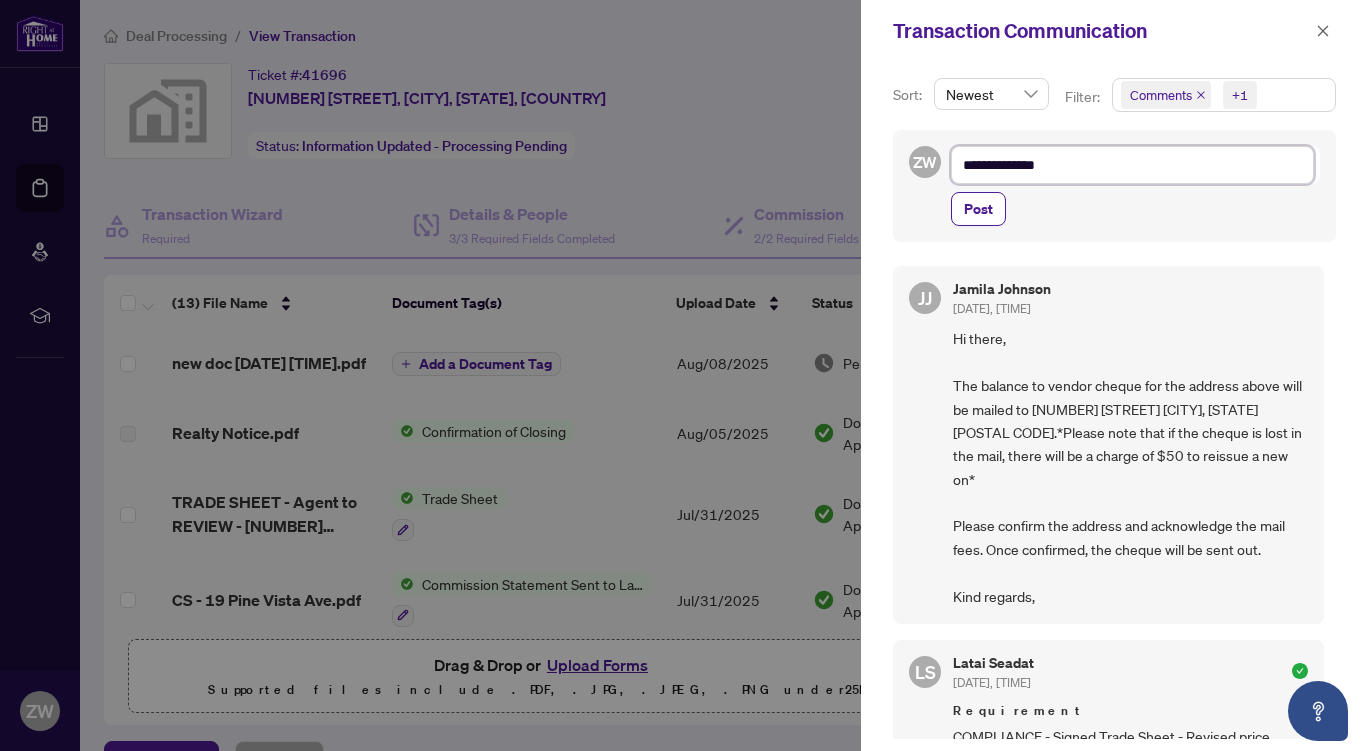 type on "**********" 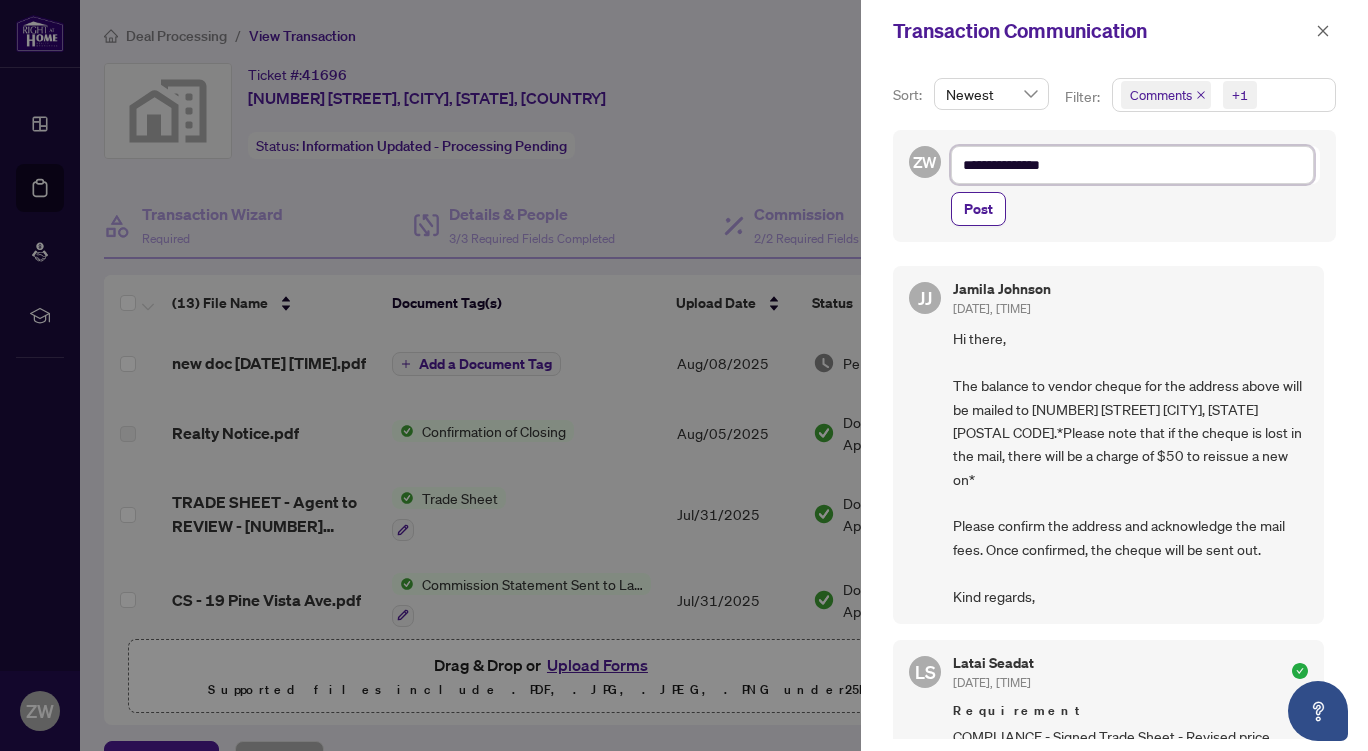 type on "**********" 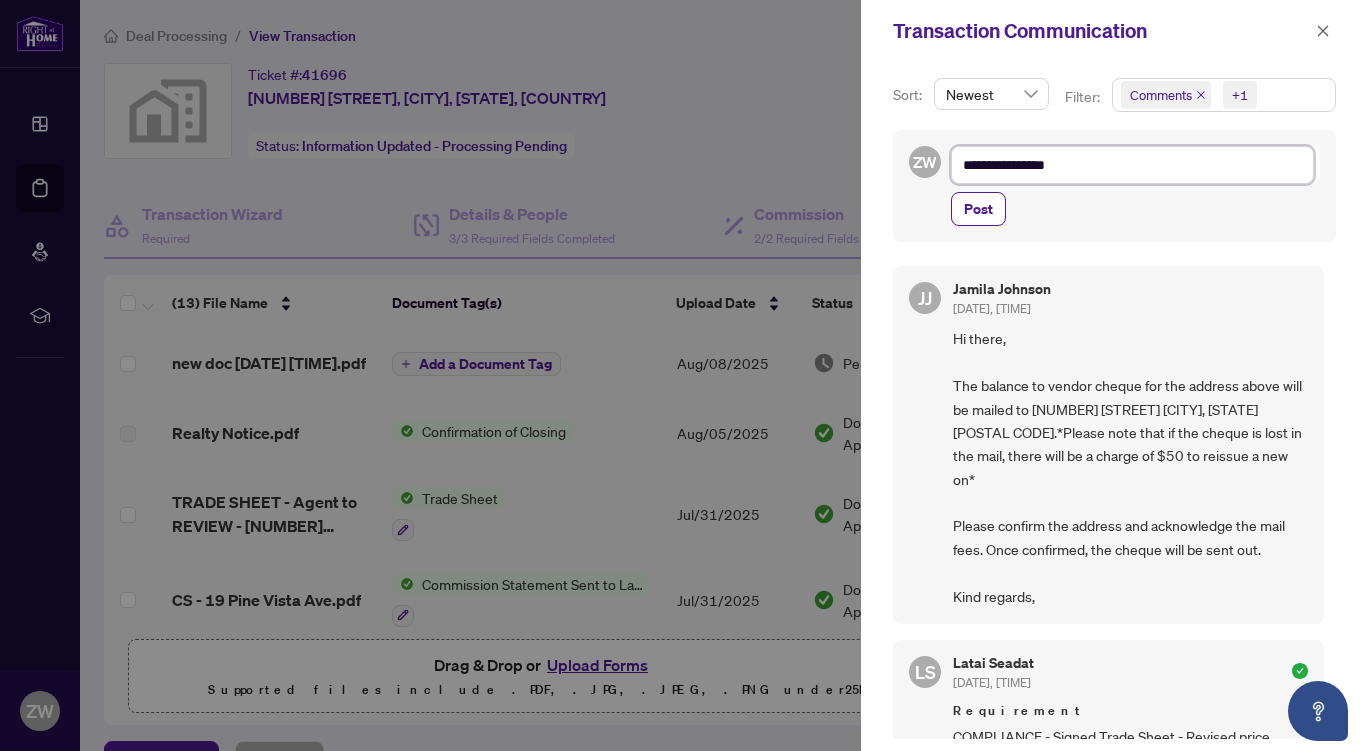 type on "**********" 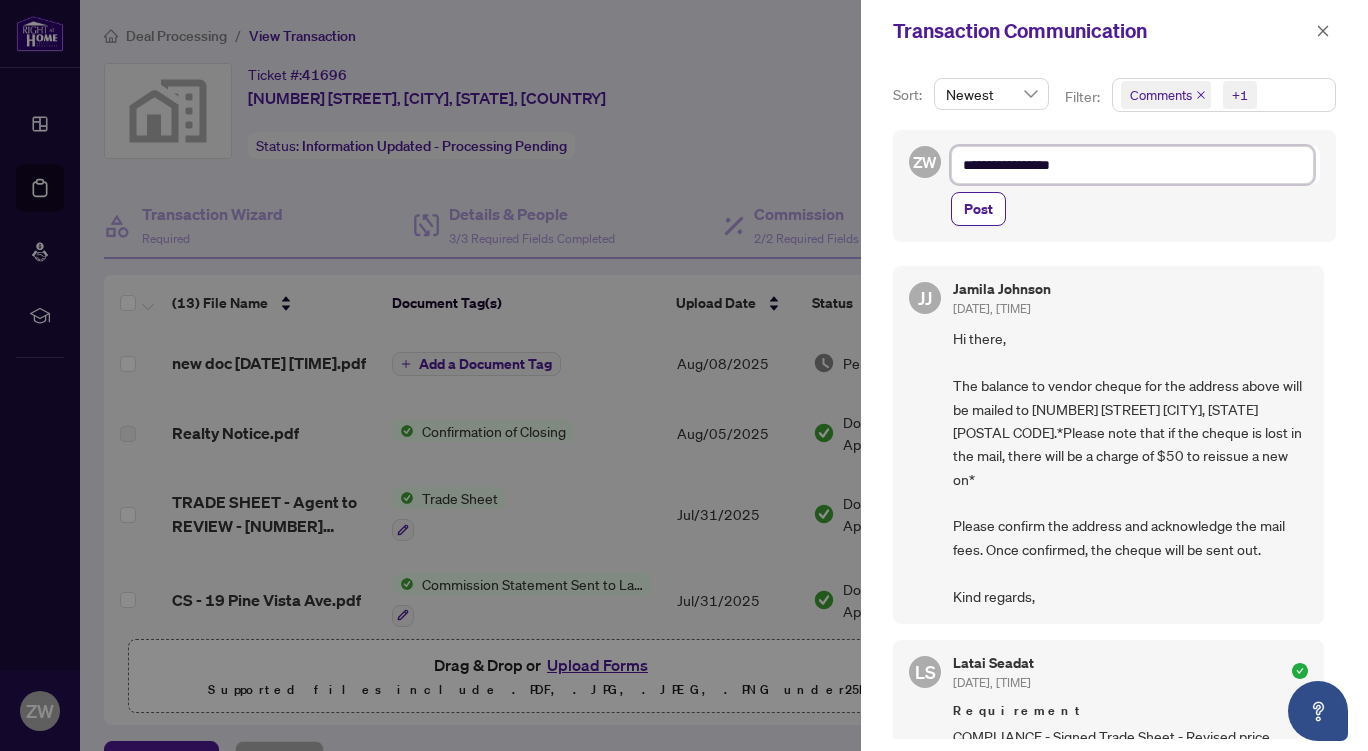 type on "**********" 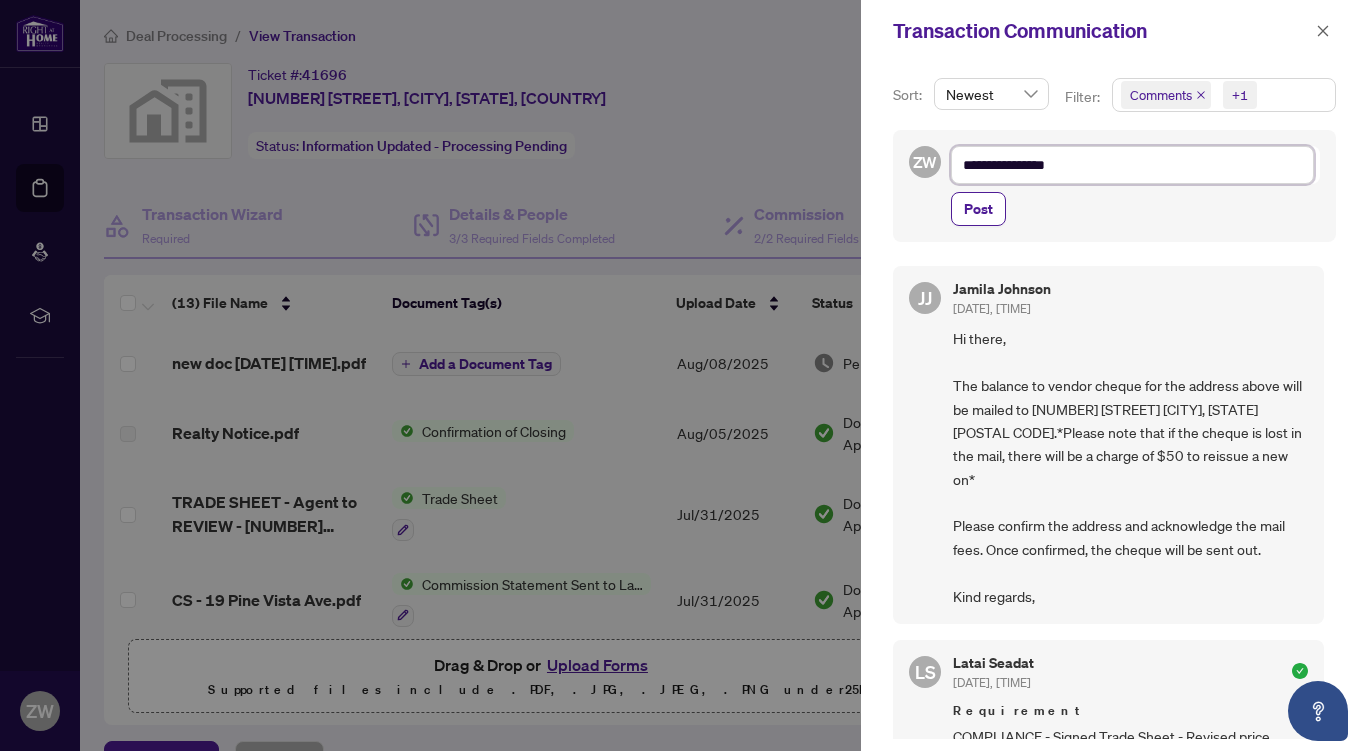 type on "**********" 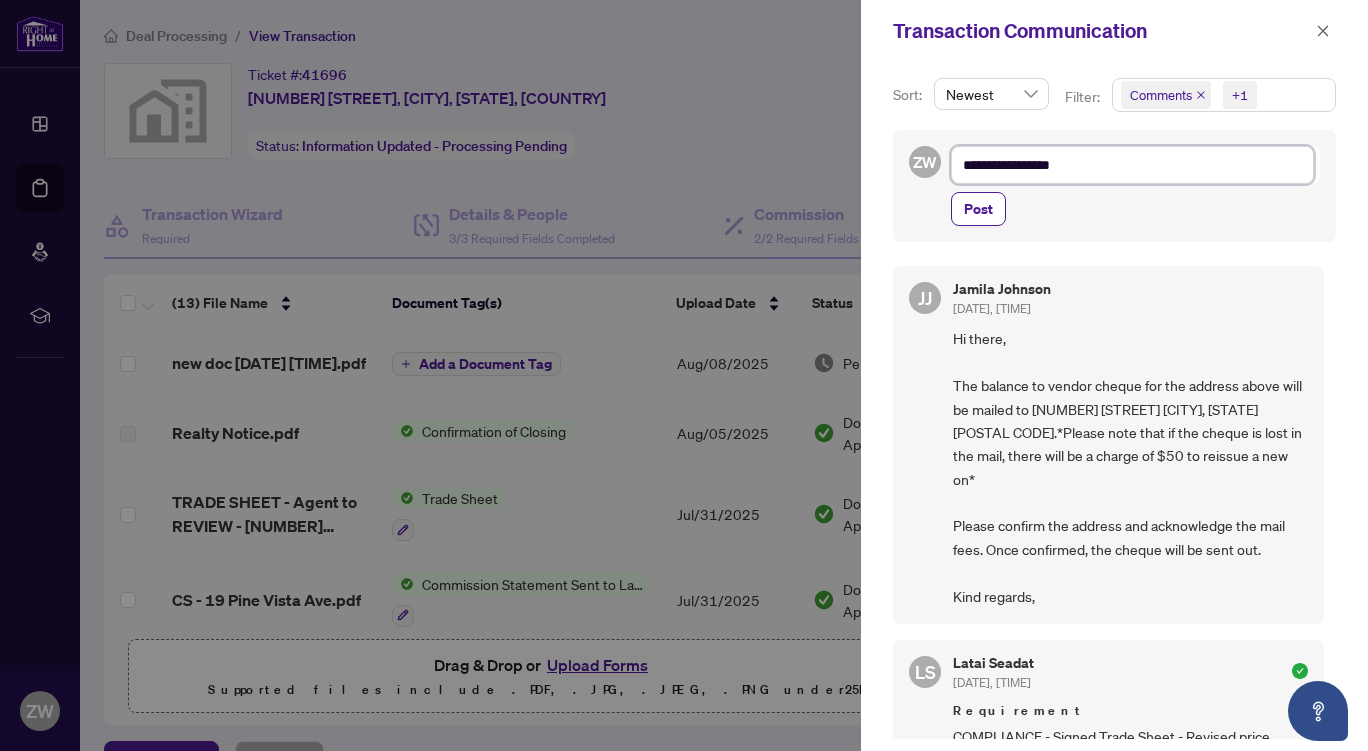 type on "**********" 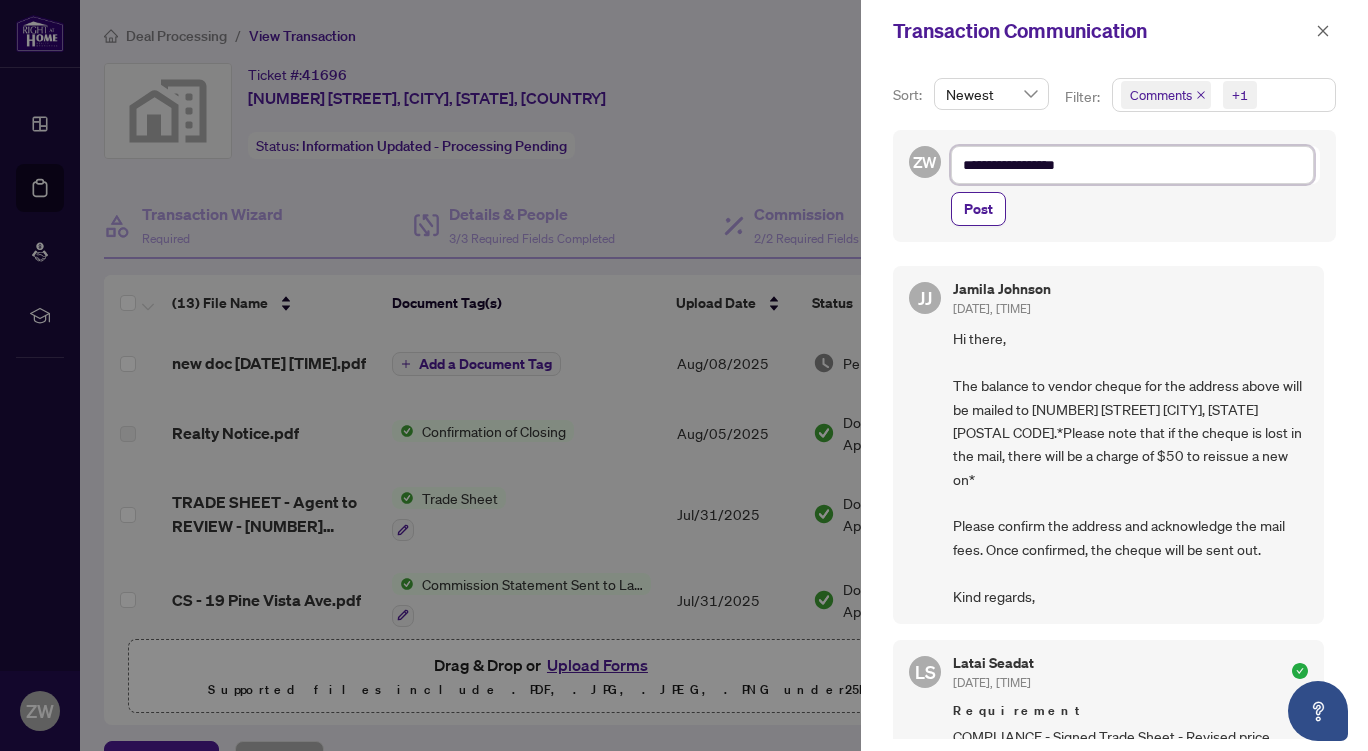 type on "**********" 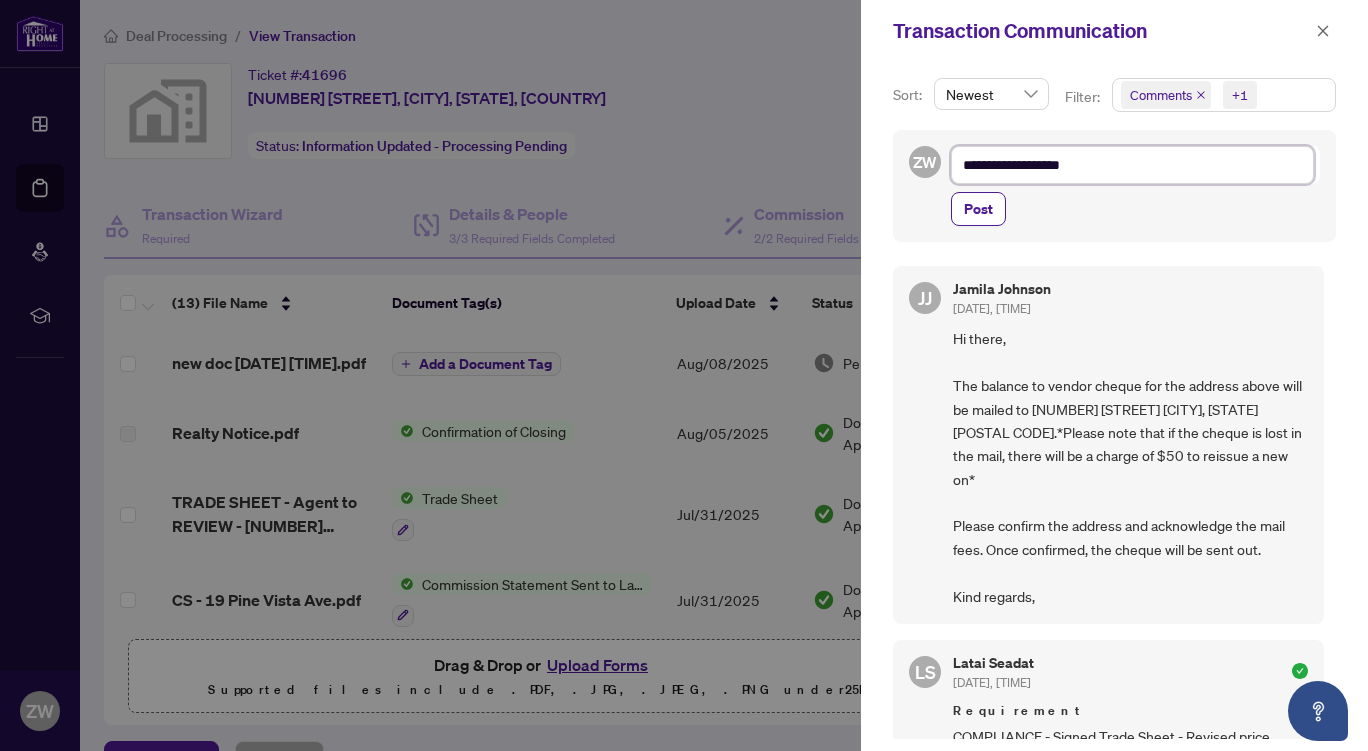 type on "**********" 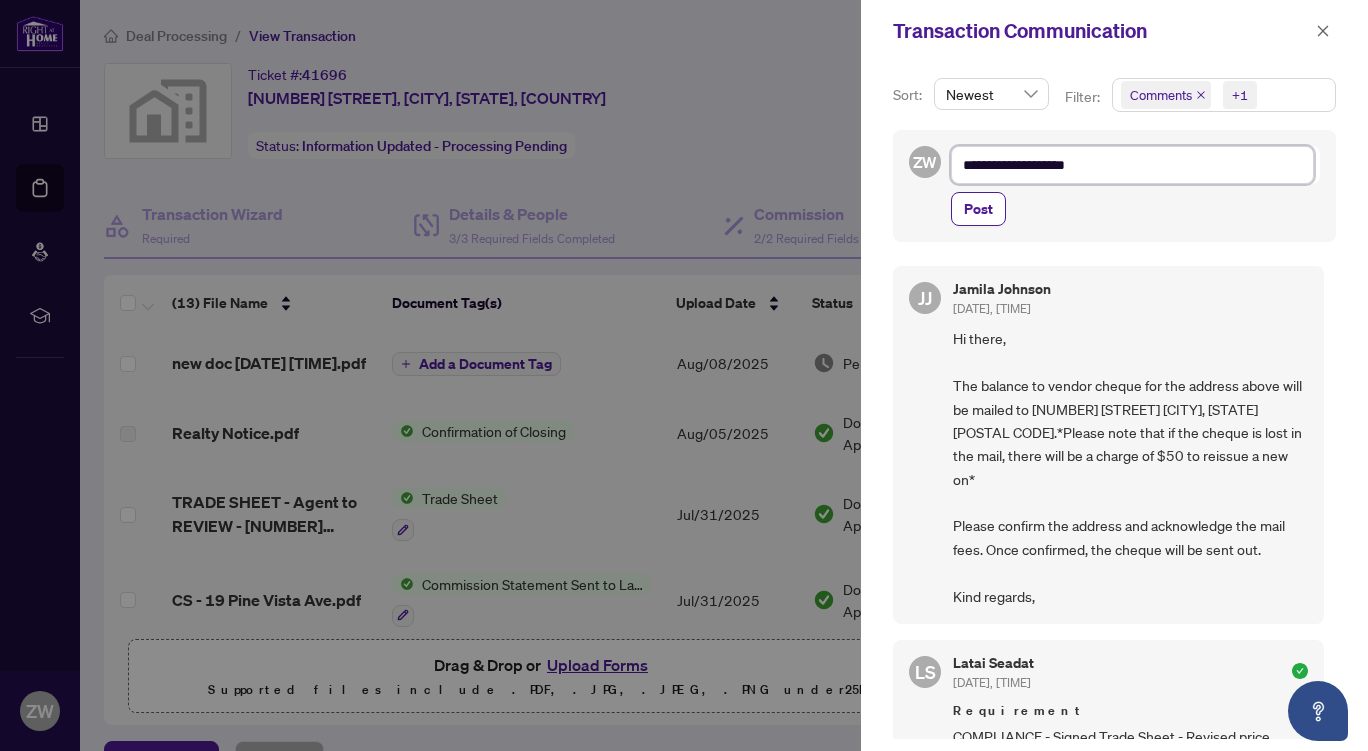 type on "**********" 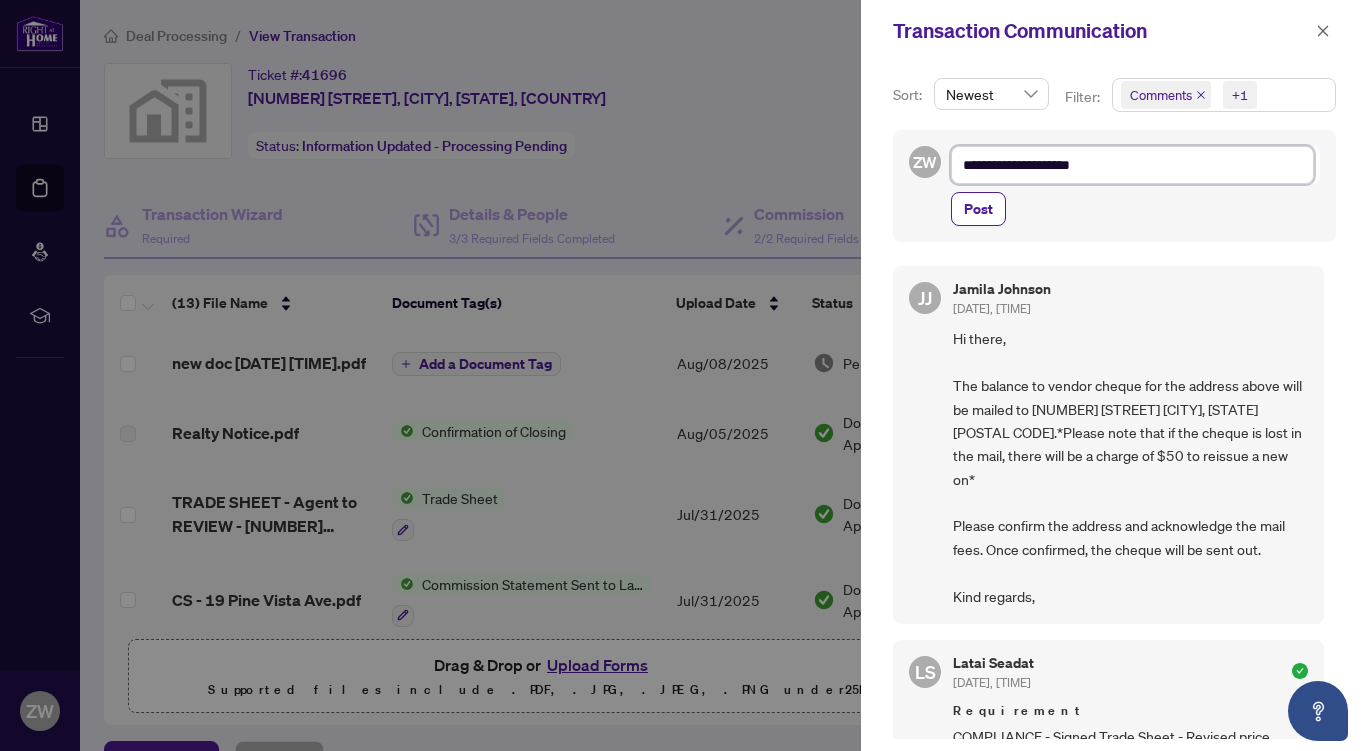type on "**********" 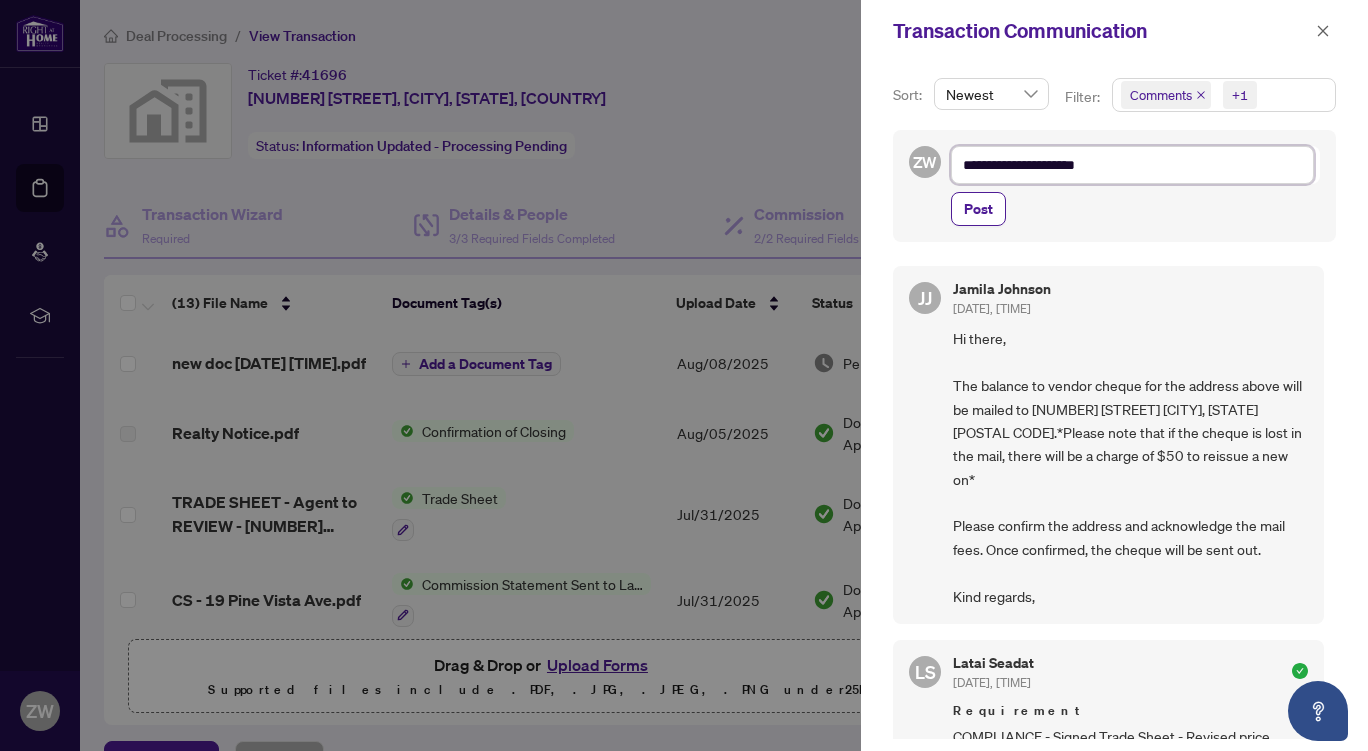 type on "**********" 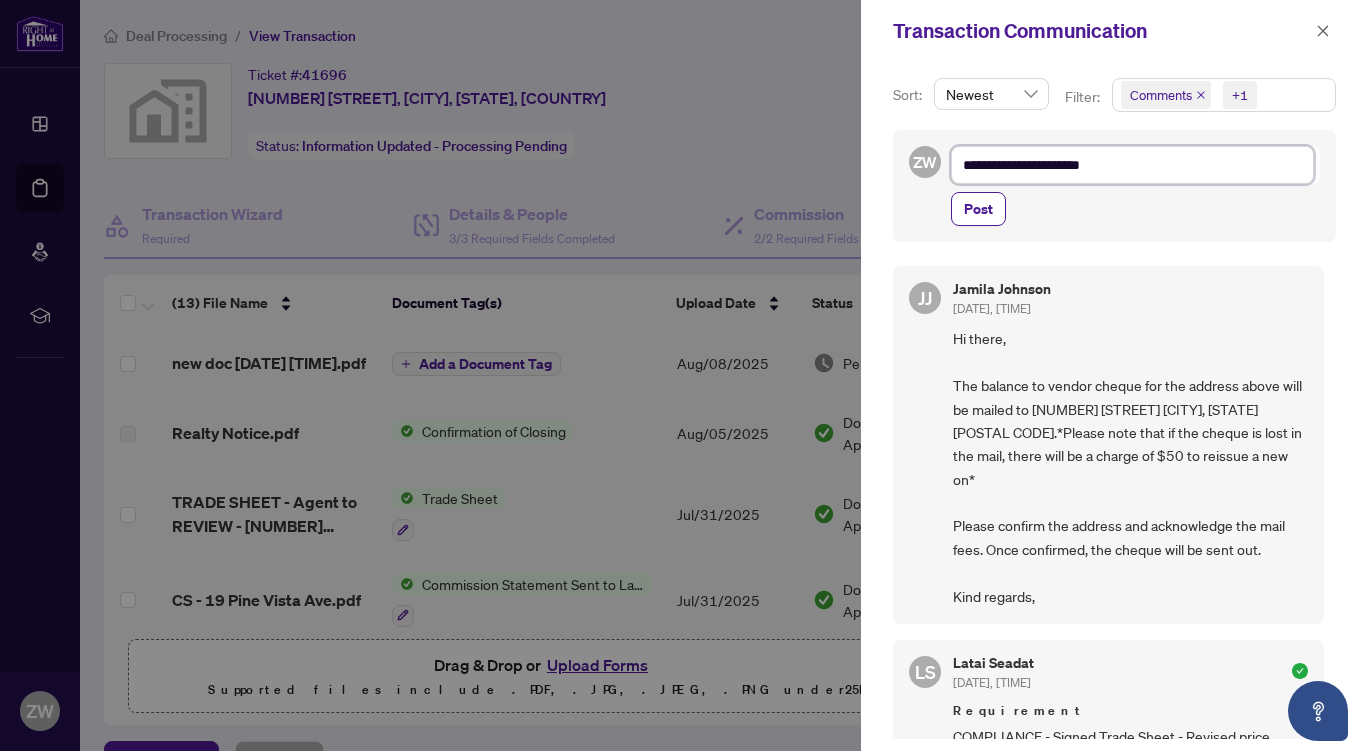 type on "**********" 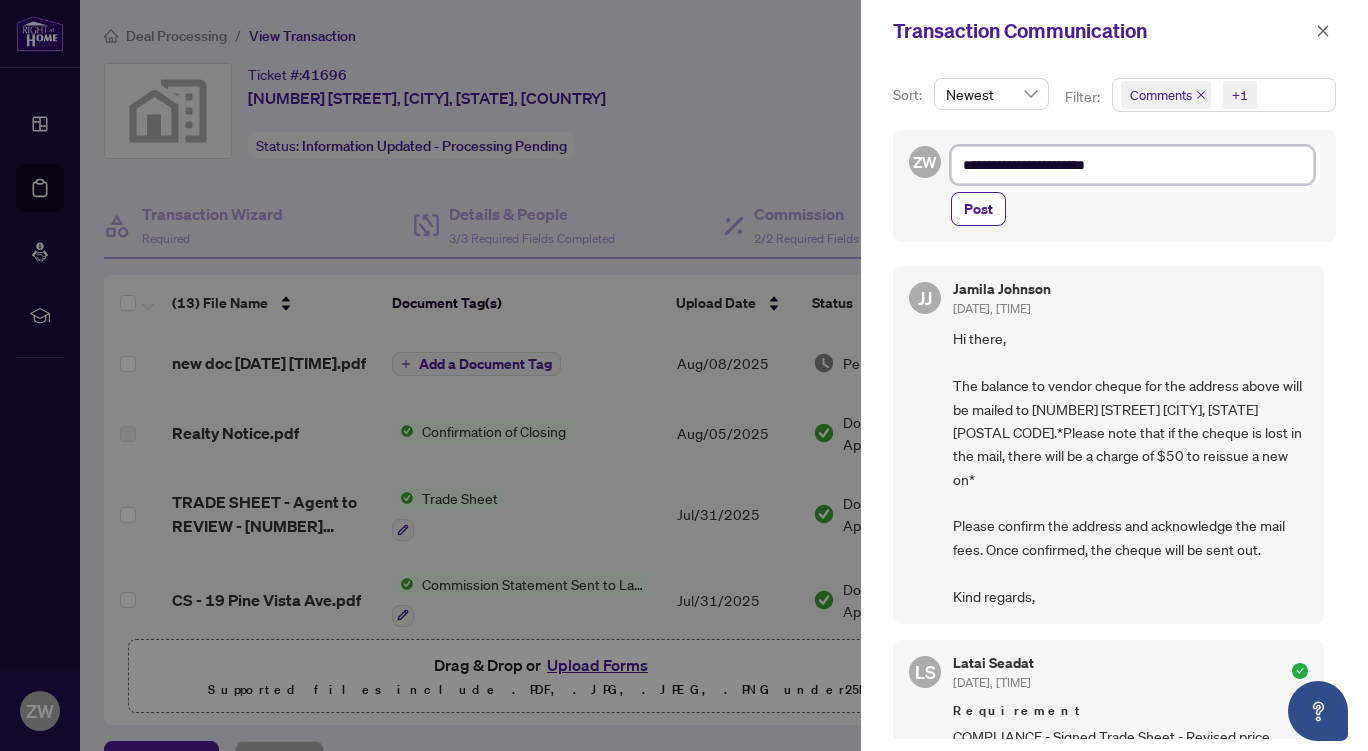 type on "**********" 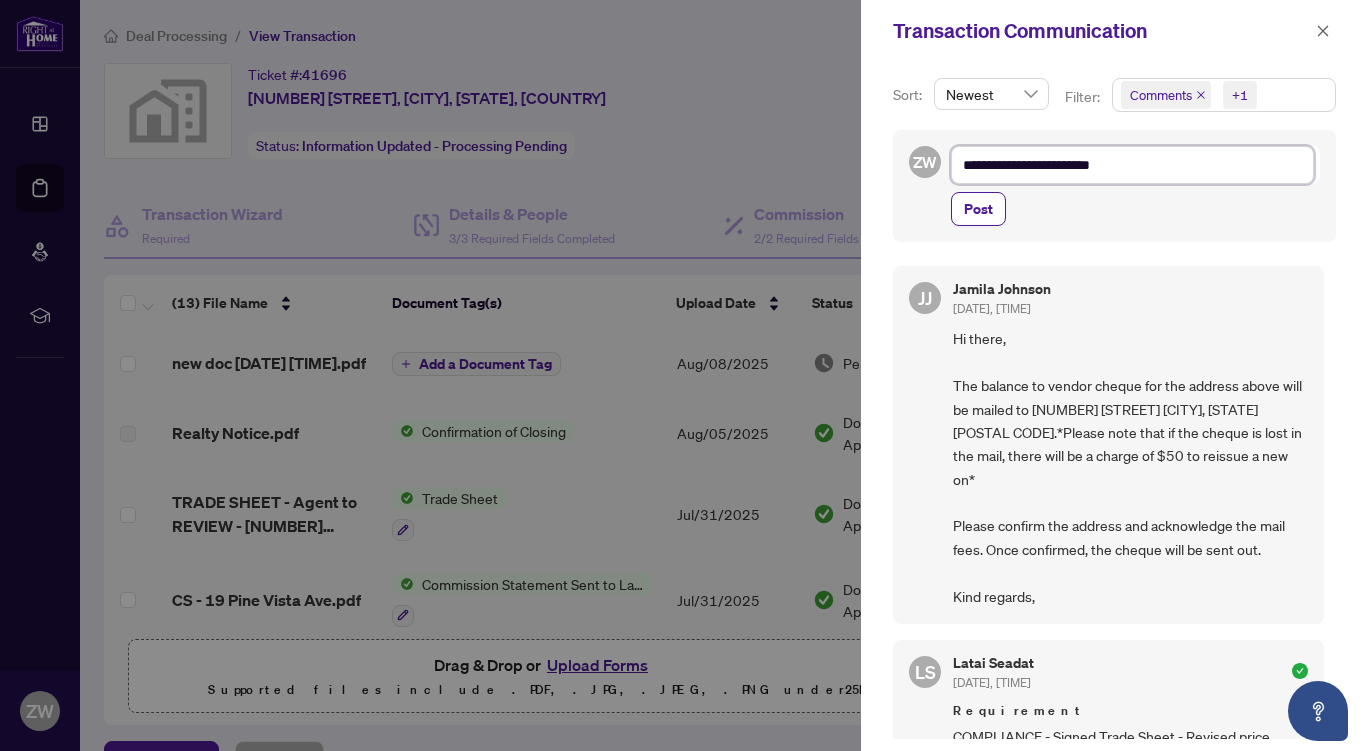 type on "**********" 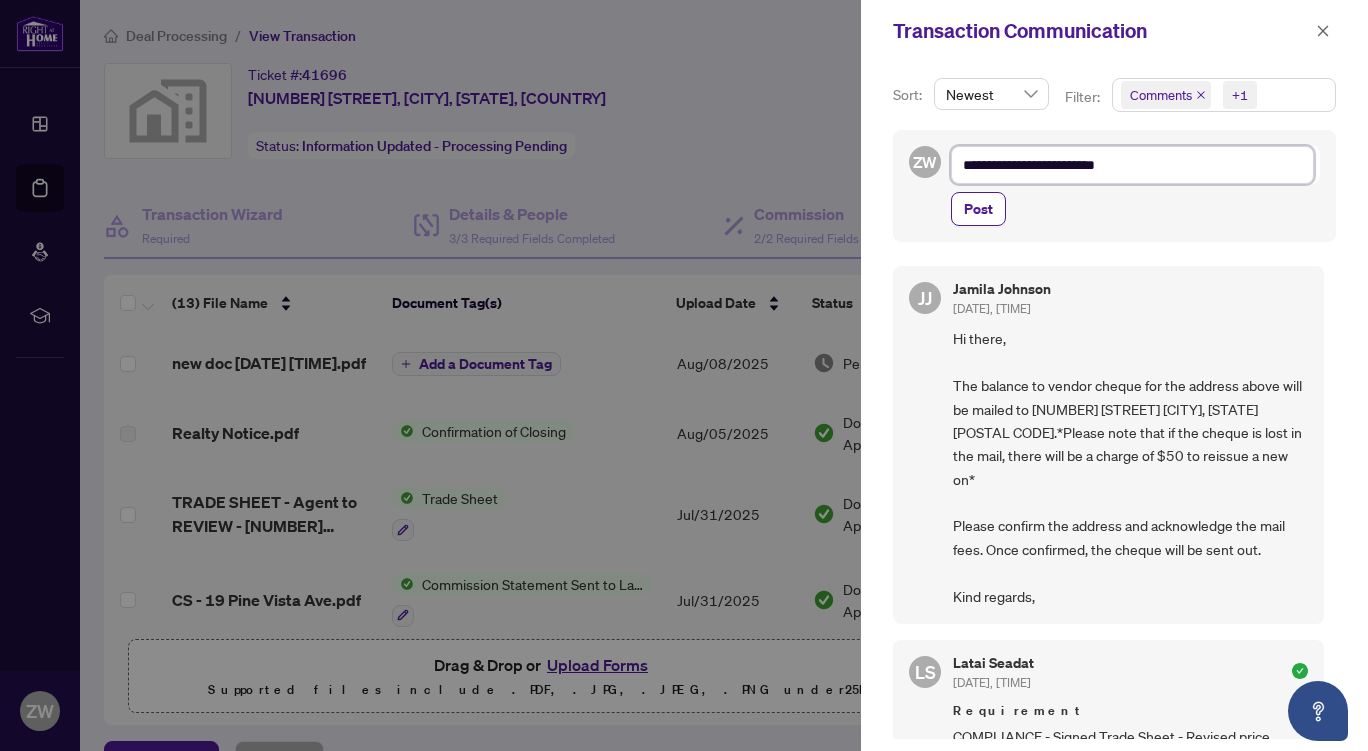 type on "**********" 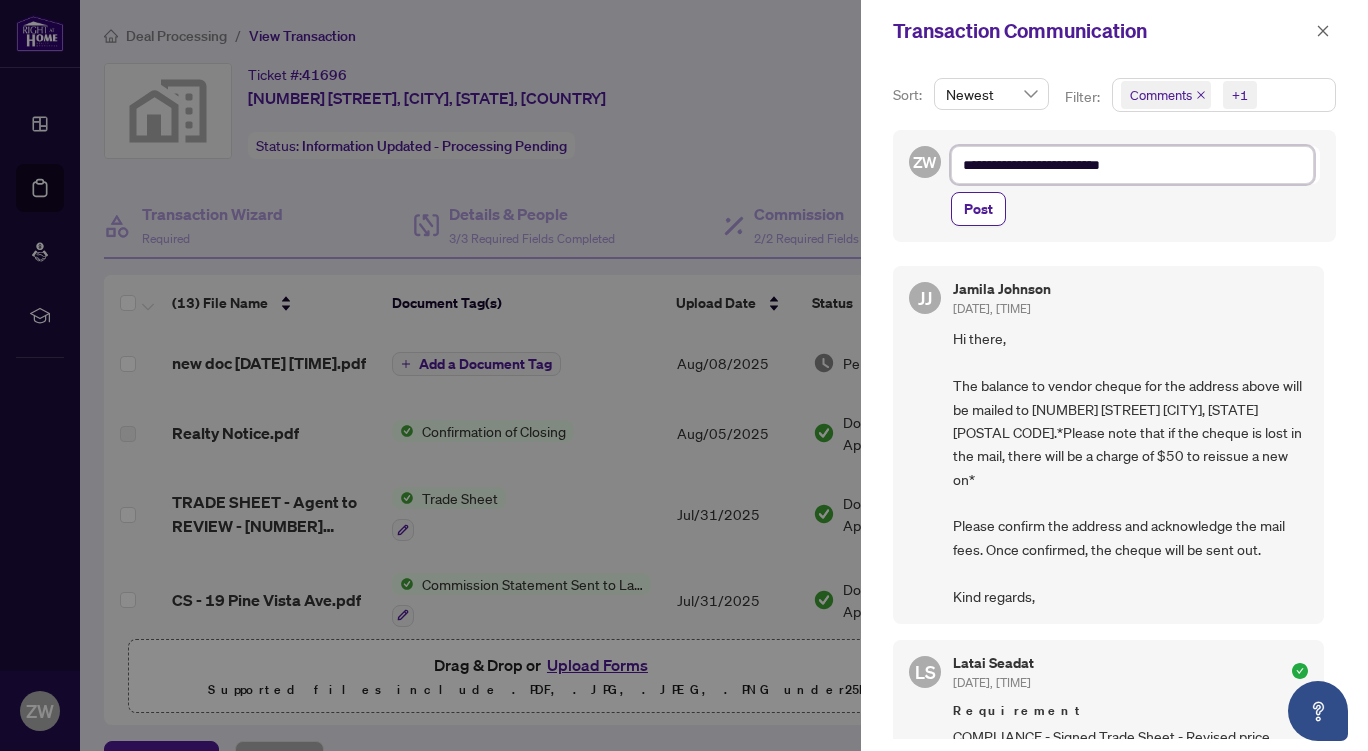 type on "**********" 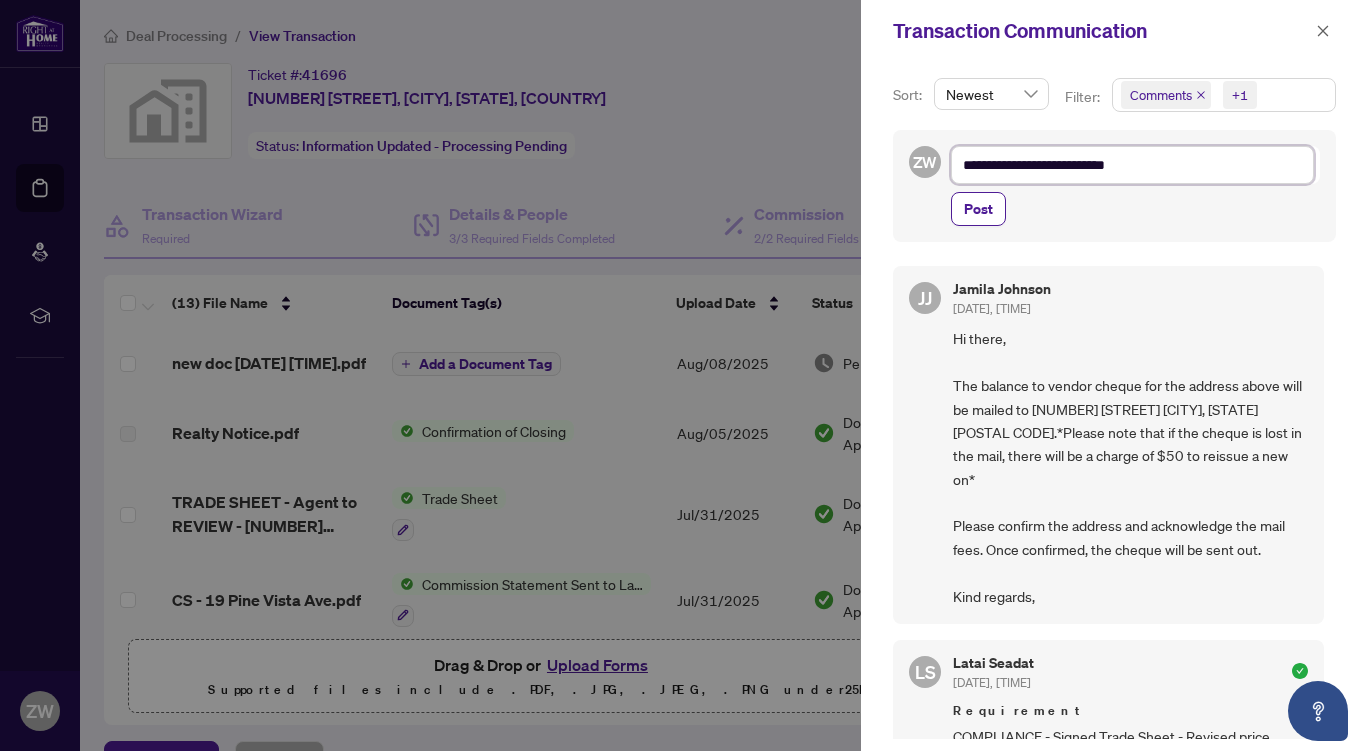 type on "**********" 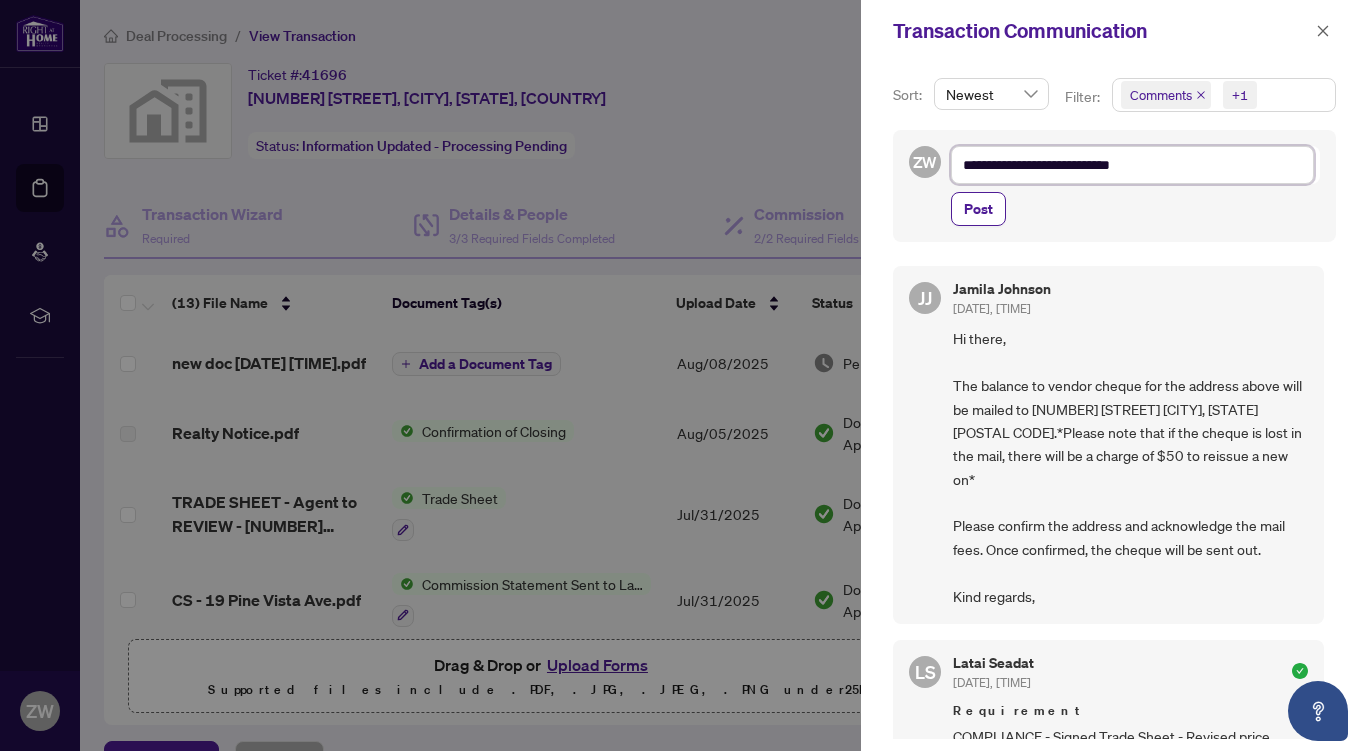 type on "**********" 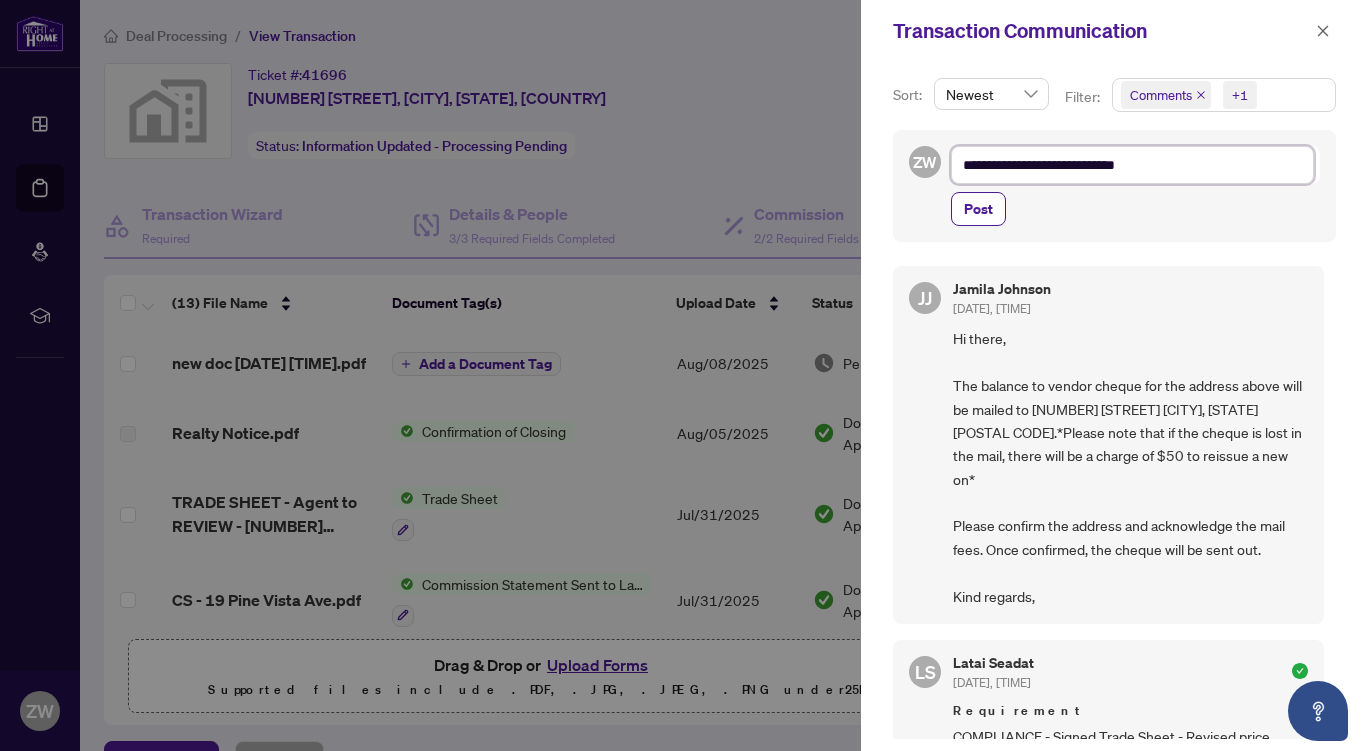 type on "**********" 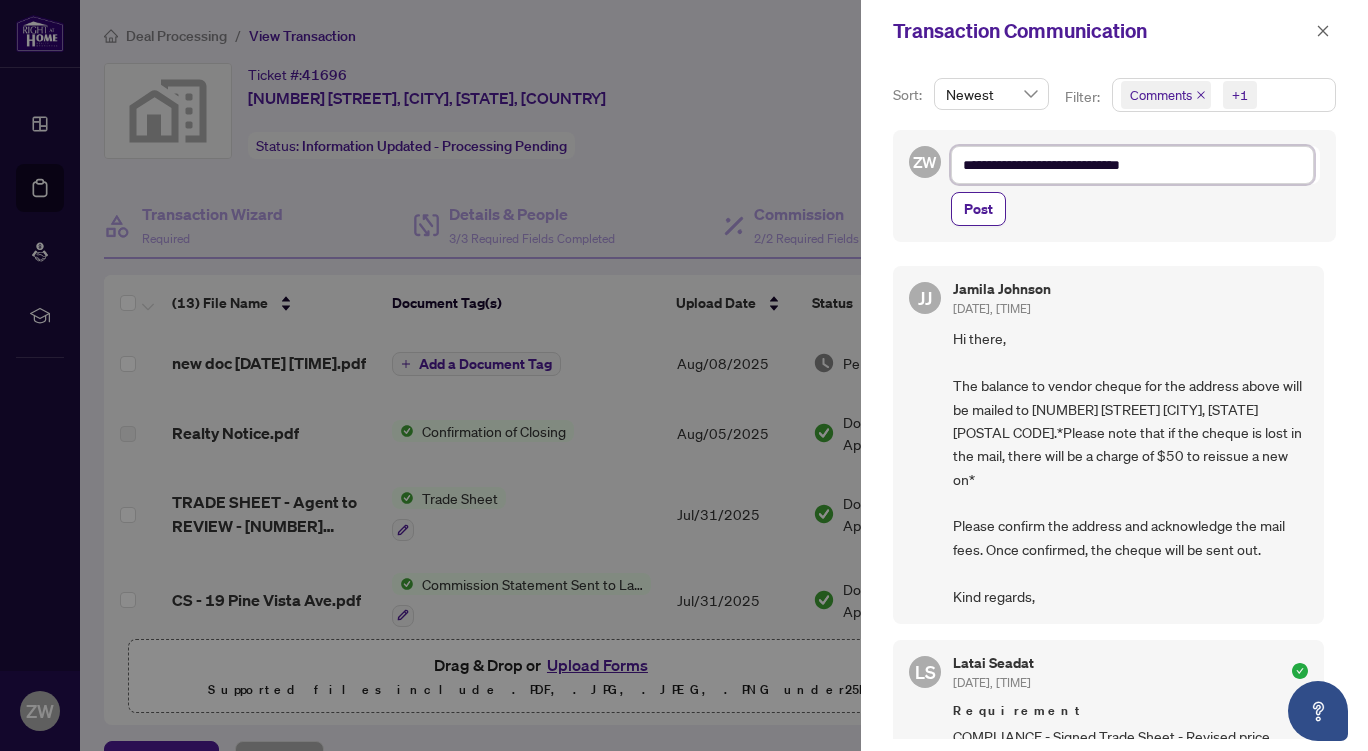 type on "**********" 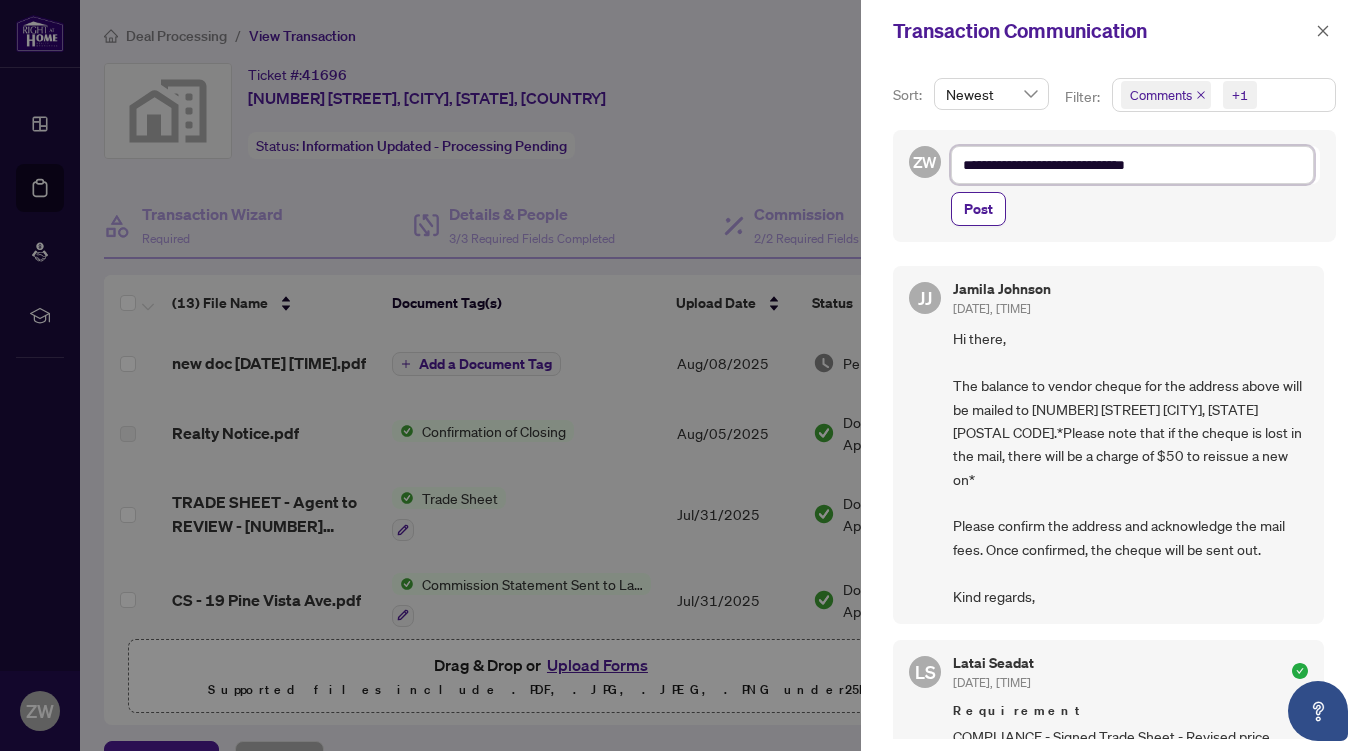 type on "**********" 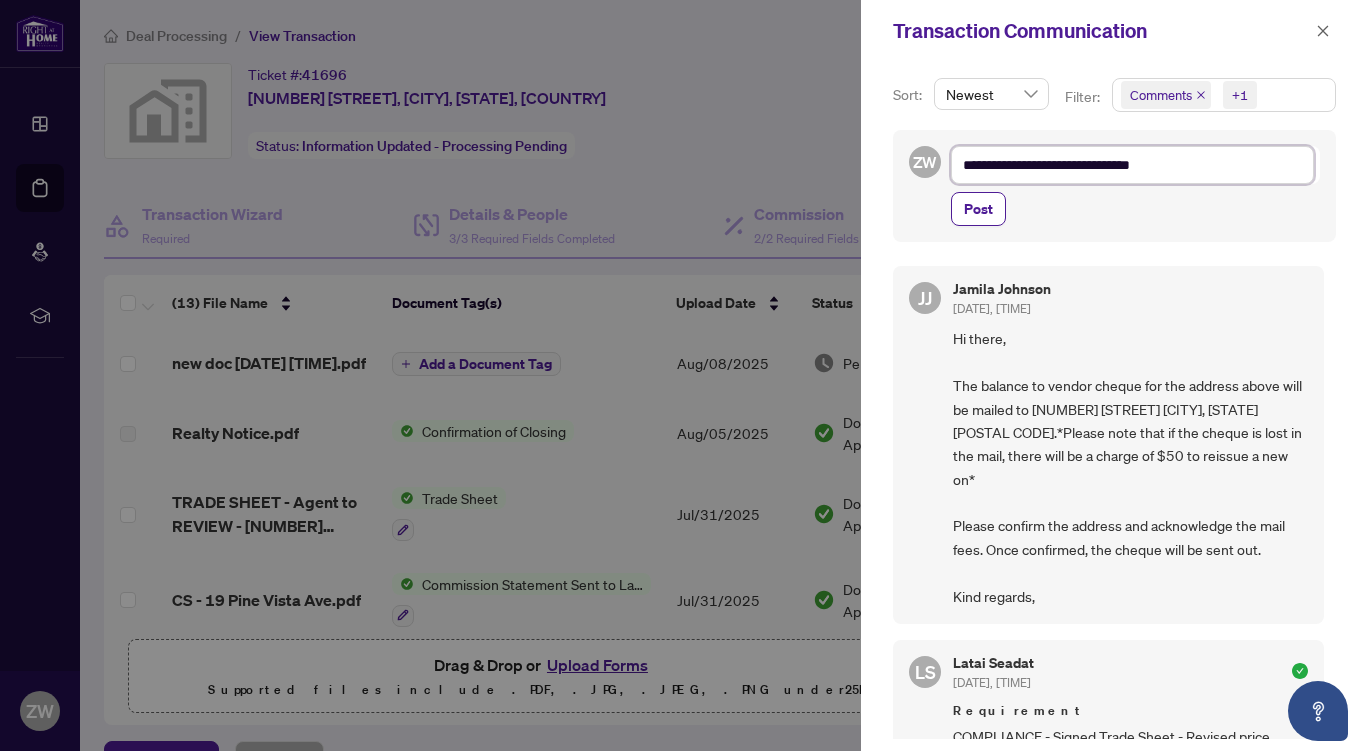 type on "**********" 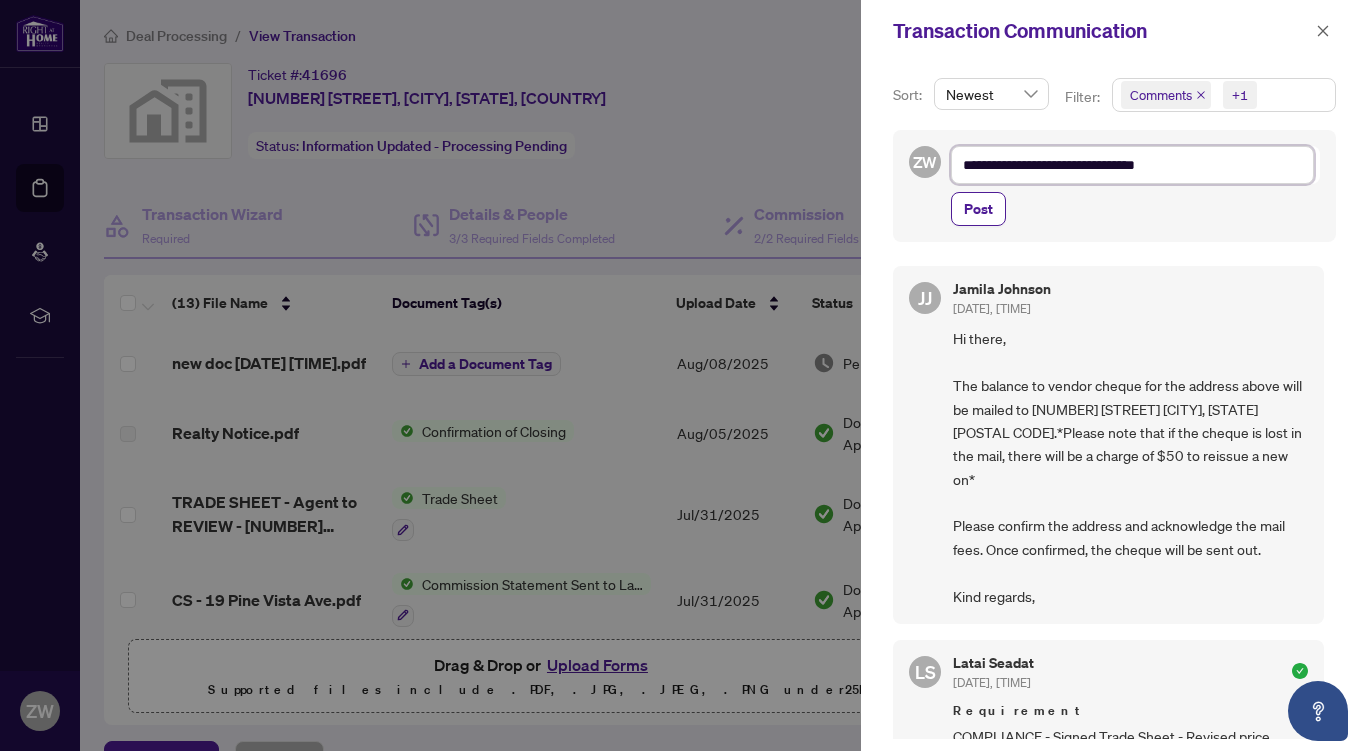 type on "**********" 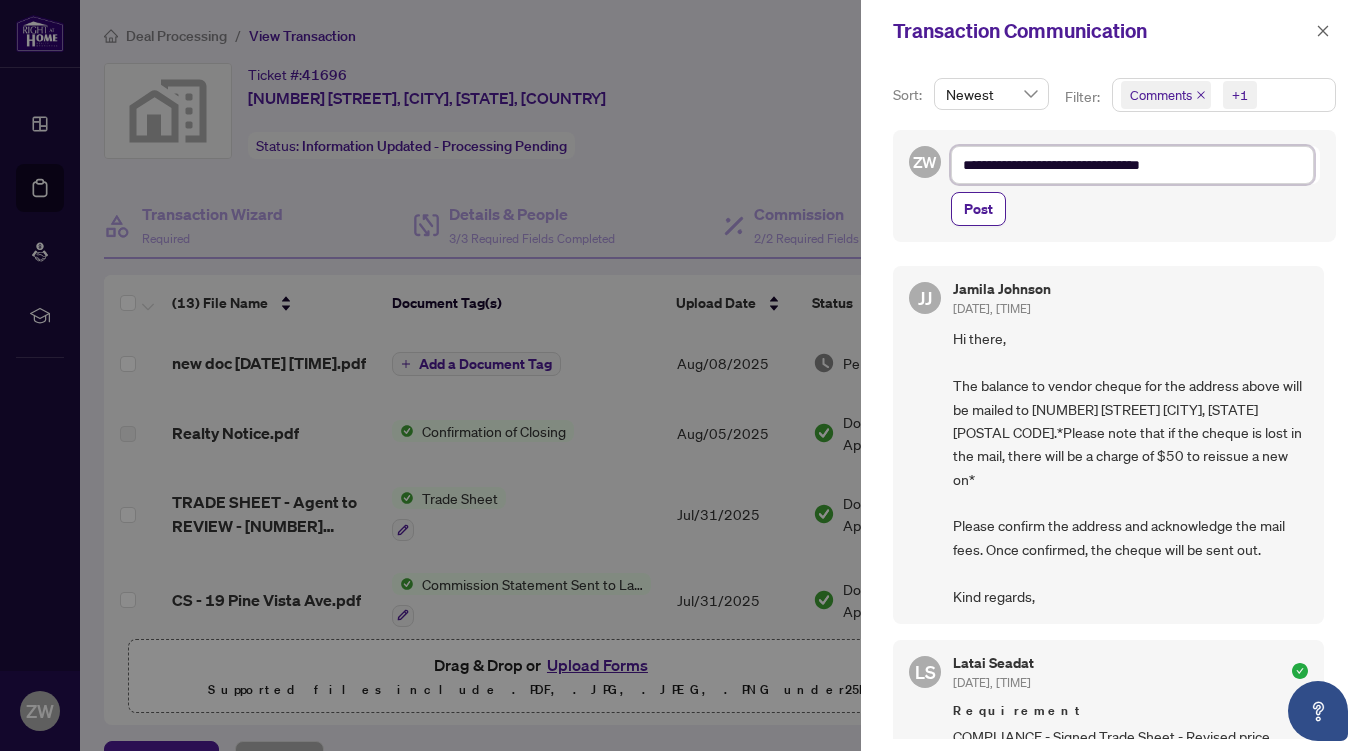 type on "**********" 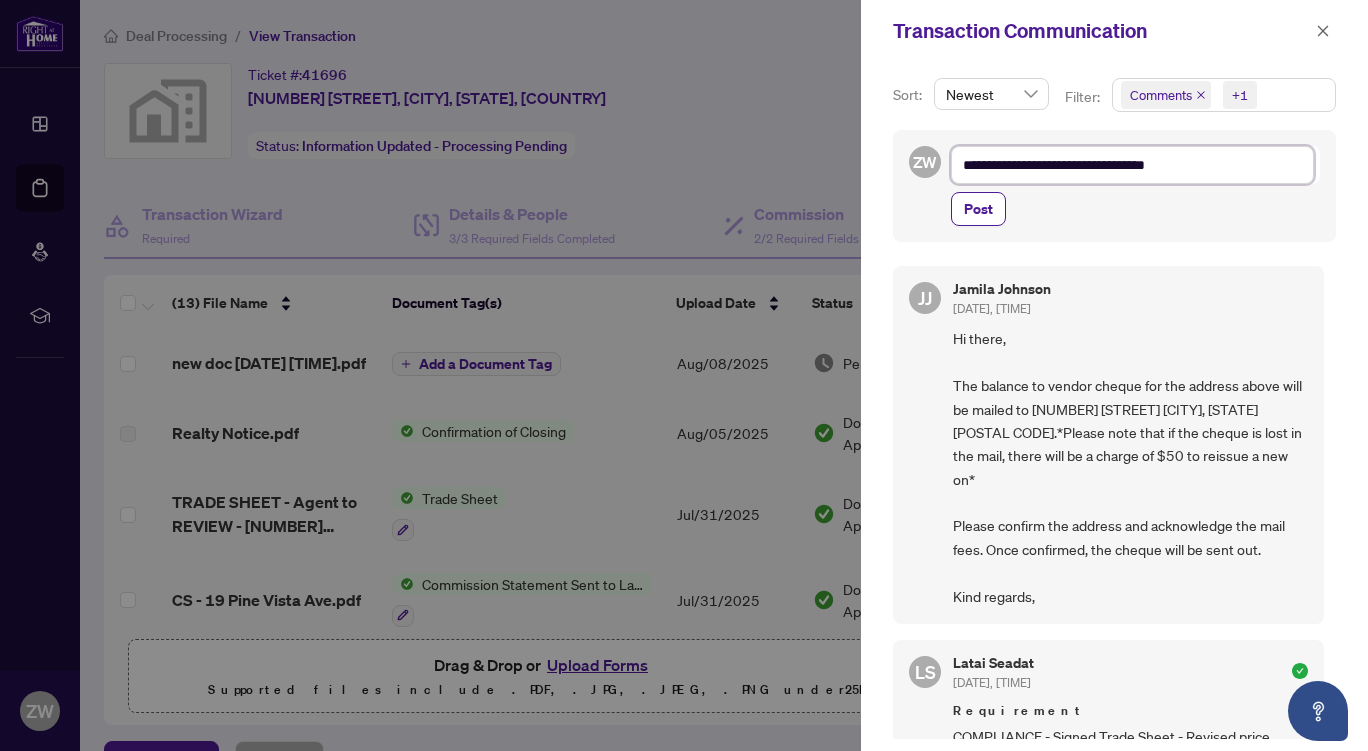 type on "**********" 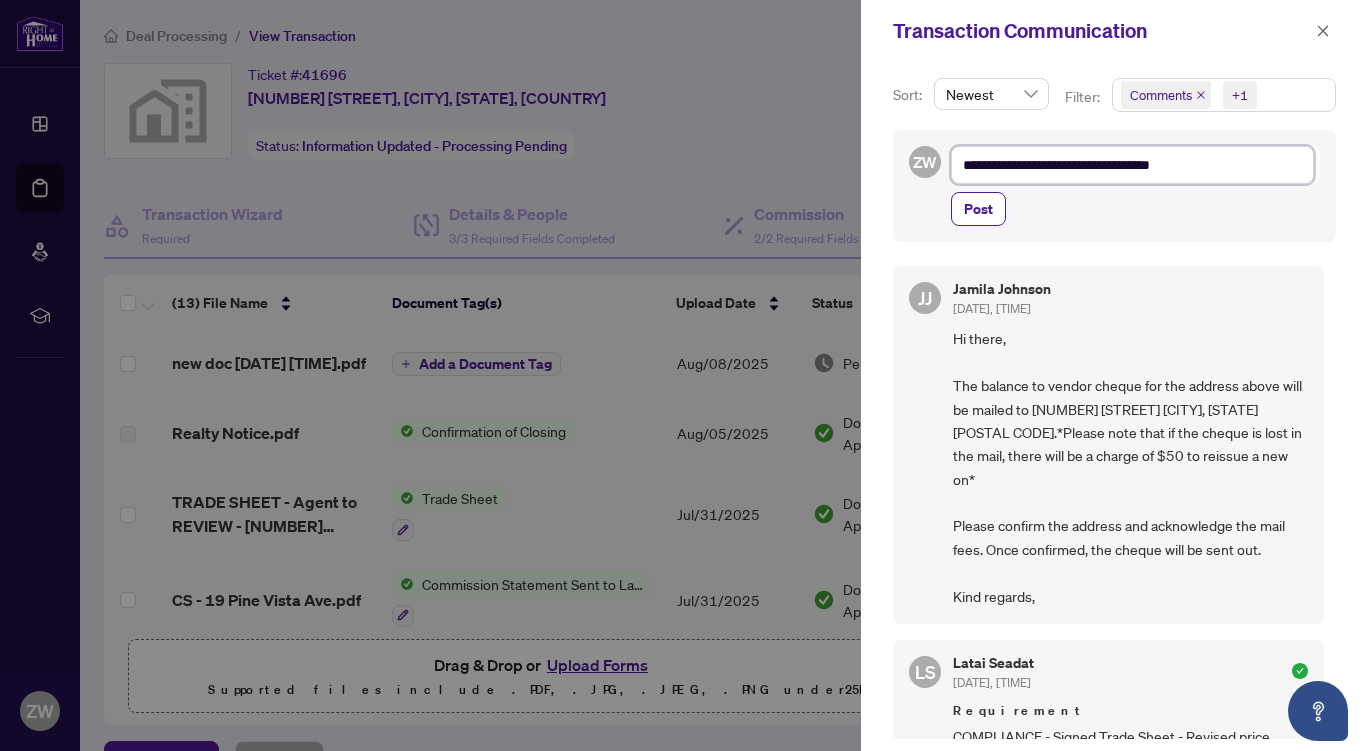 type on "**********" 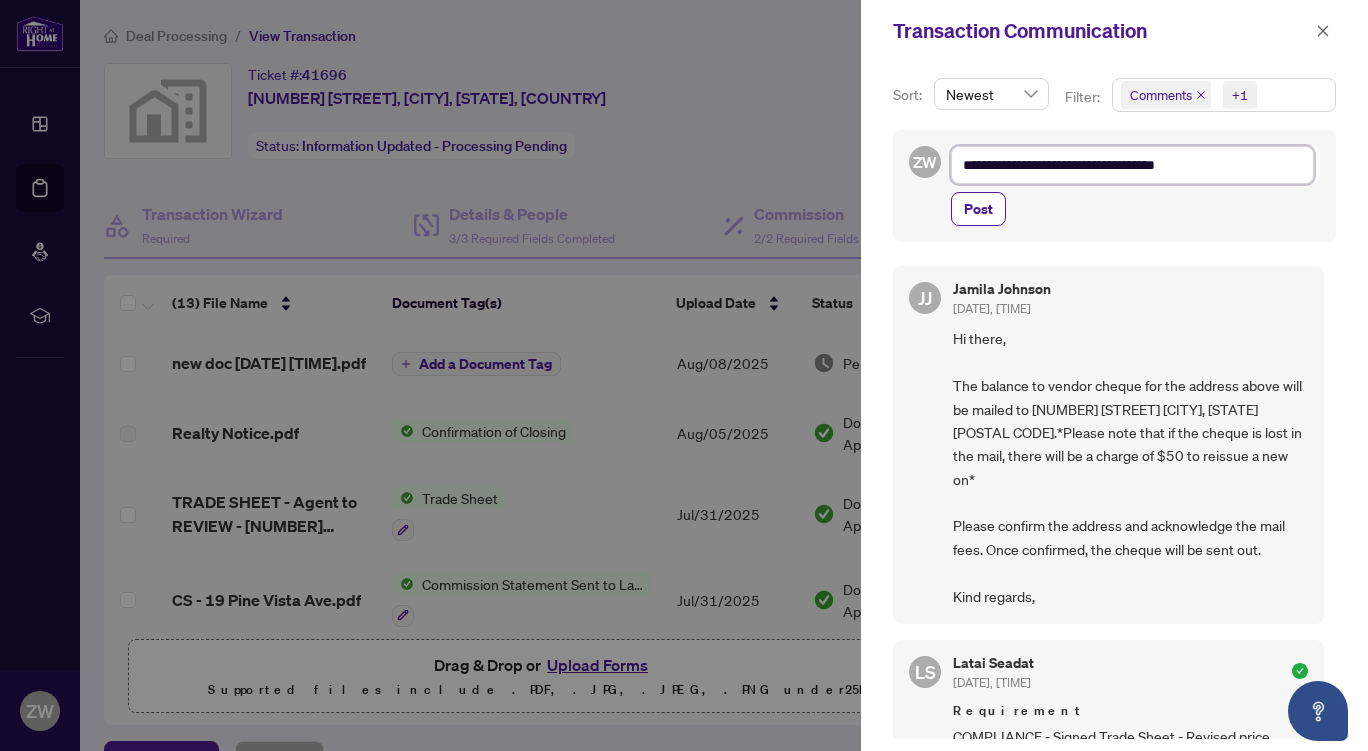 type on "**********" 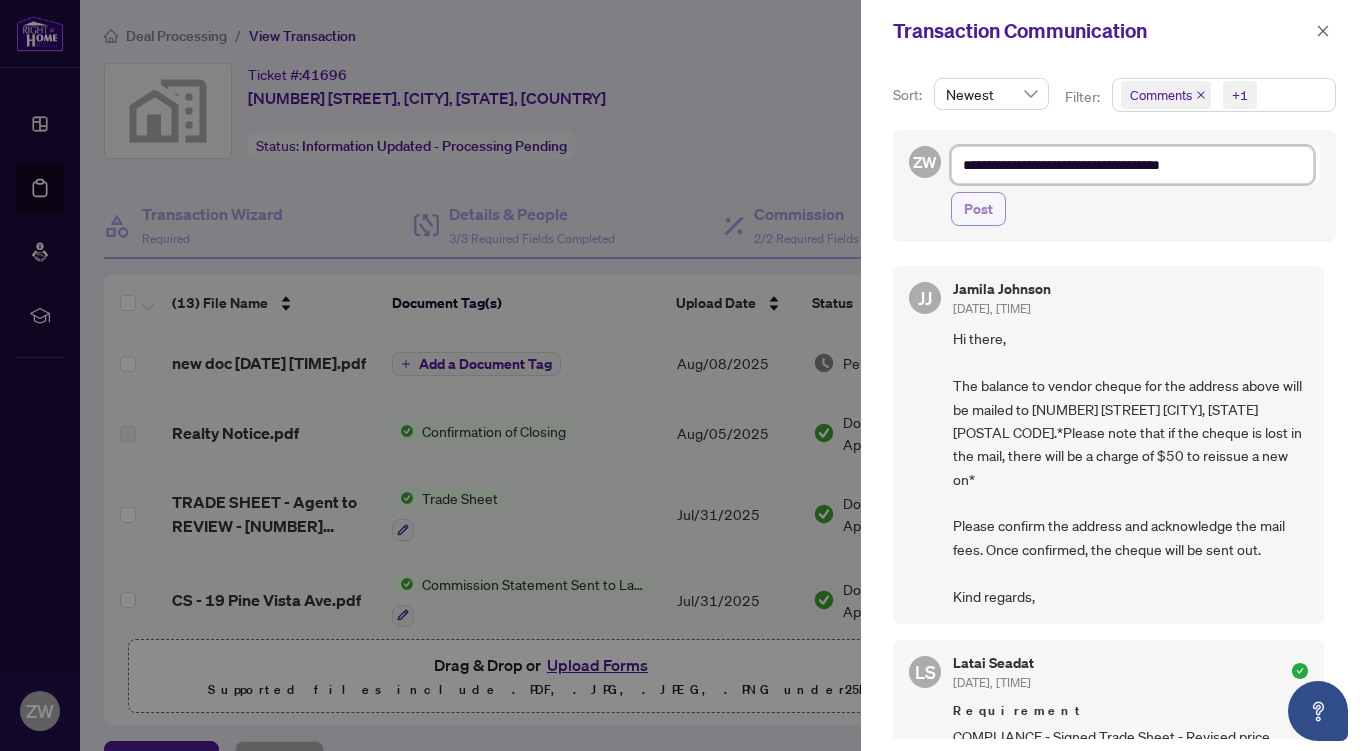 type on "**********" 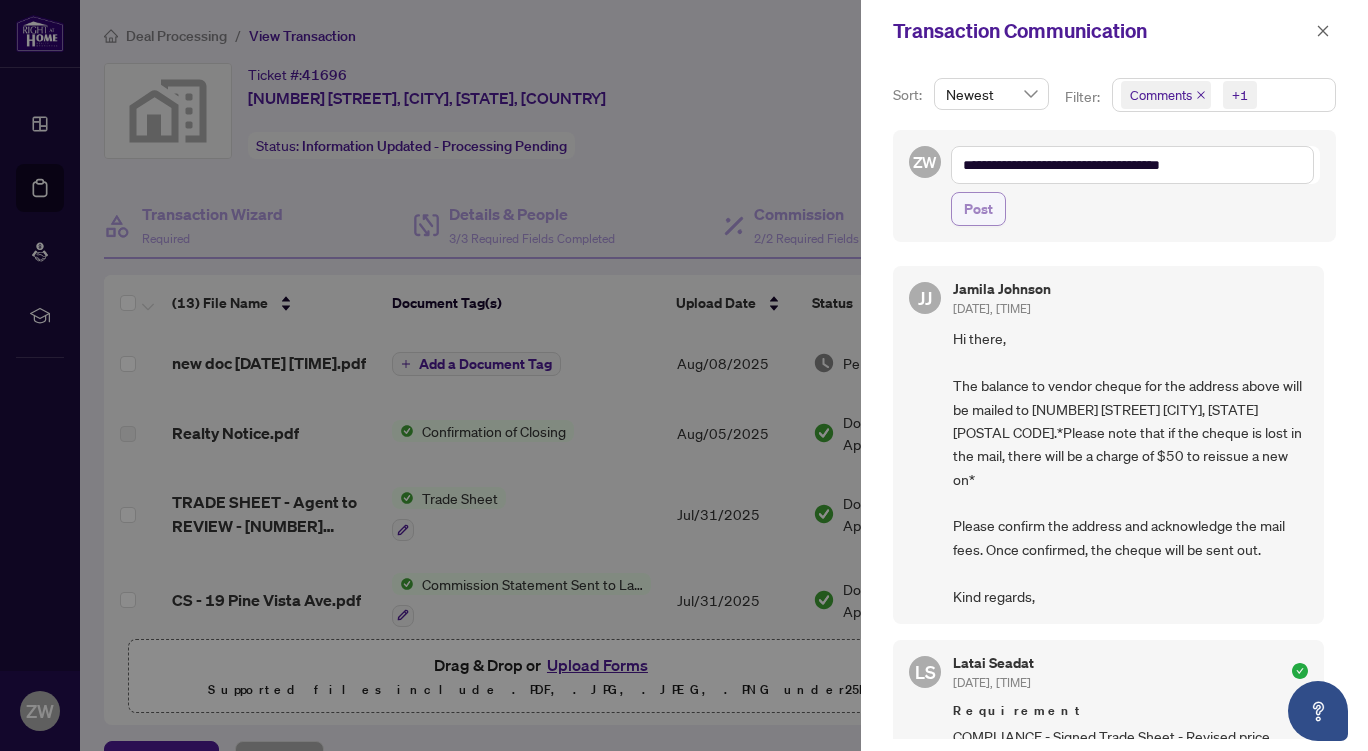 click on "Post" at bounding box center (978, 209) 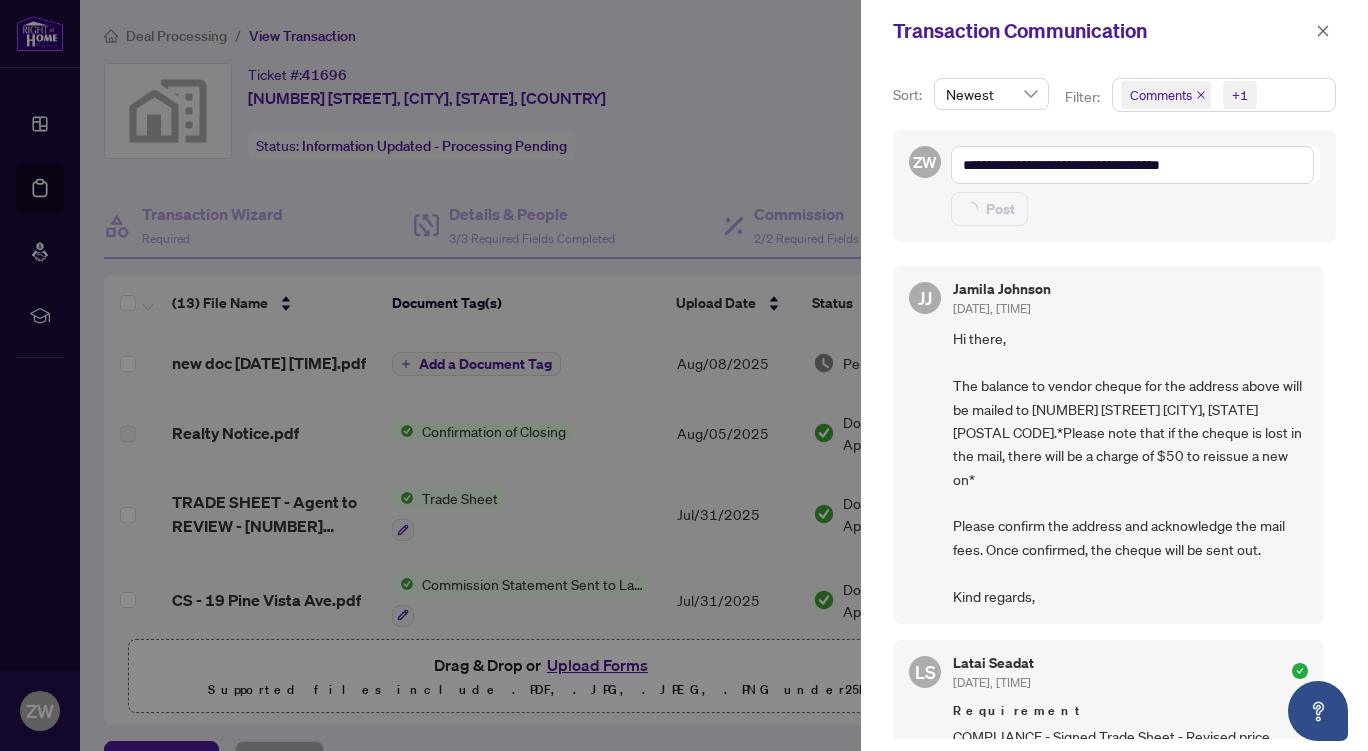 type on "**********" 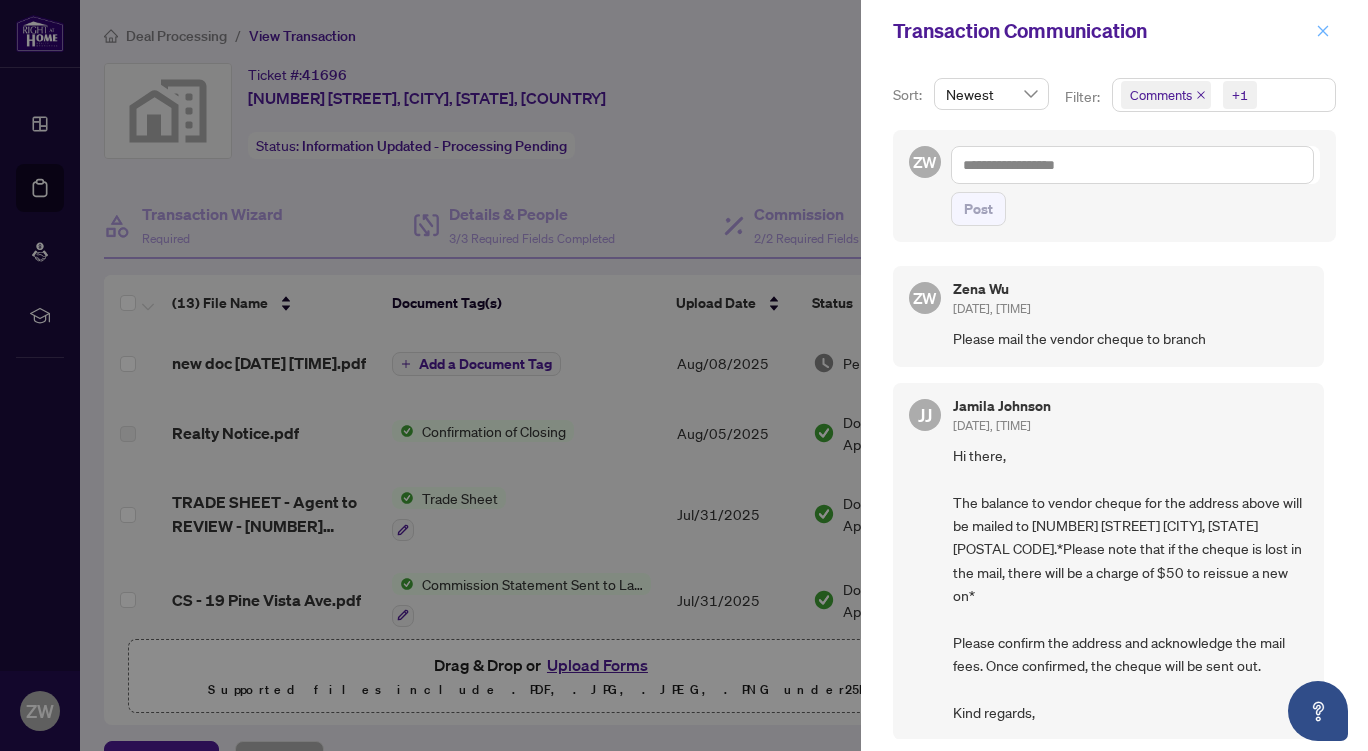 click 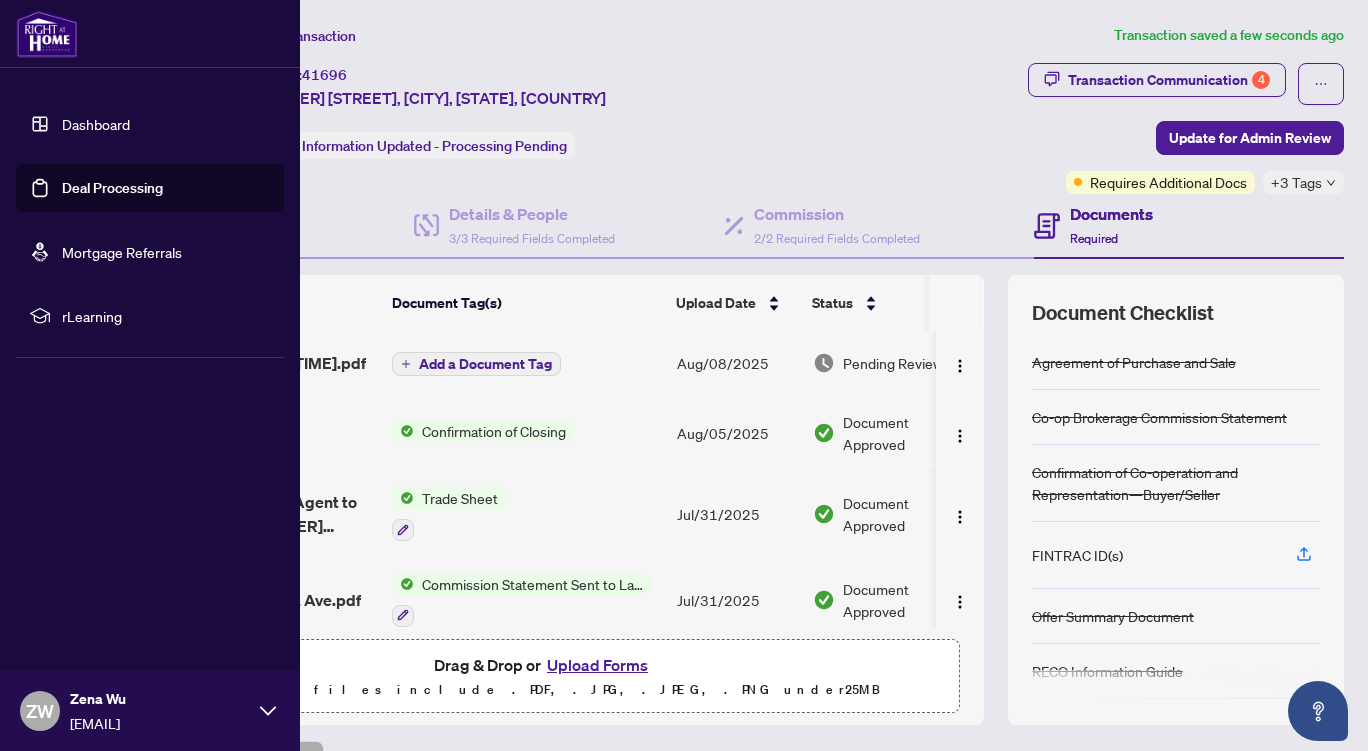 click on "Deal Processing" at bounding box center [112, 188] 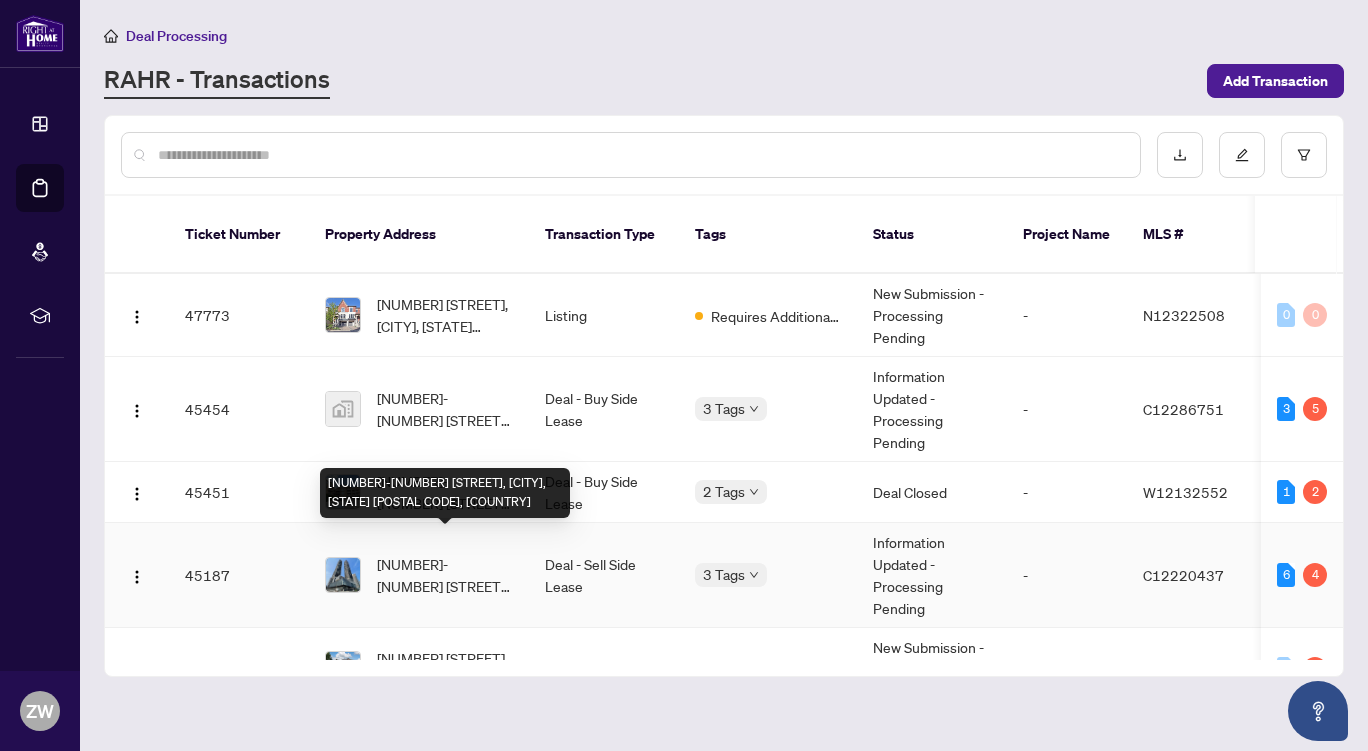 click on "[NUMBER]-[NUMBER] [STREET], [CITY], [STATE] [POSTAL CODE], [COUNTRY]" at bounding box center (445, 575) 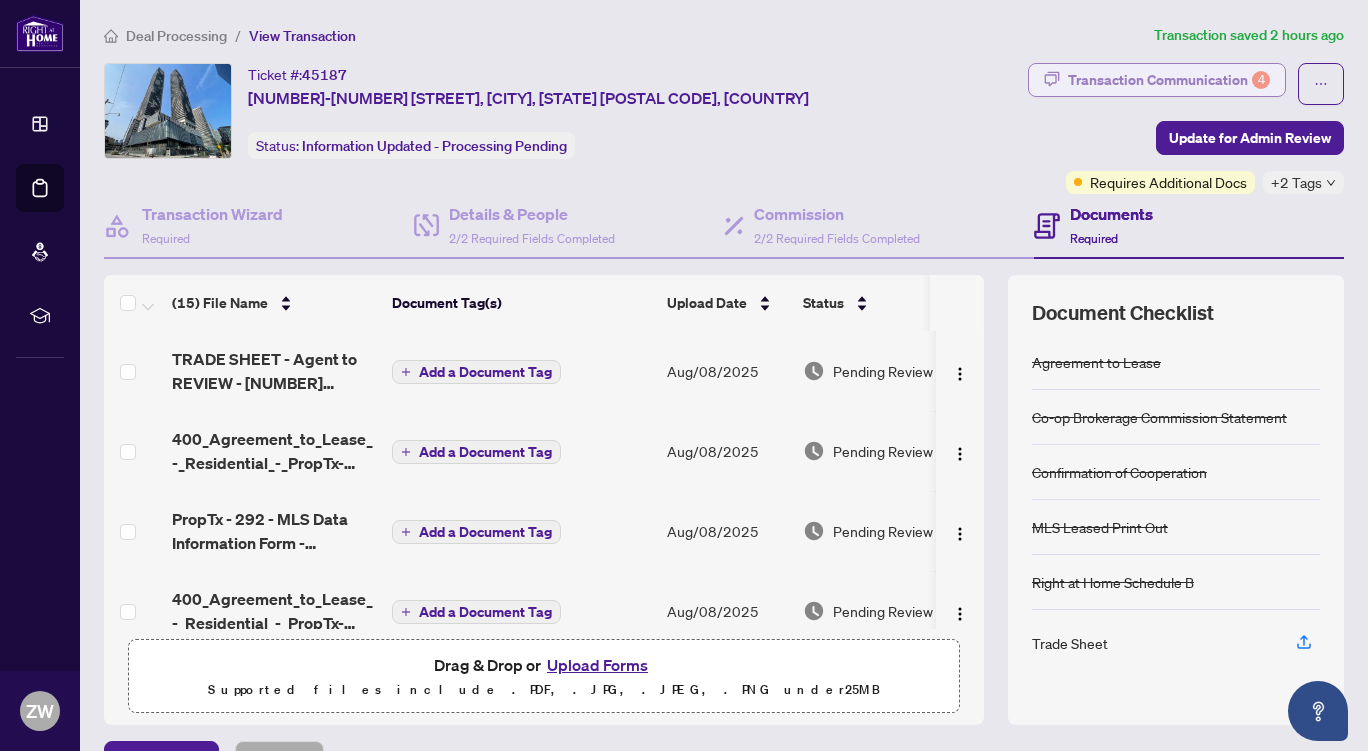 click on "Transaction Communication 4" at bounding box center (1169, 80) 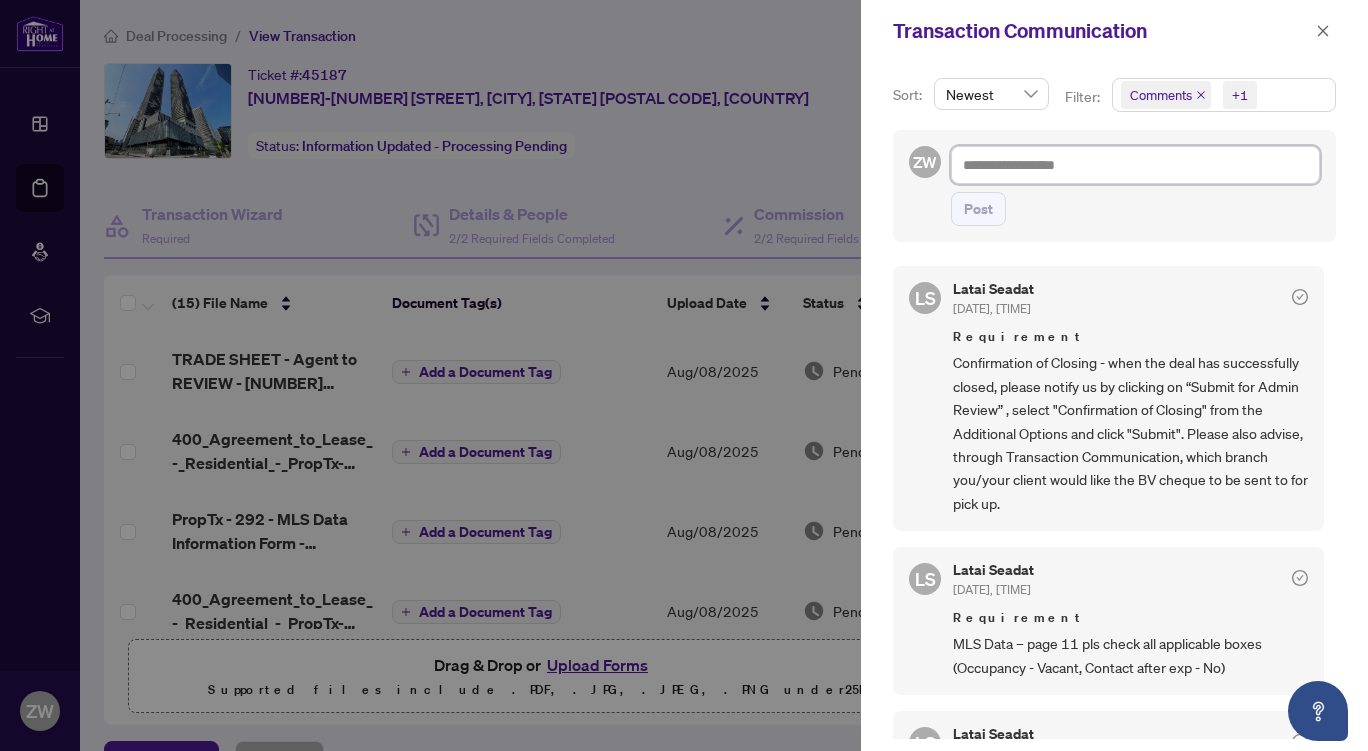 click at bounding box center [1135, 165] 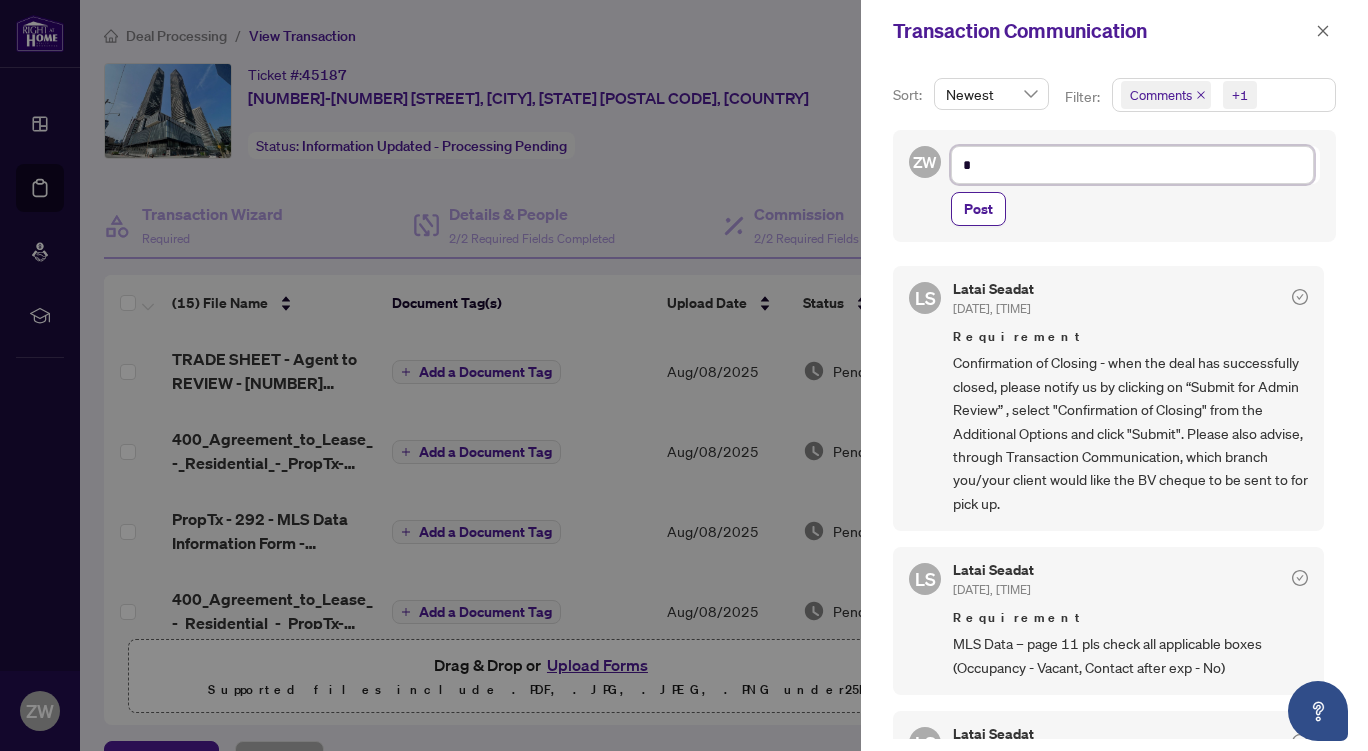 type on "**" 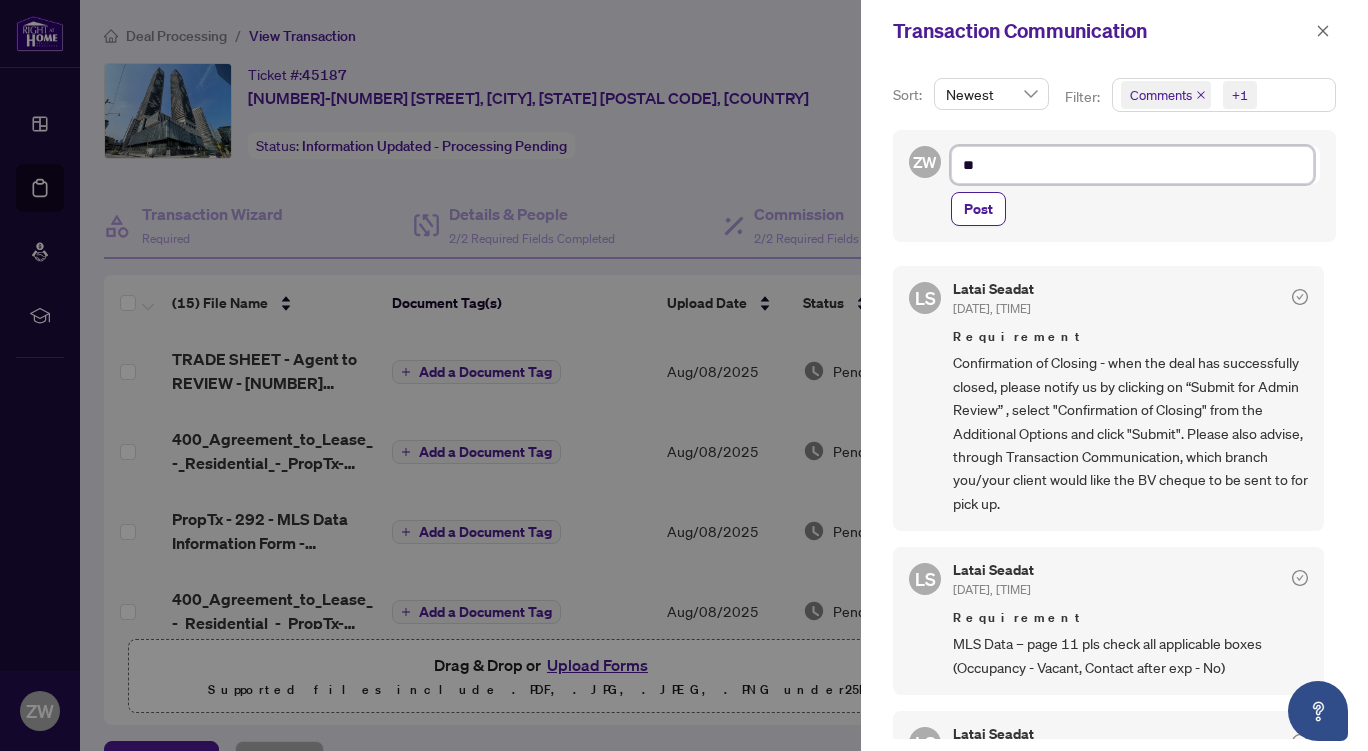 type on "***" 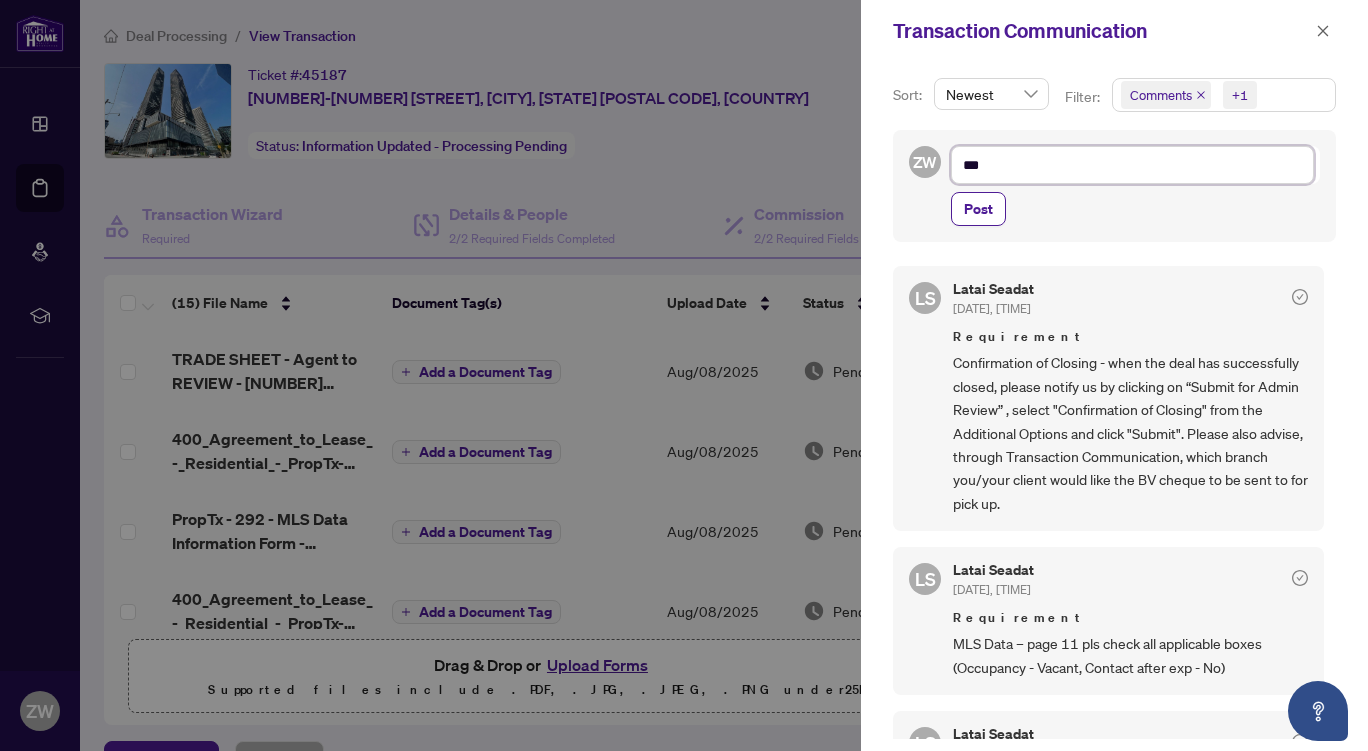 type on "****" 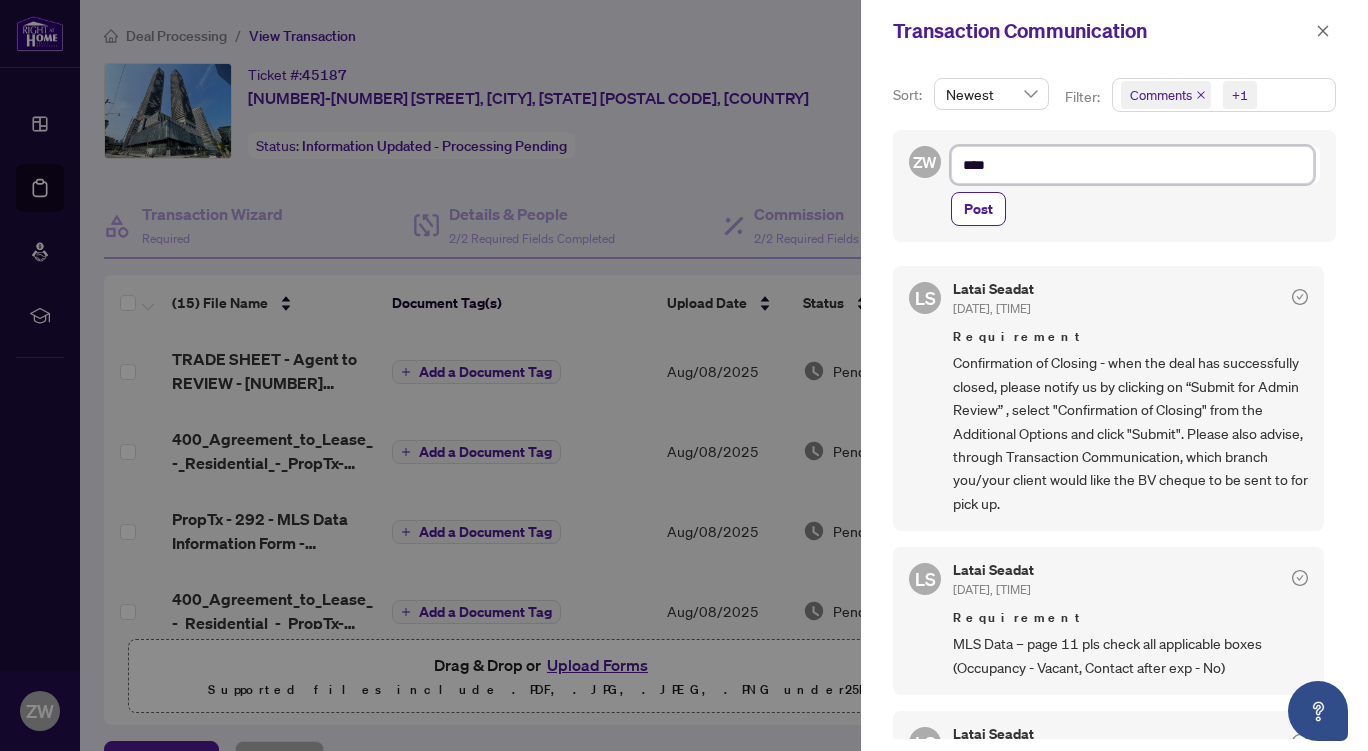 type on "*****" 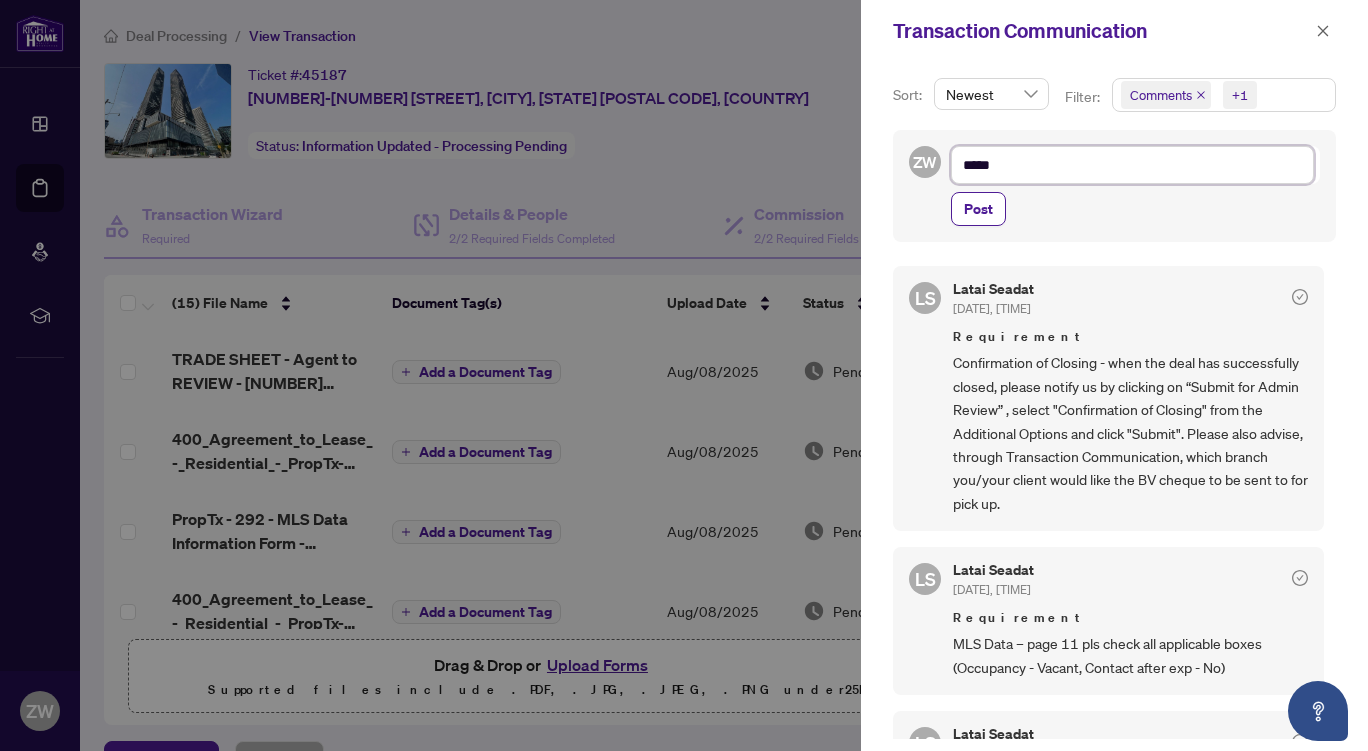 type on "******" 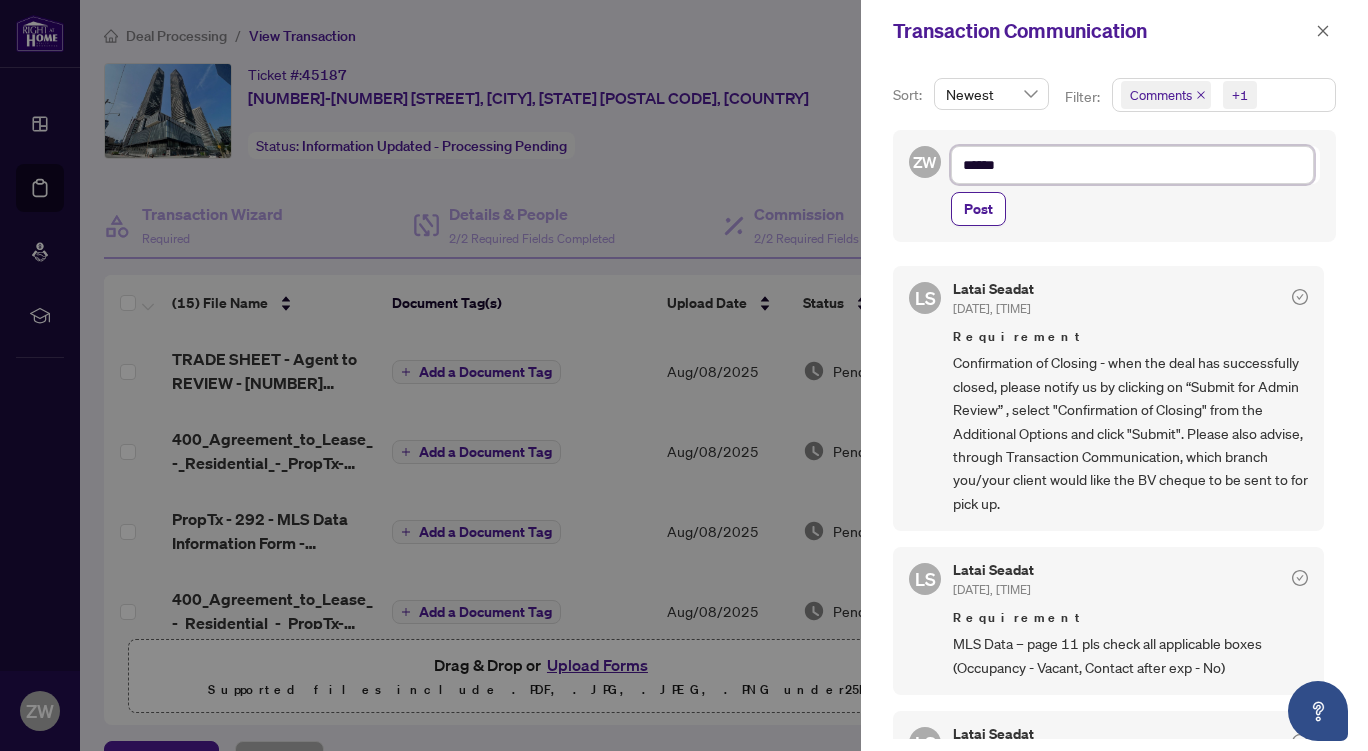 type on "******" 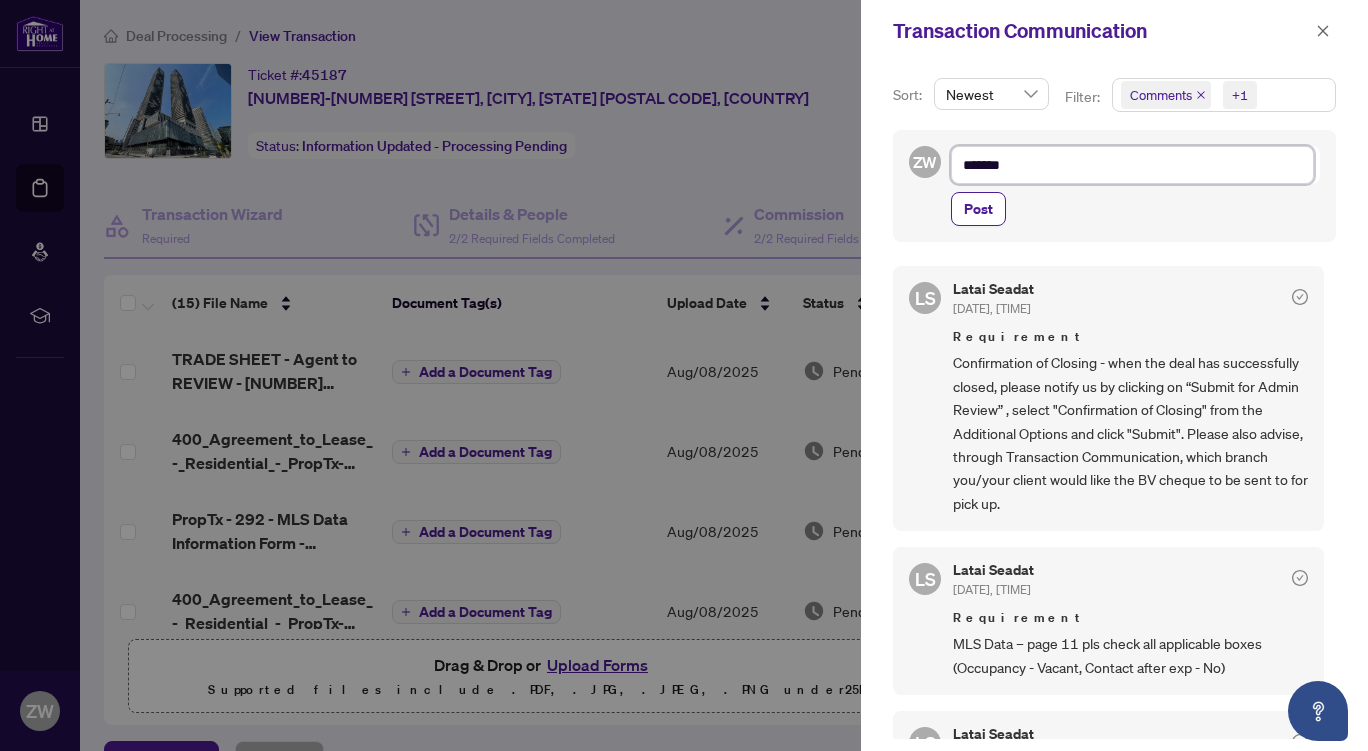 type on "********" 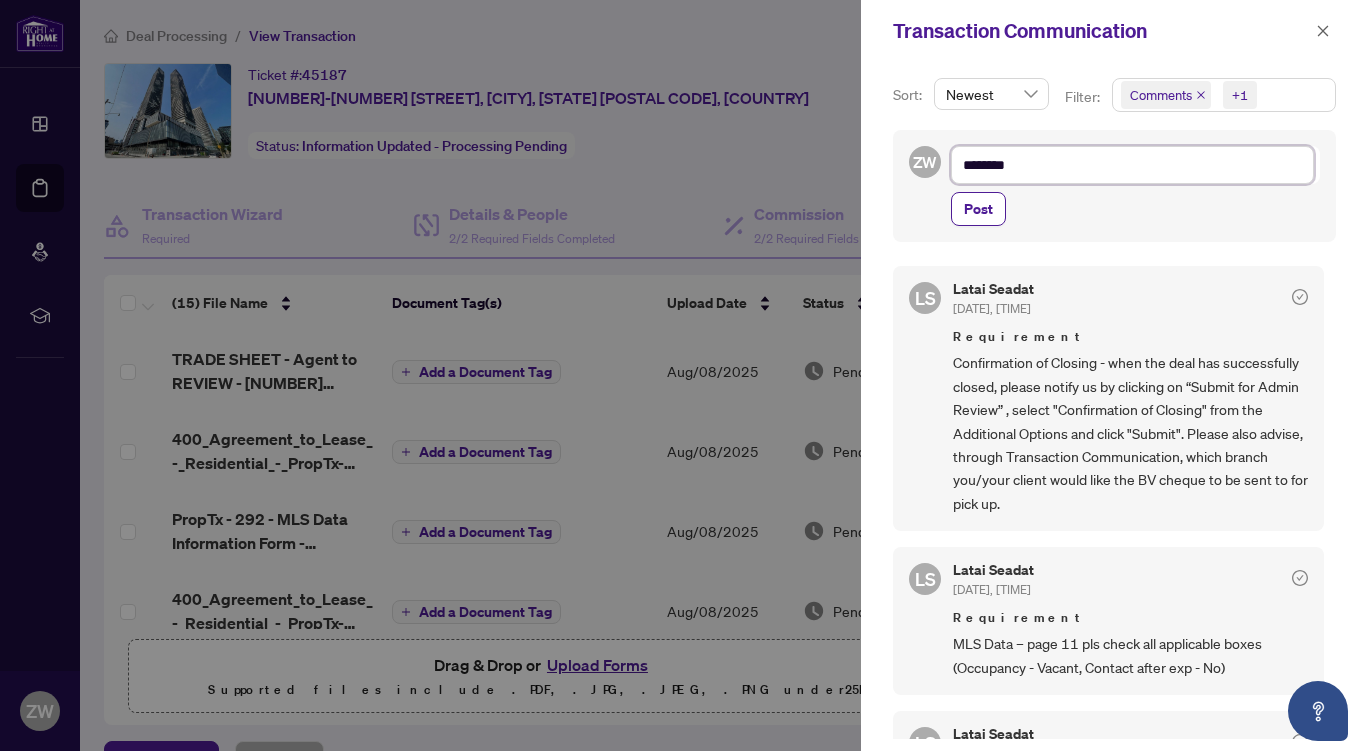 type on "*********" 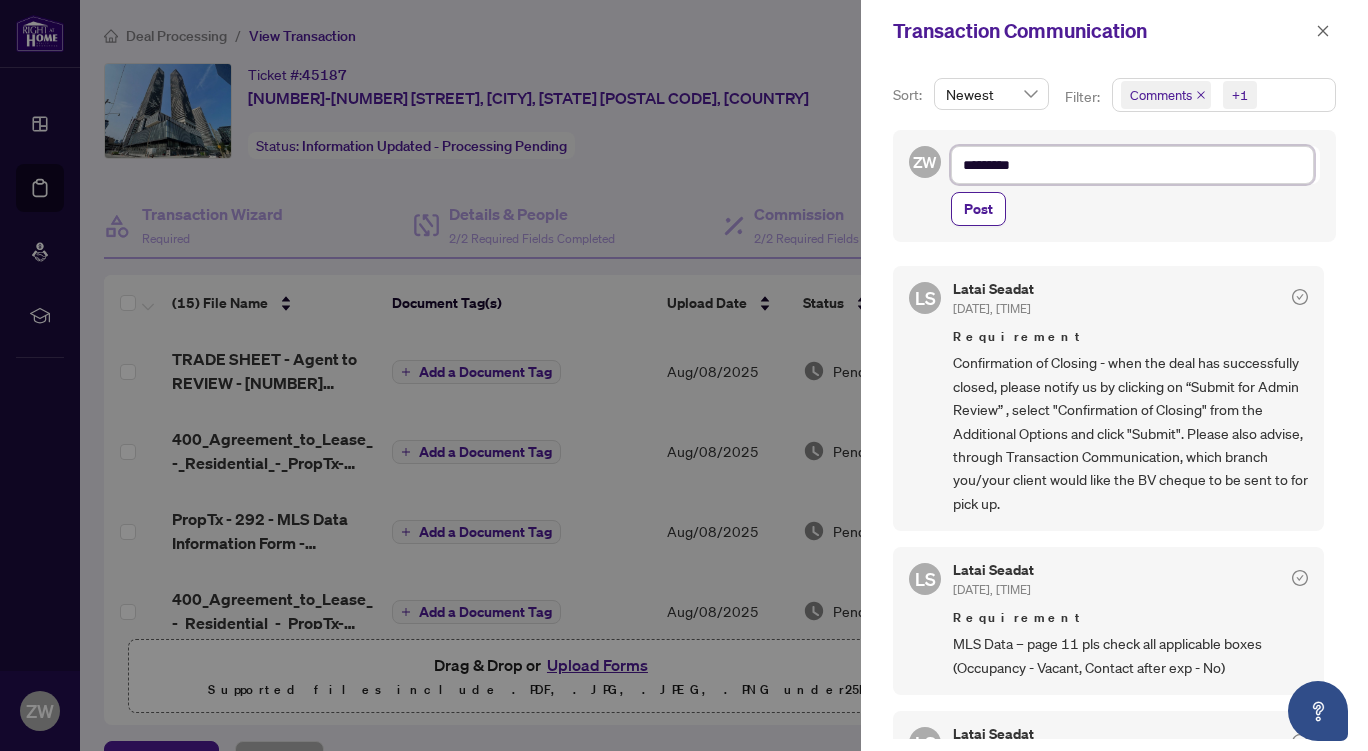 type on "**********" 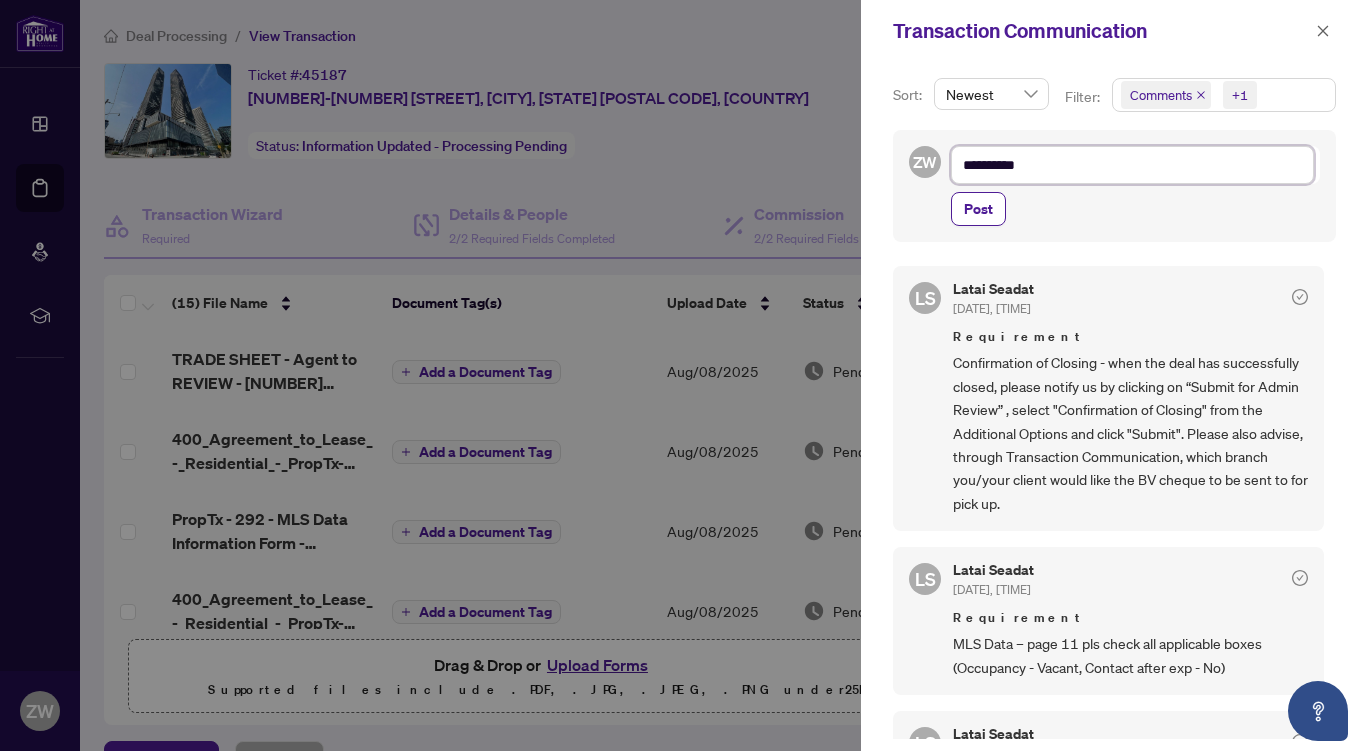 type on "**********" 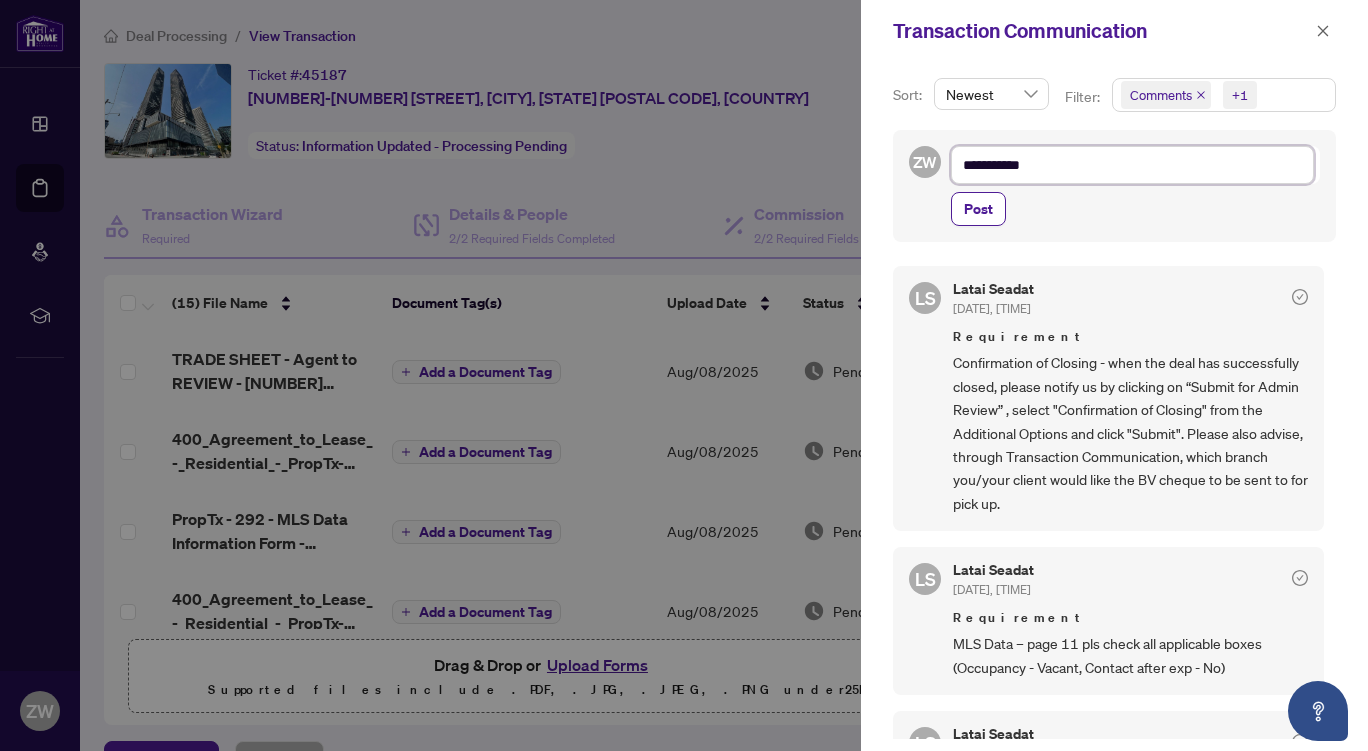 type on "**********" 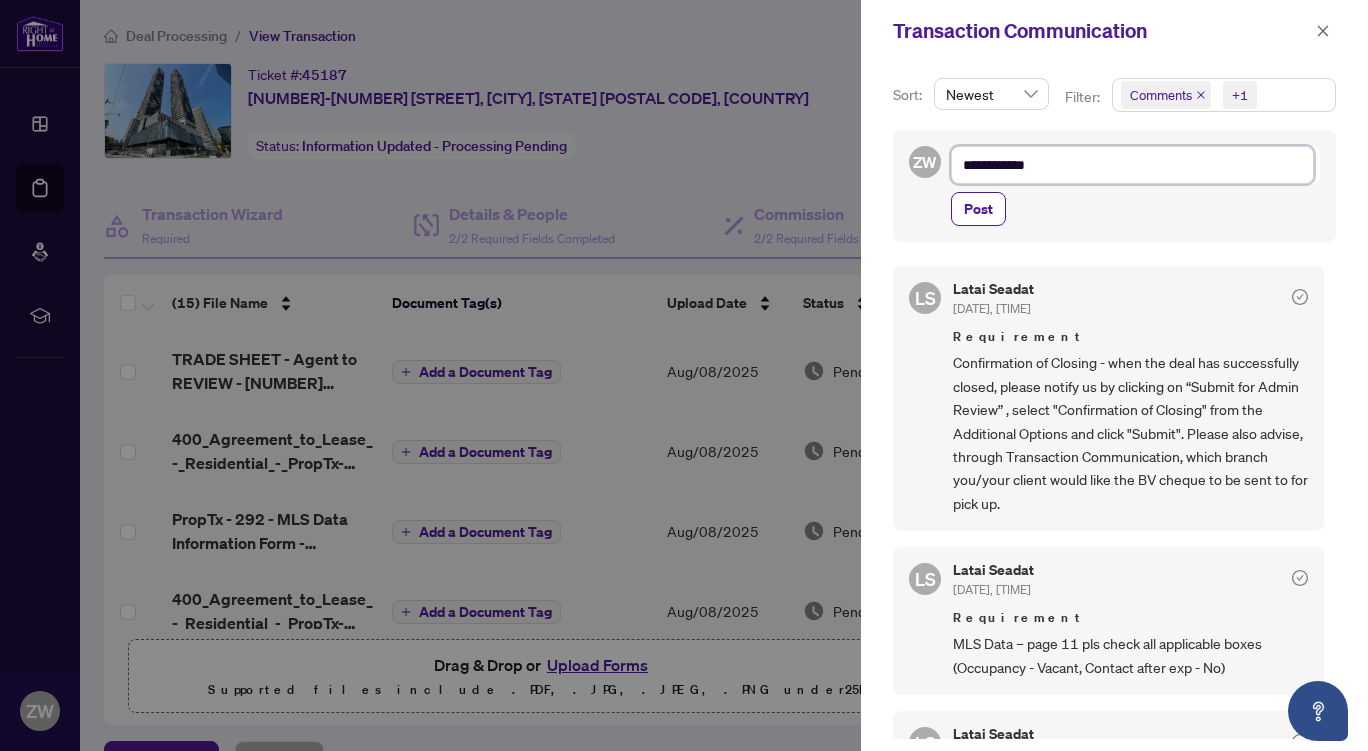 type on "**********" 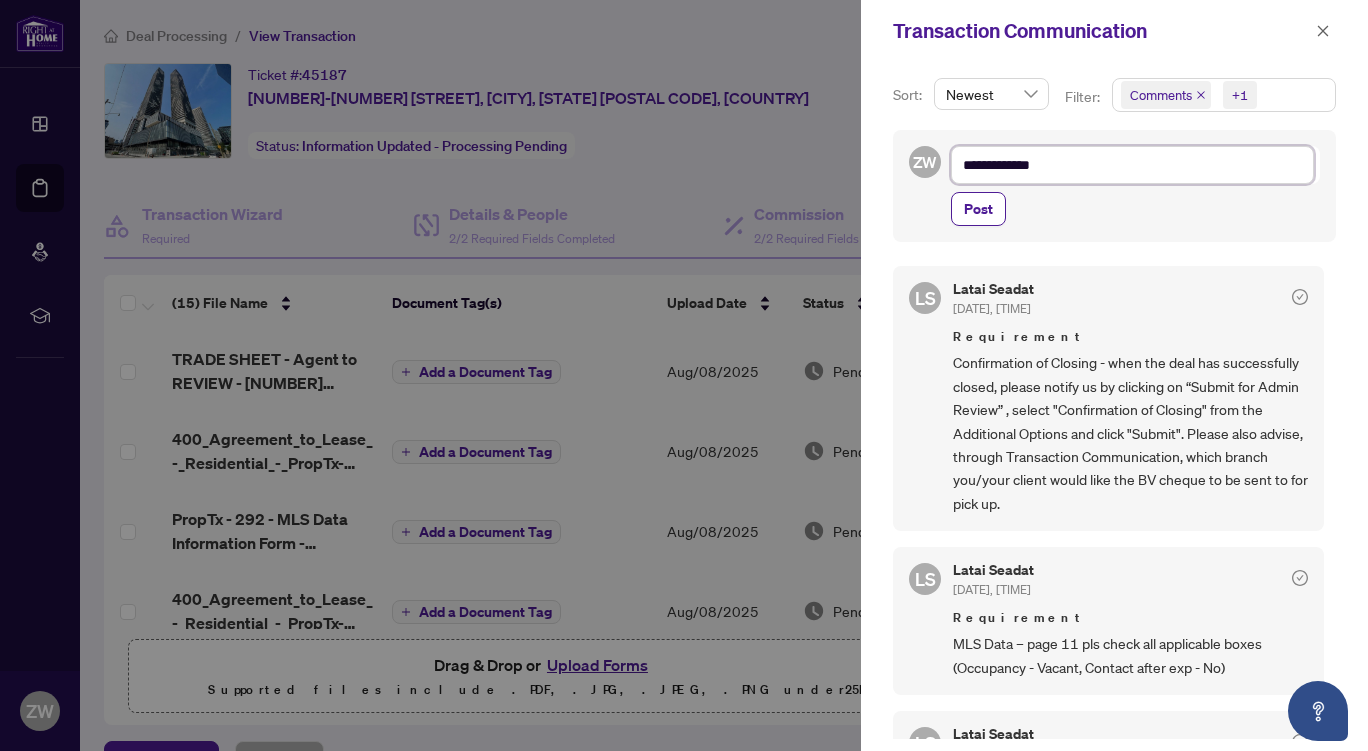 type on "**********" 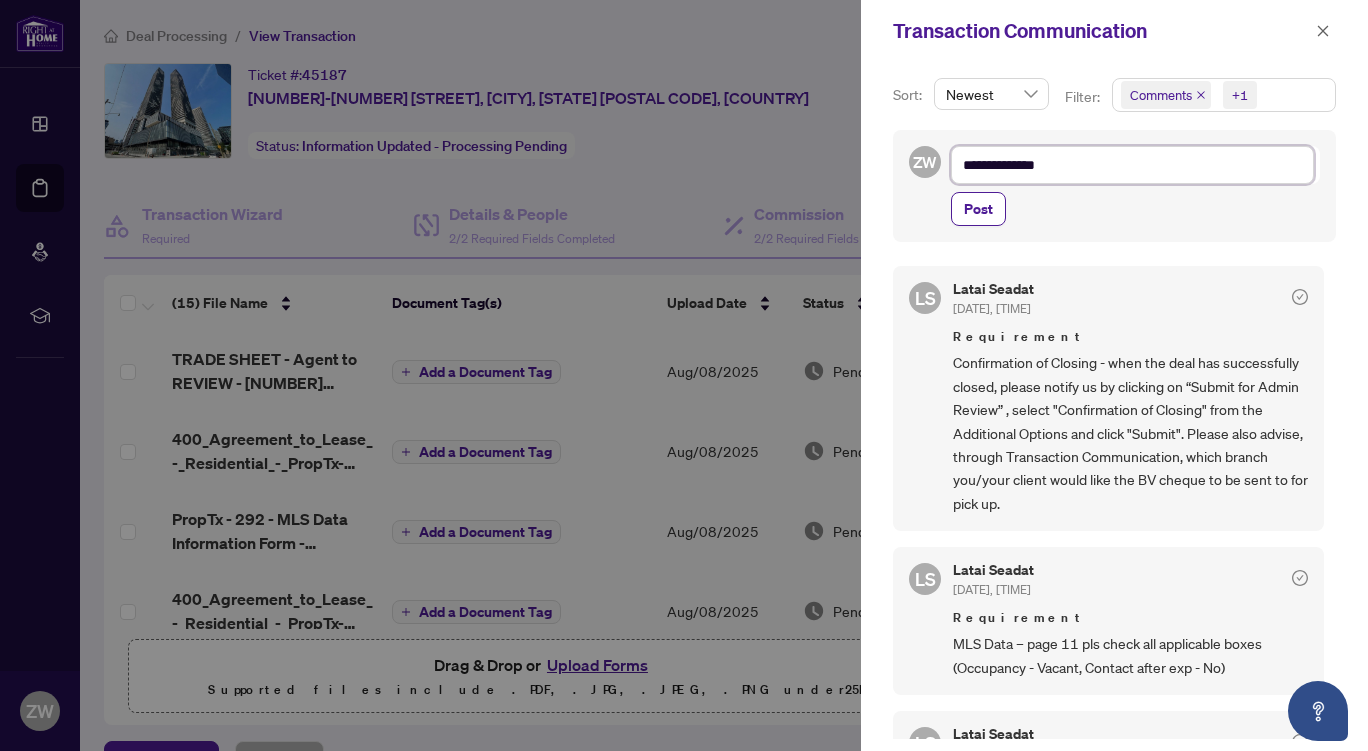 type on "**********" 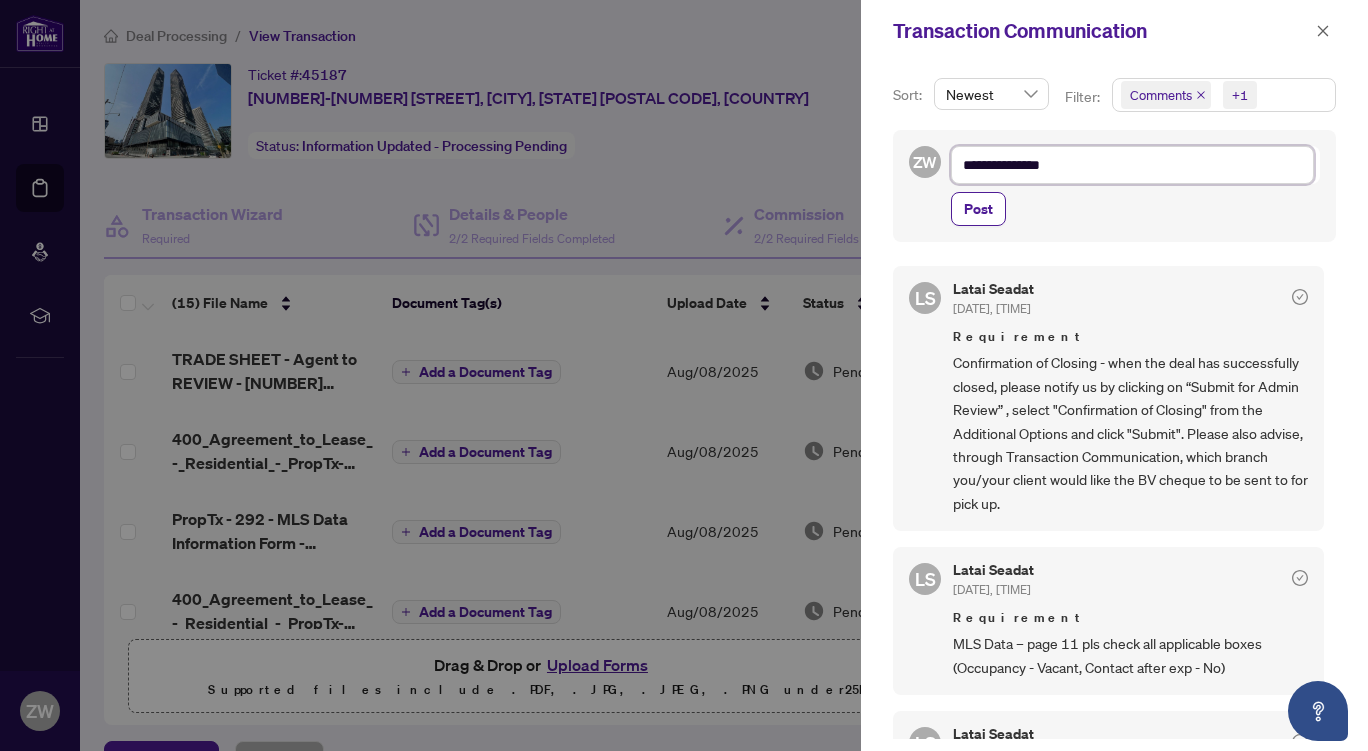 type on "**********" 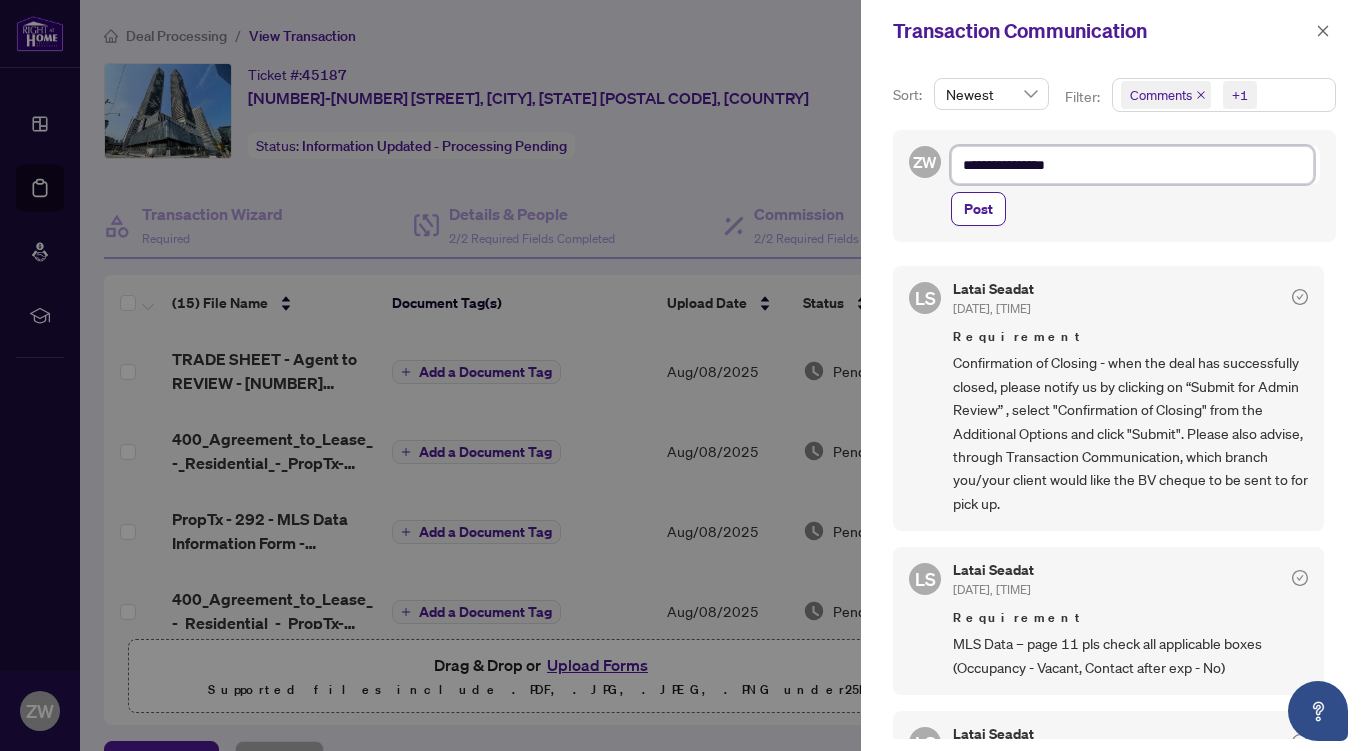 type on "**********" 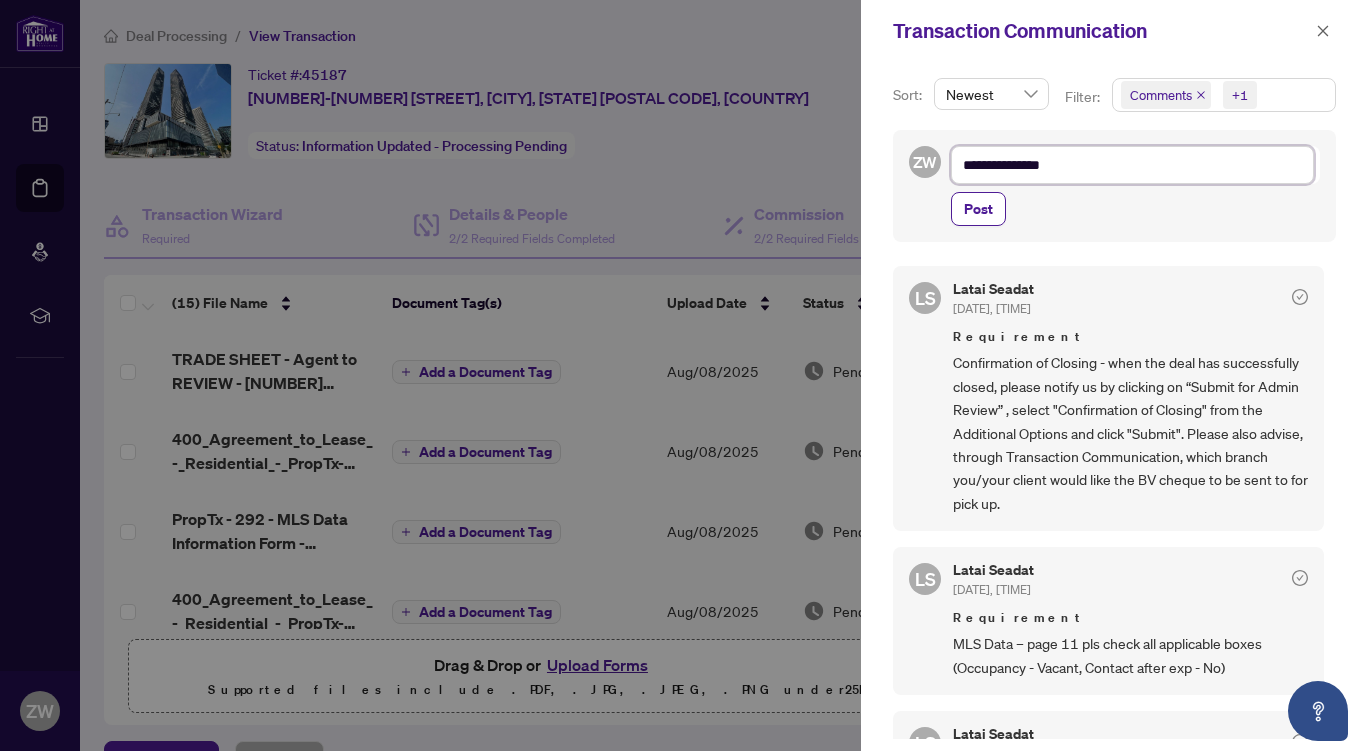 type on "**********" 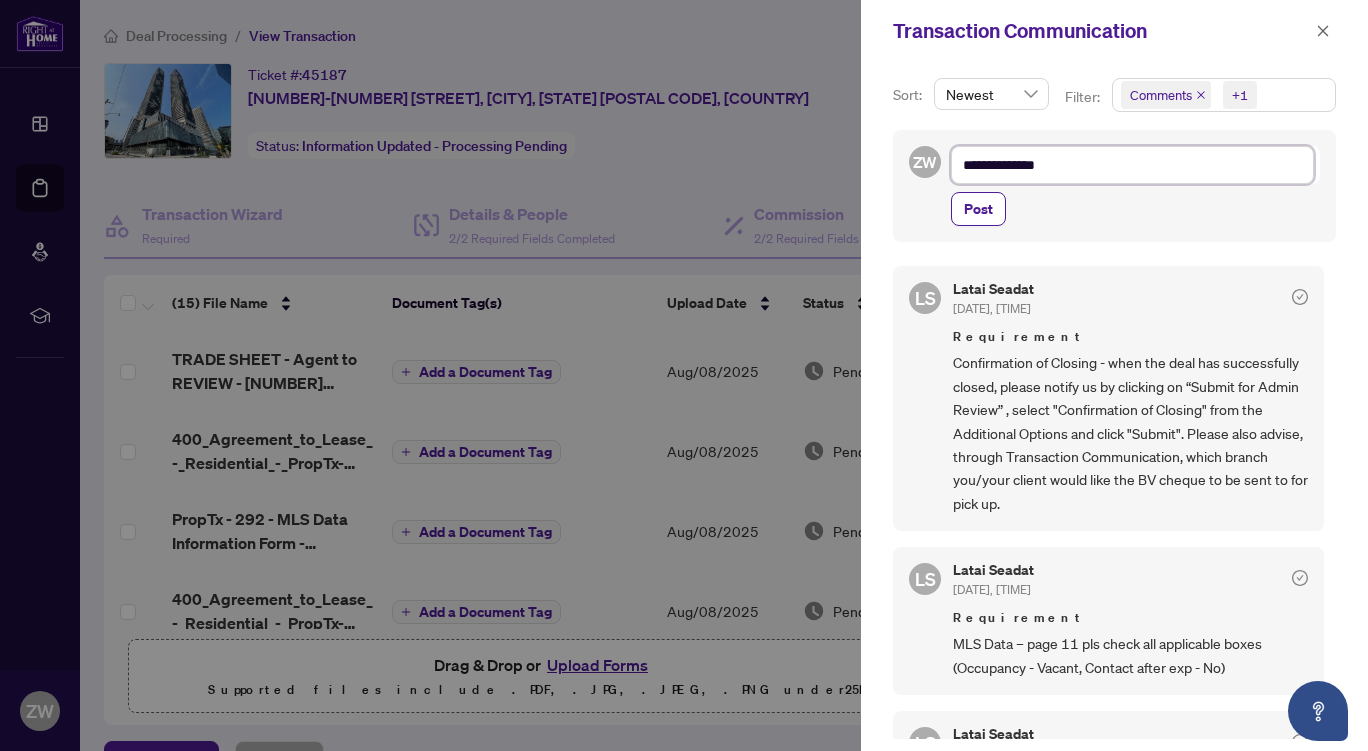 type on "**********" 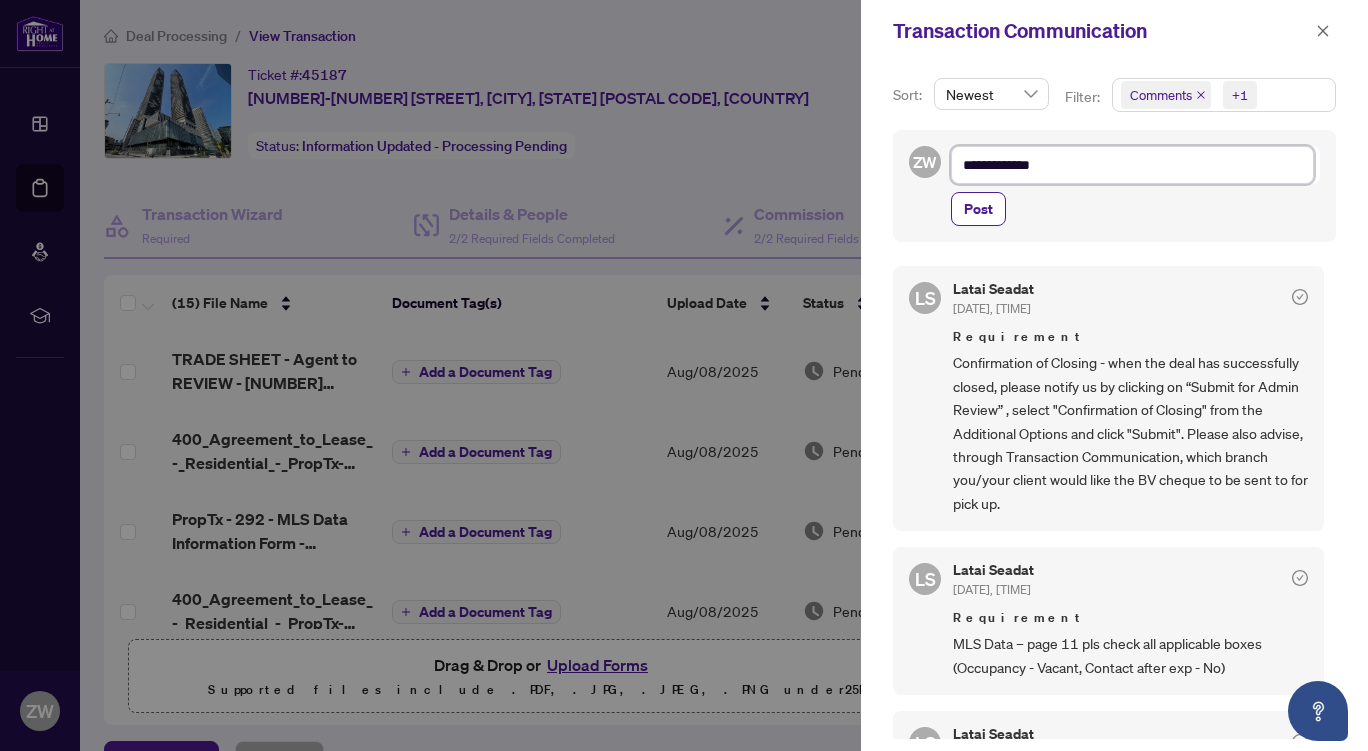 type on "**********" 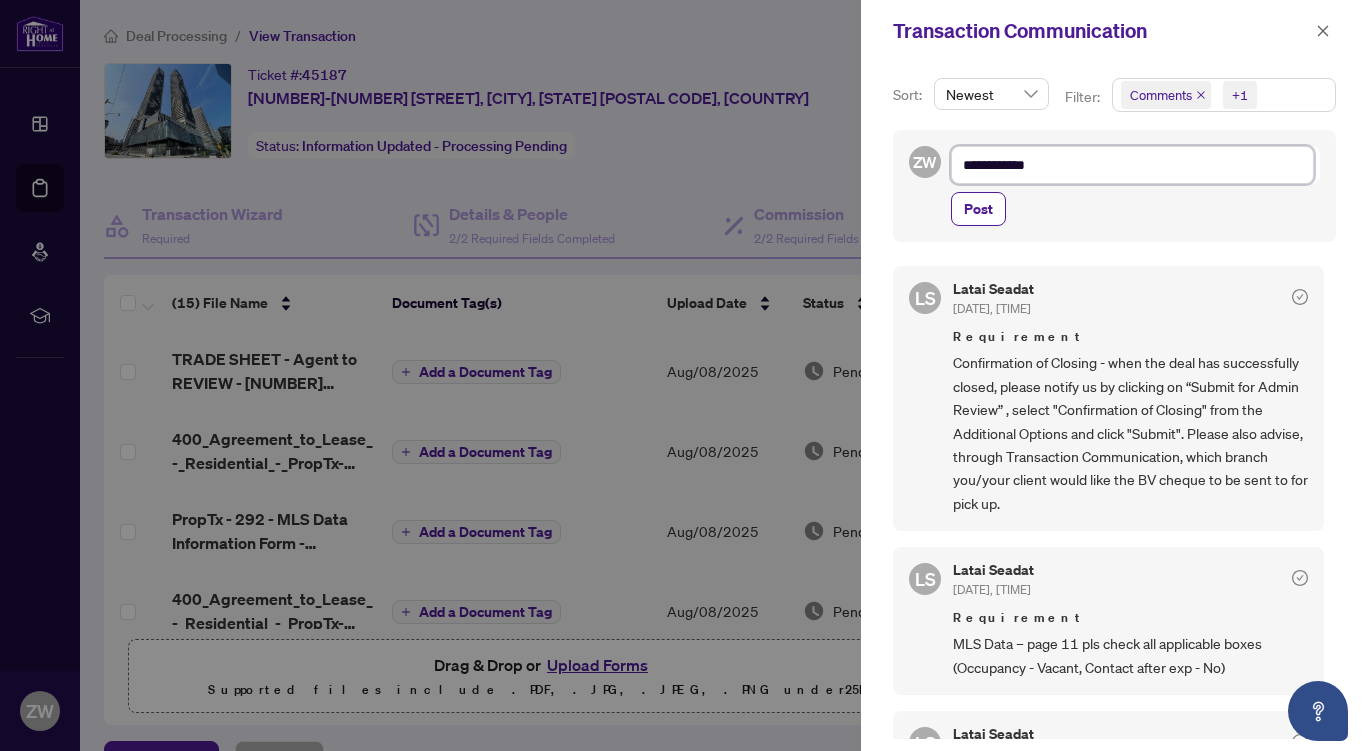 type on "**********" 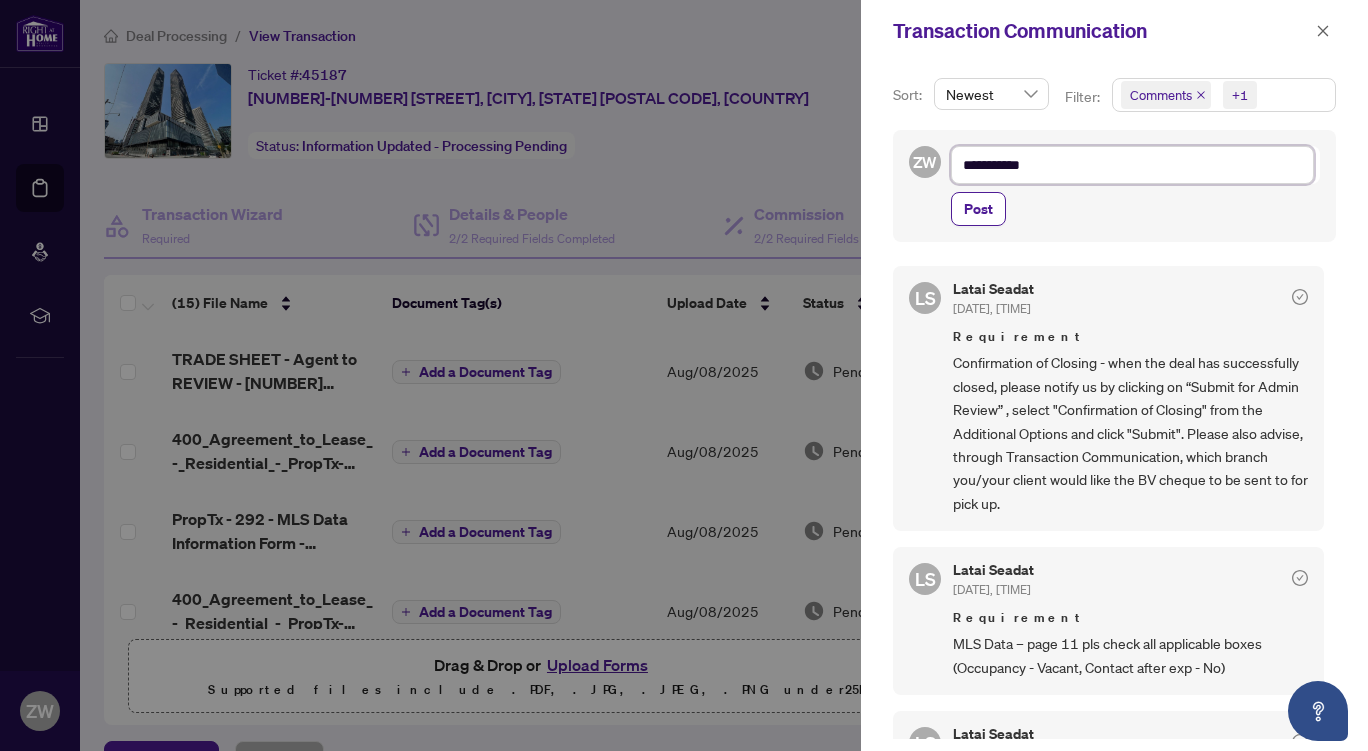 type on "**********" 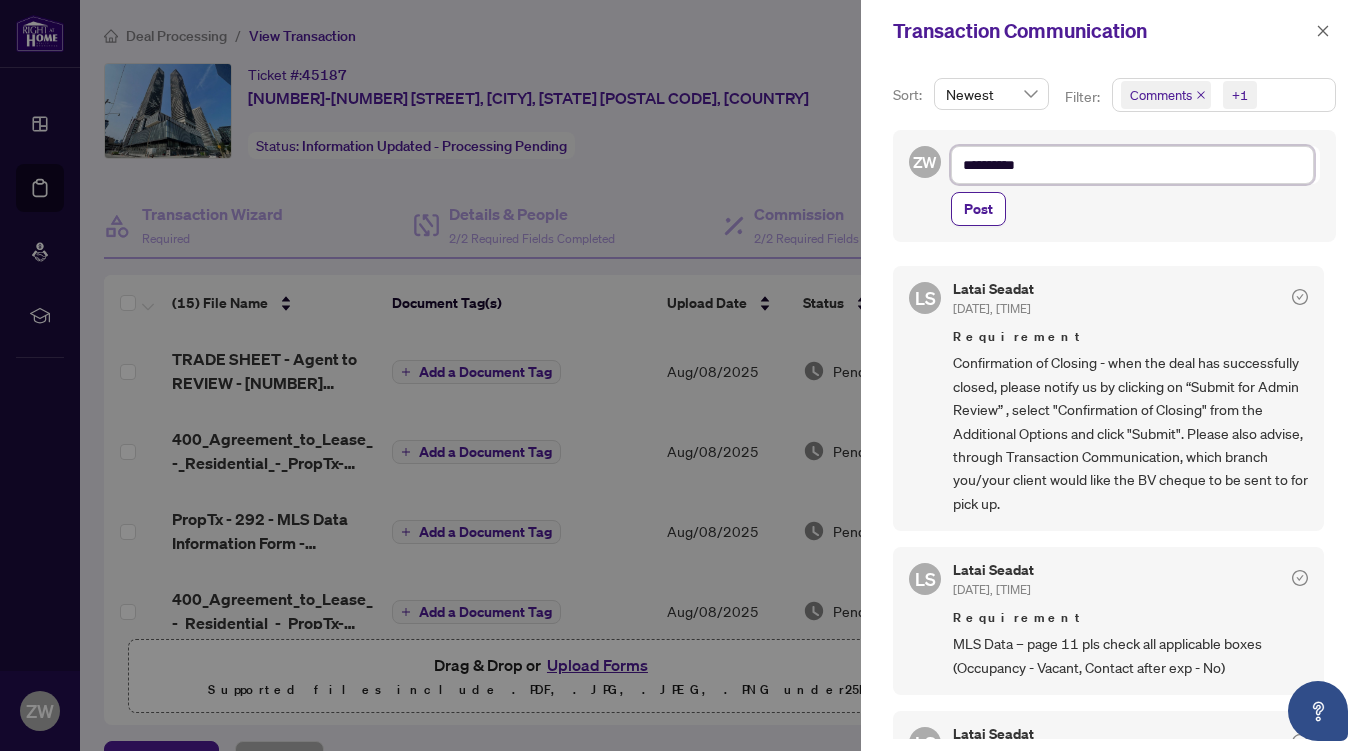 type on "*********" 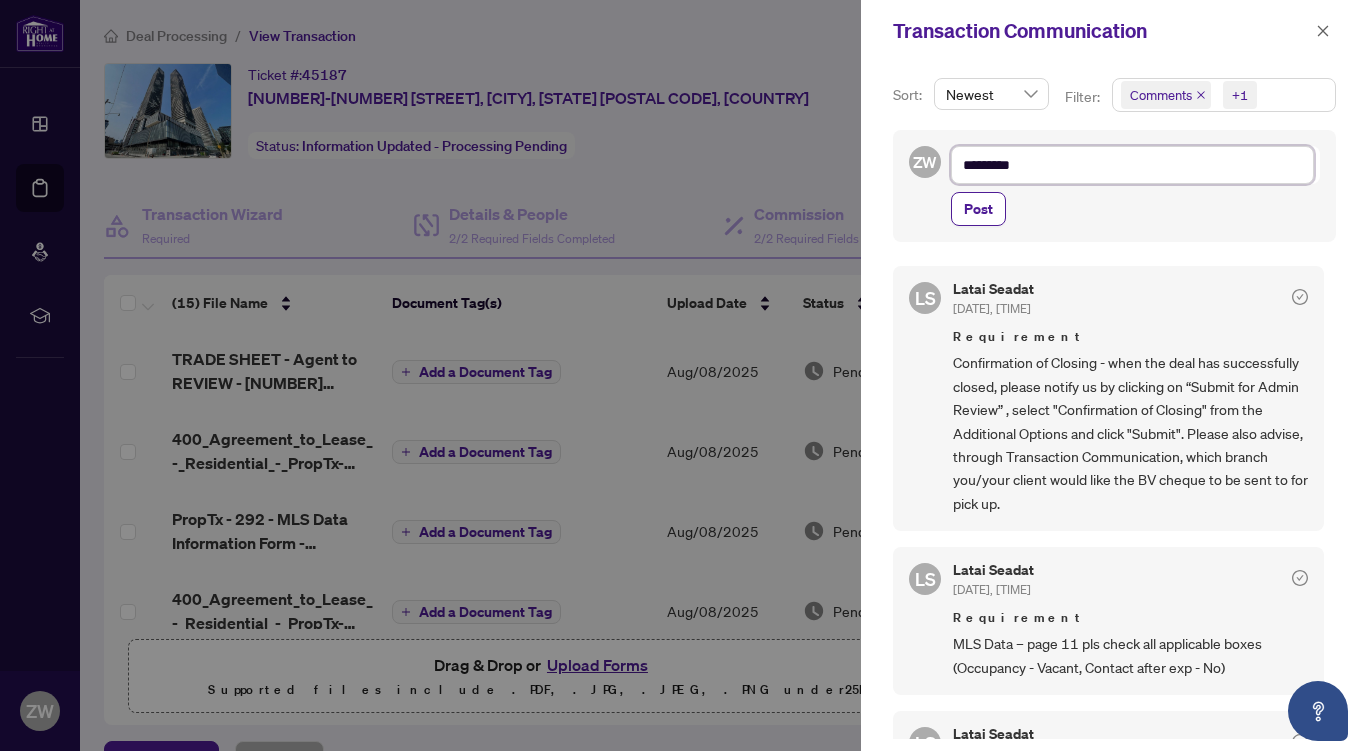 type on "********" 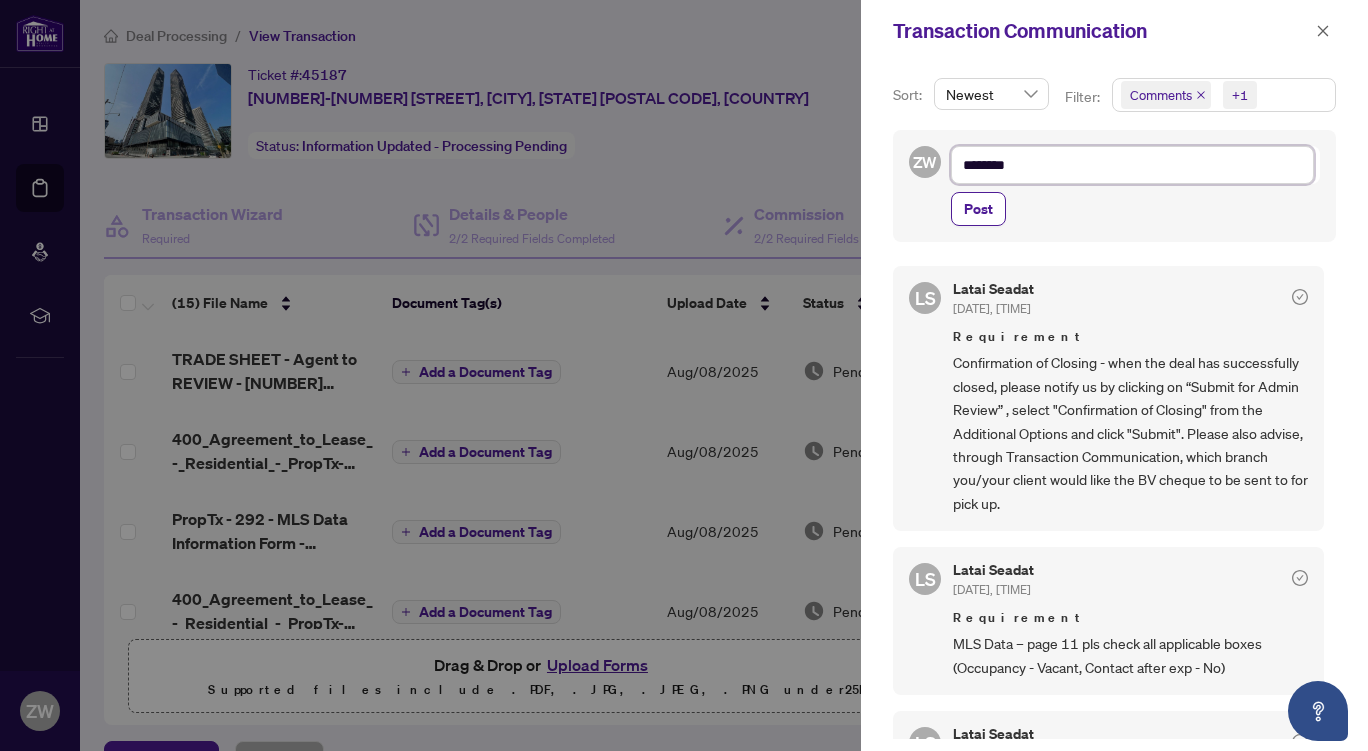 type on "******" 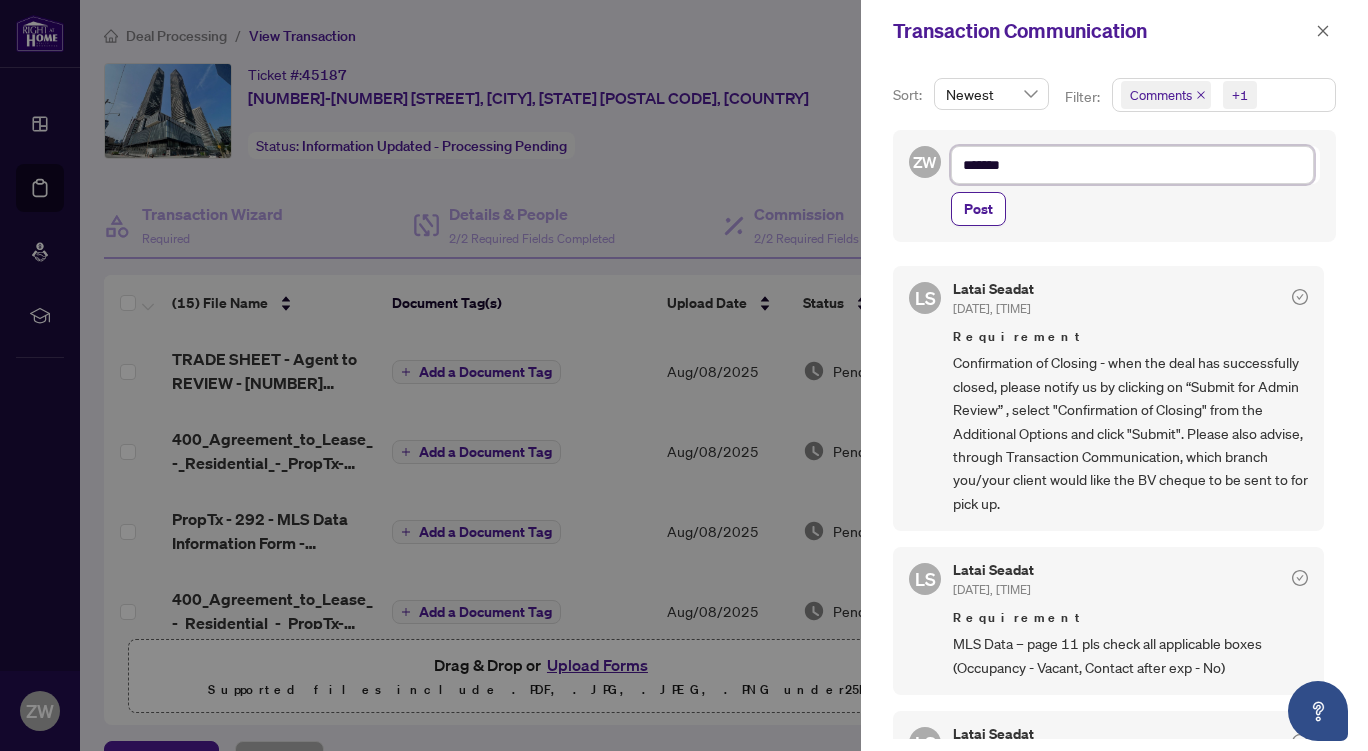 type on "********" 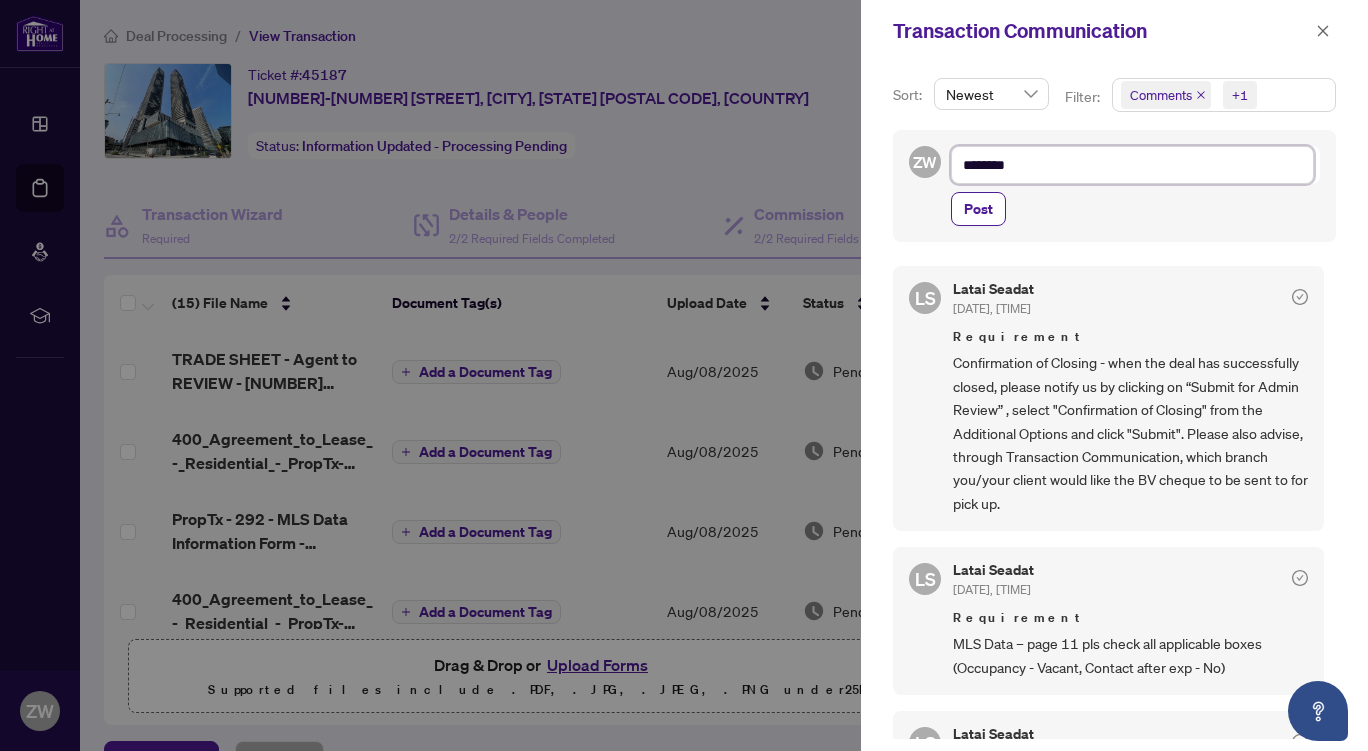 type on "*********" 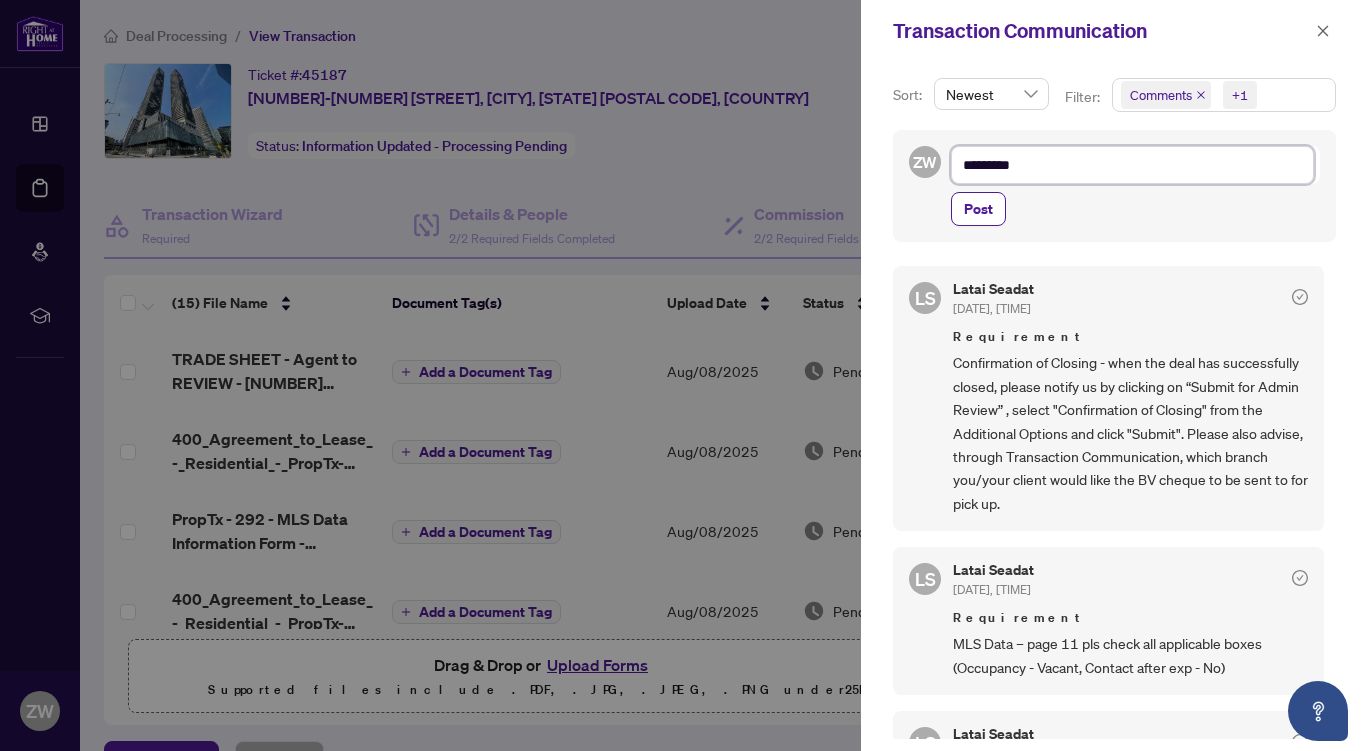 type on "**********" 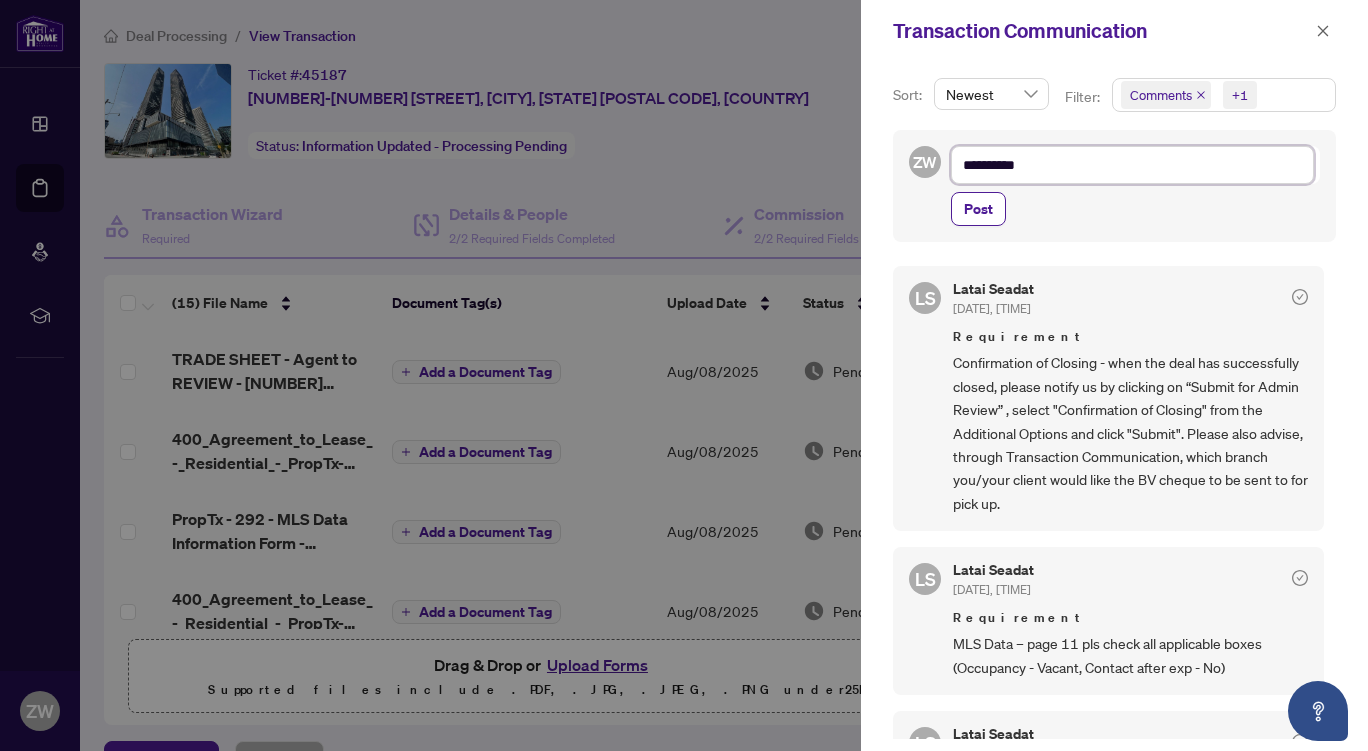 type on "**********" 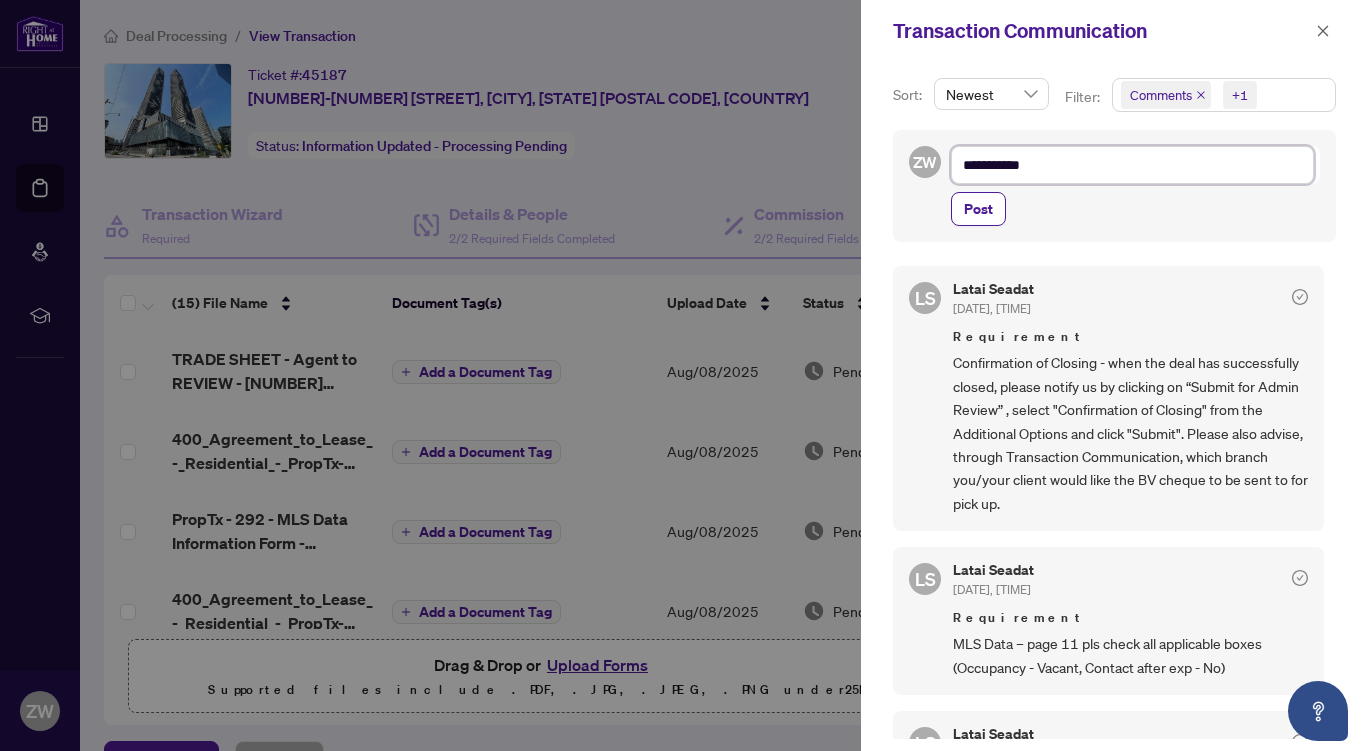 type on "**********" 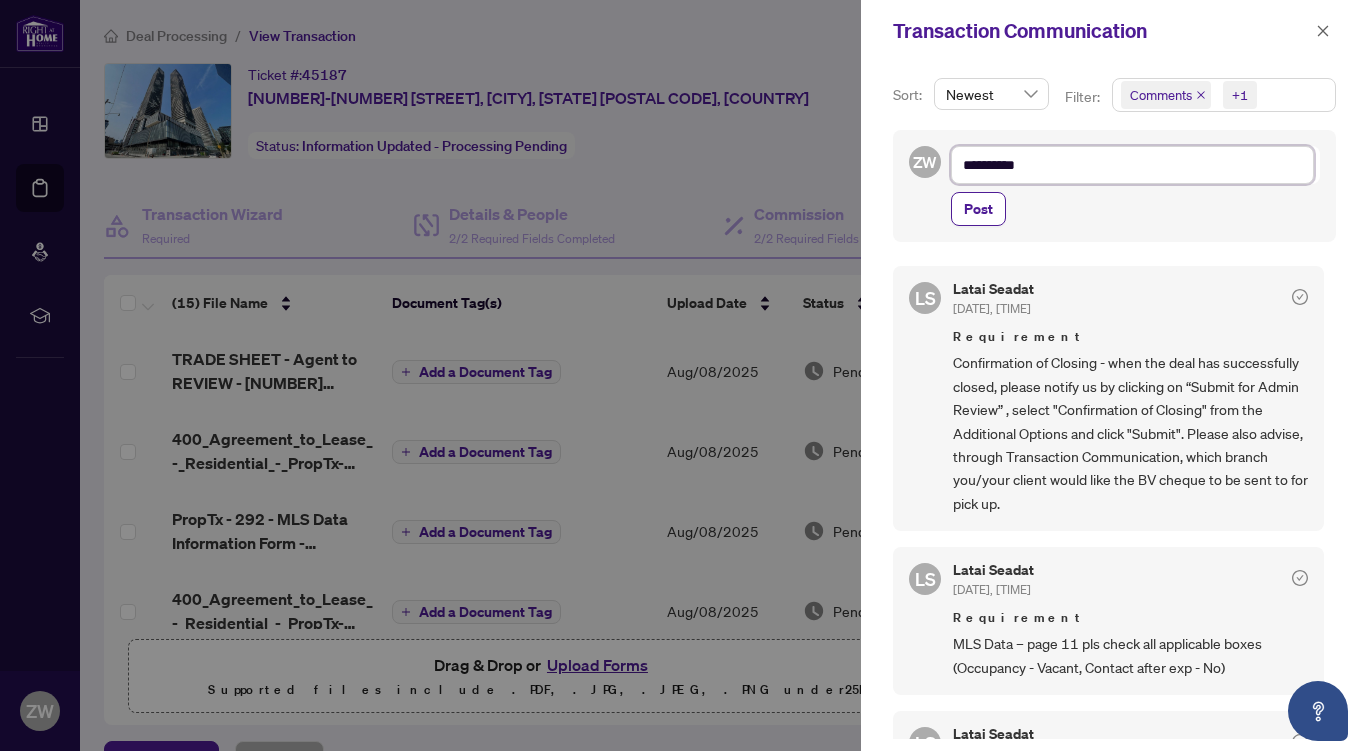 type on "**********" 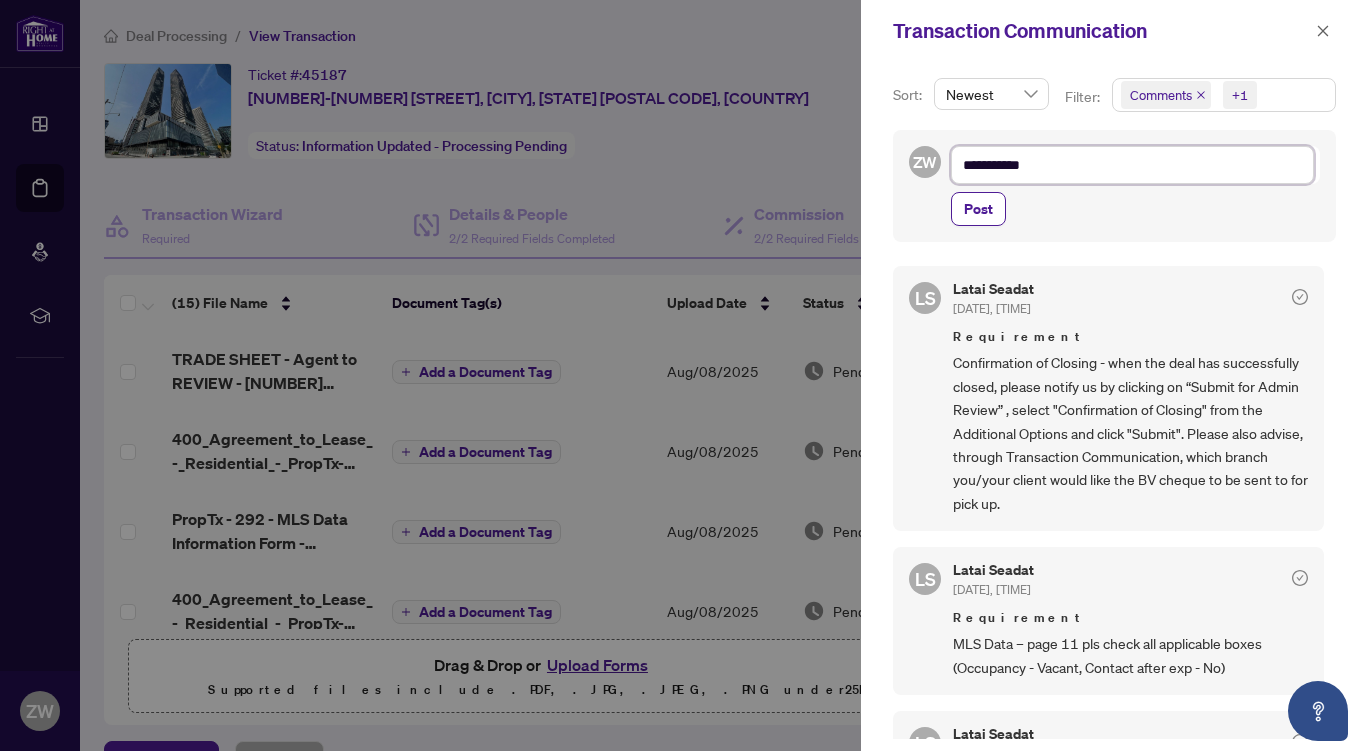 type on "**********" 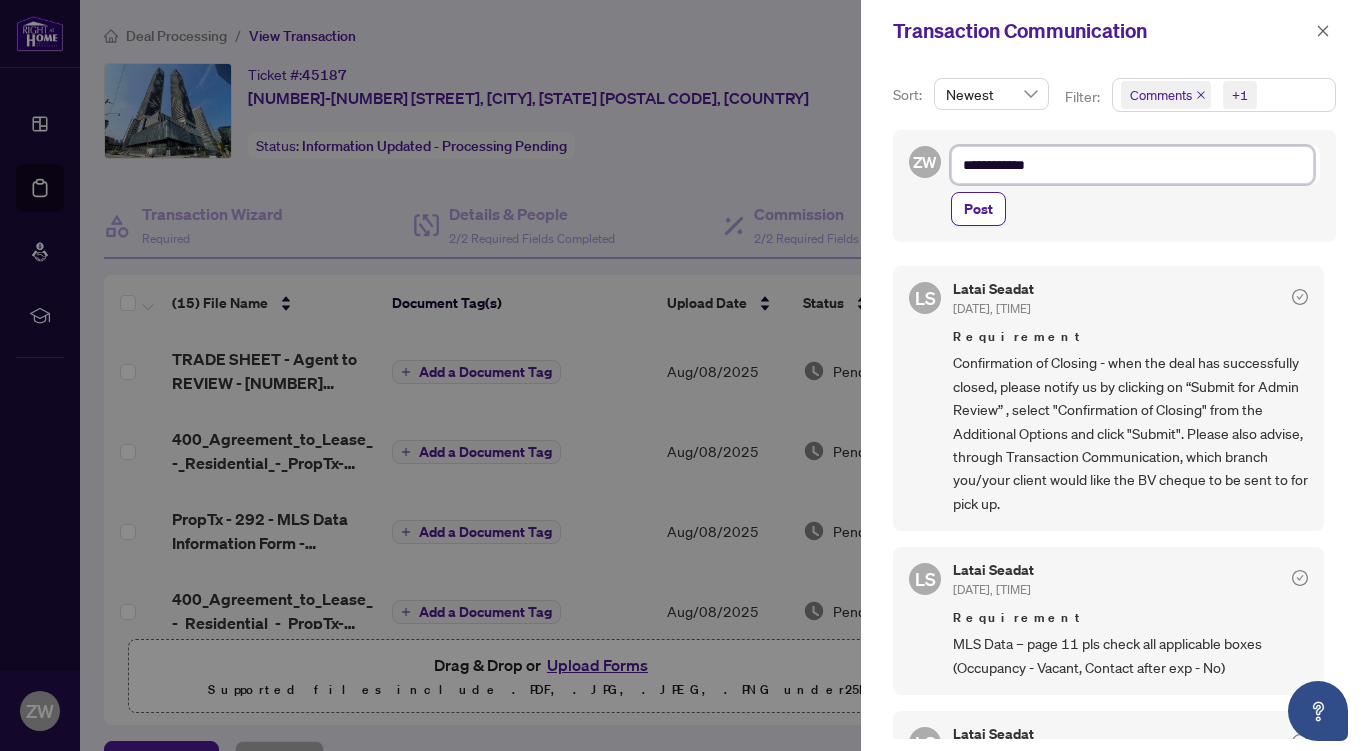 type on "**********" 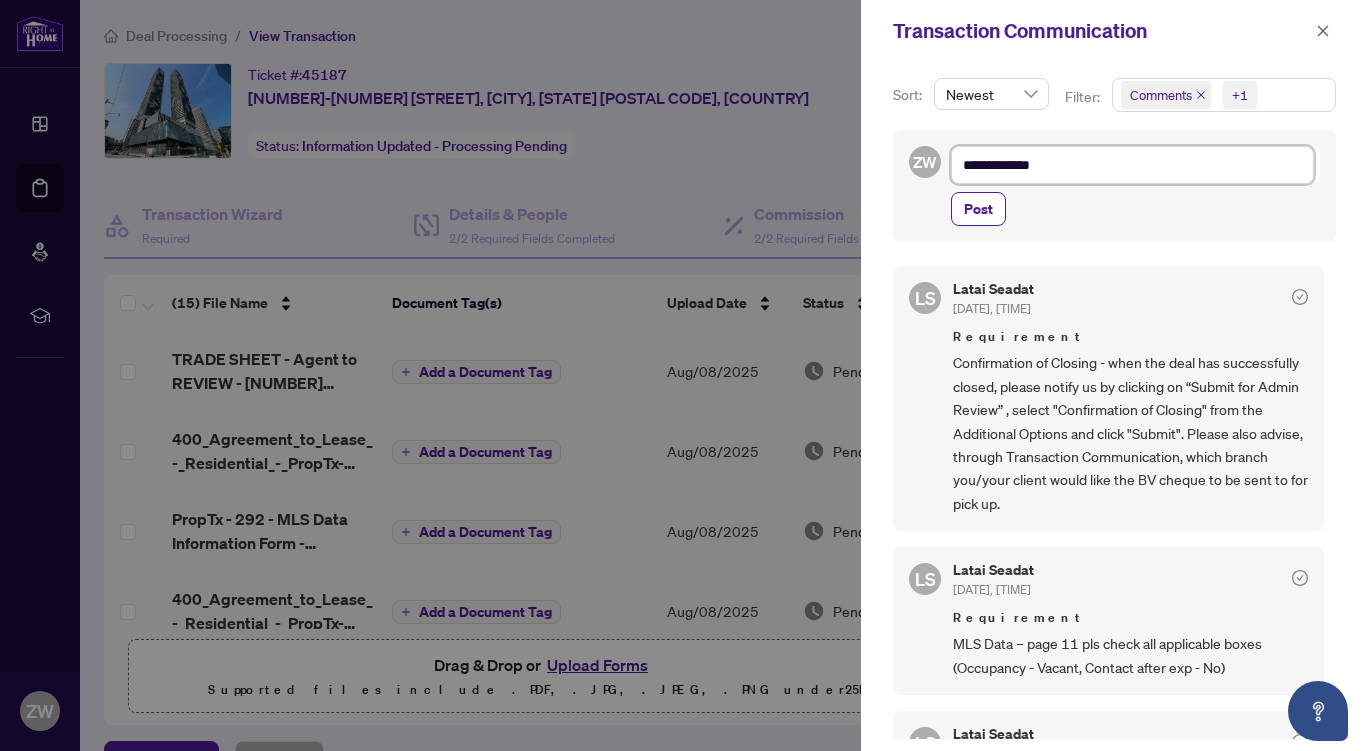 type on "**********" 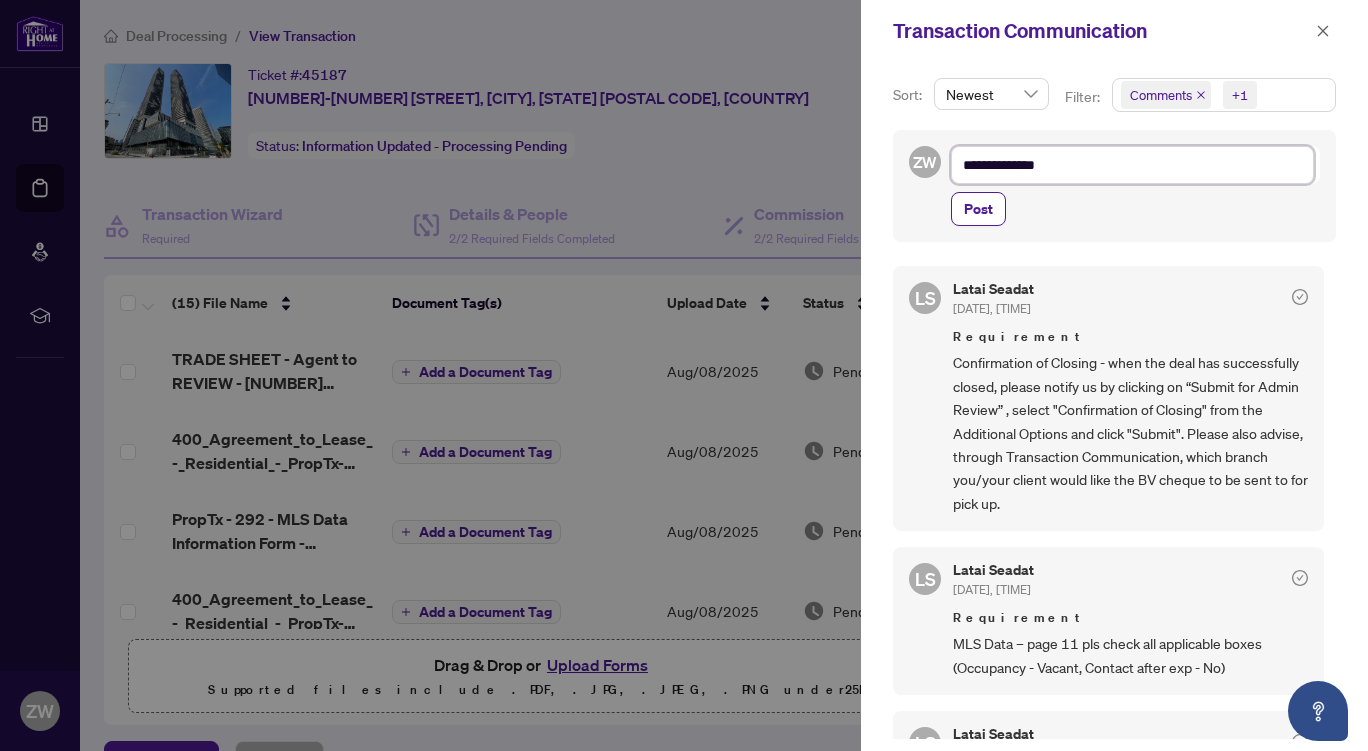 type on "**********" 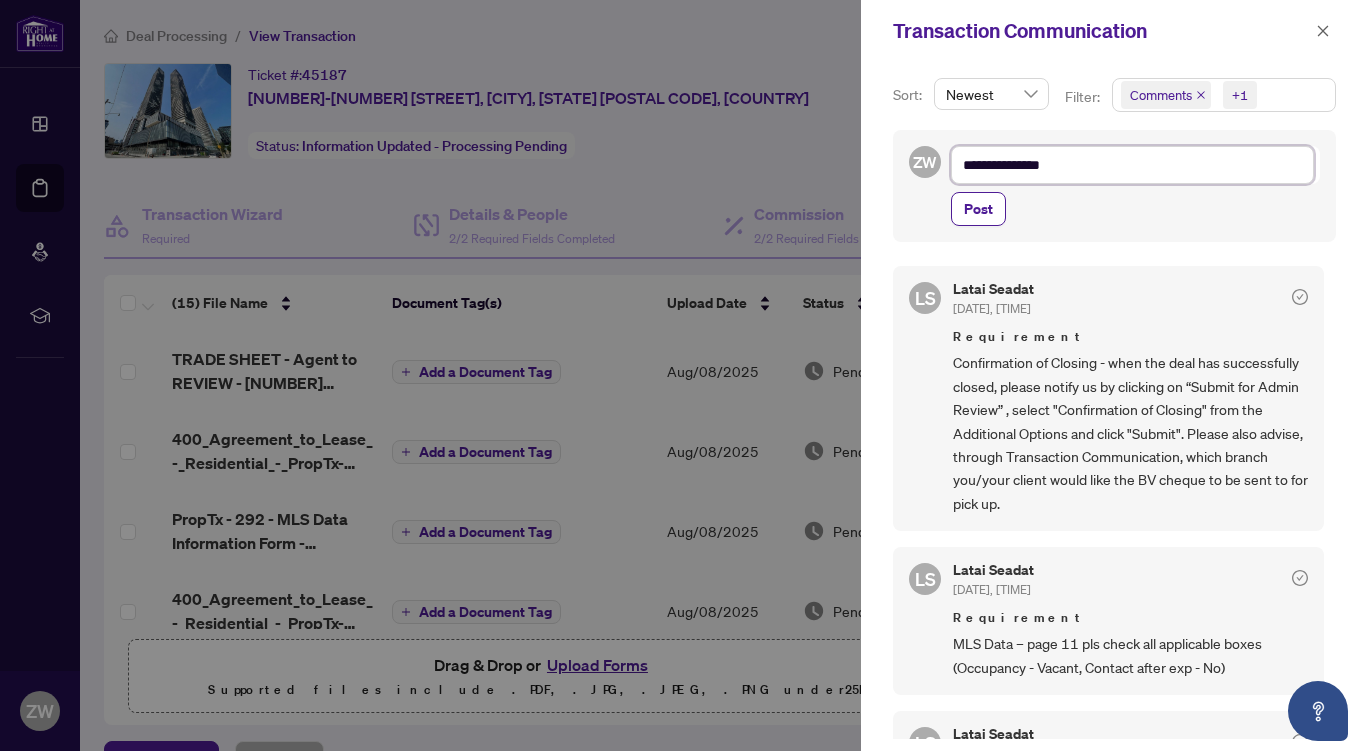 type on "**********" 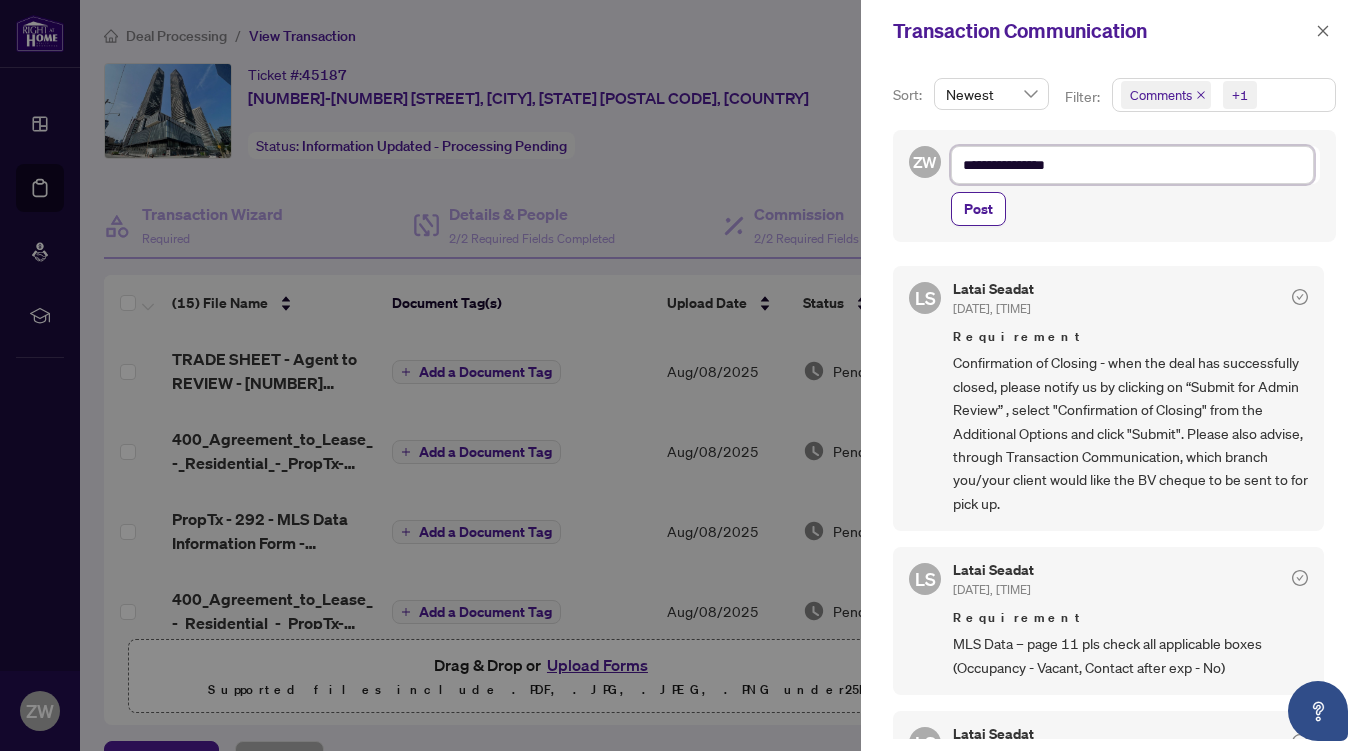 type on "**********" 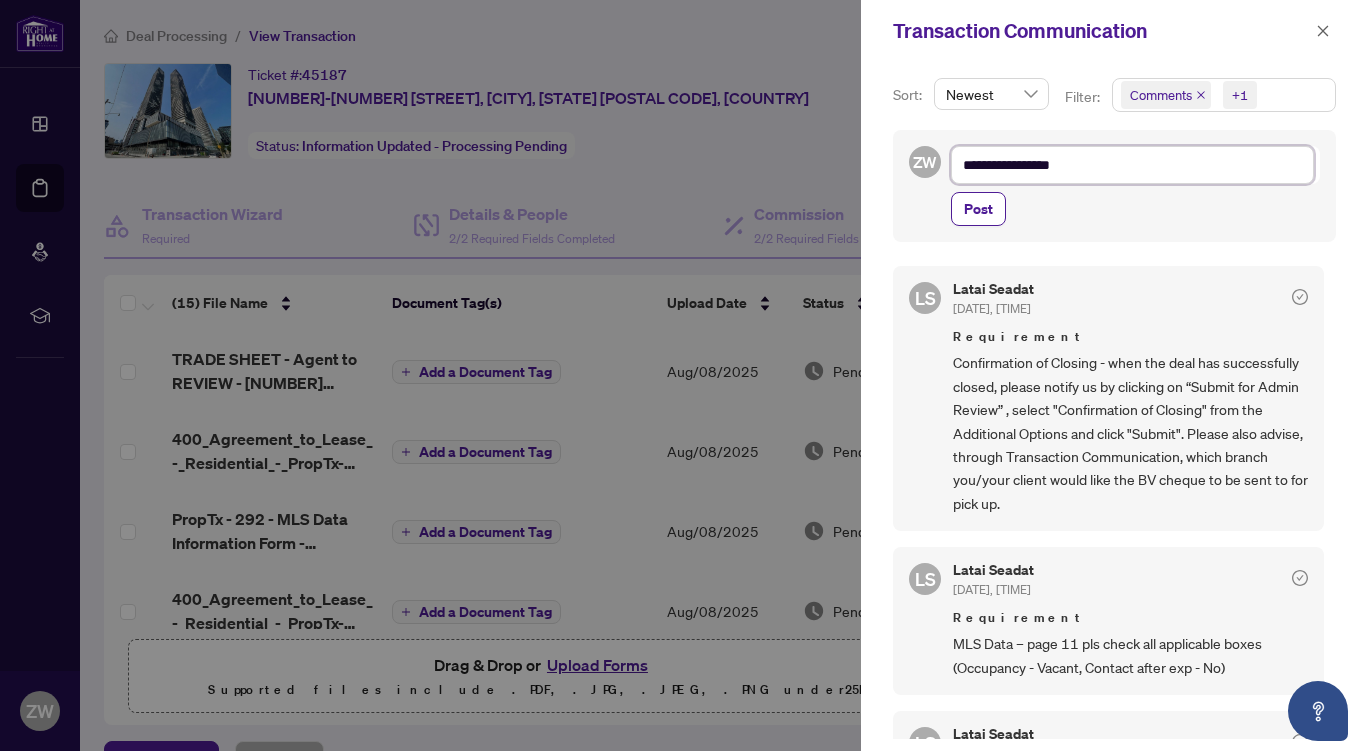 type on "**********" 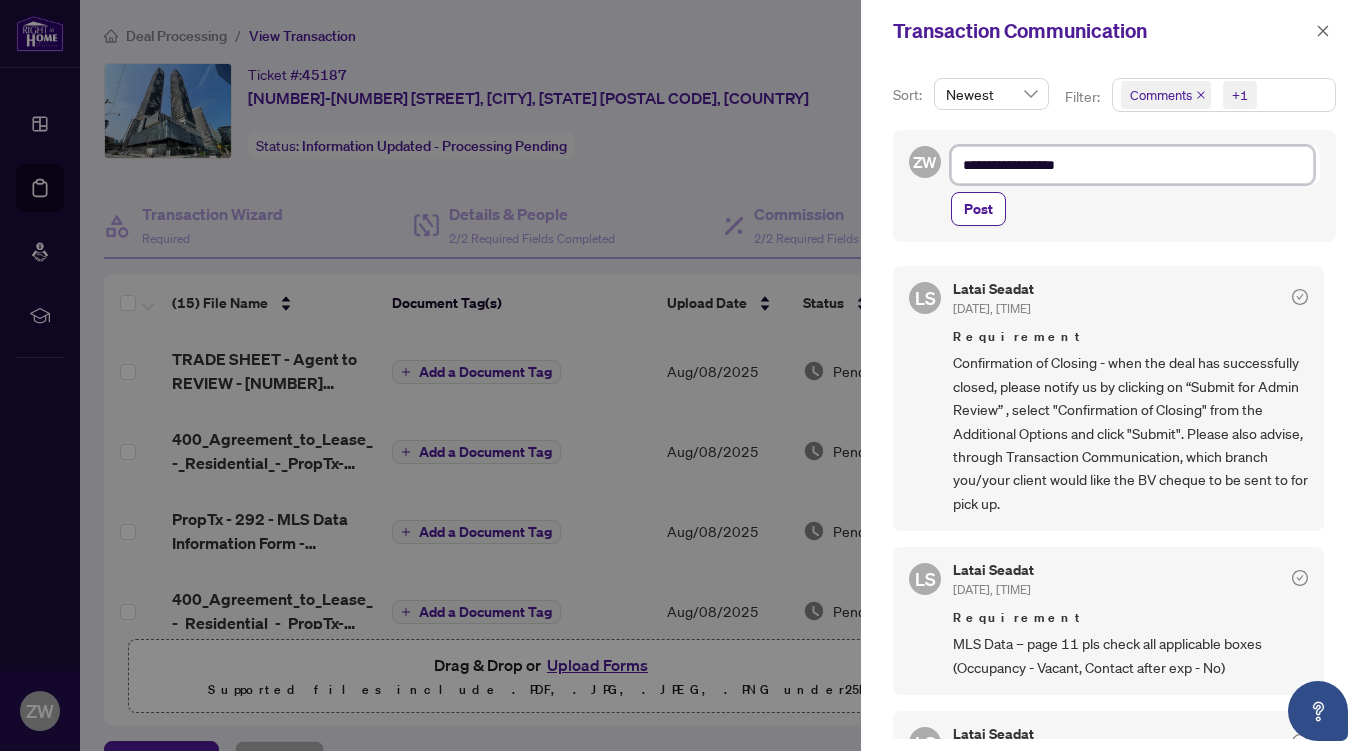 type on "**********" 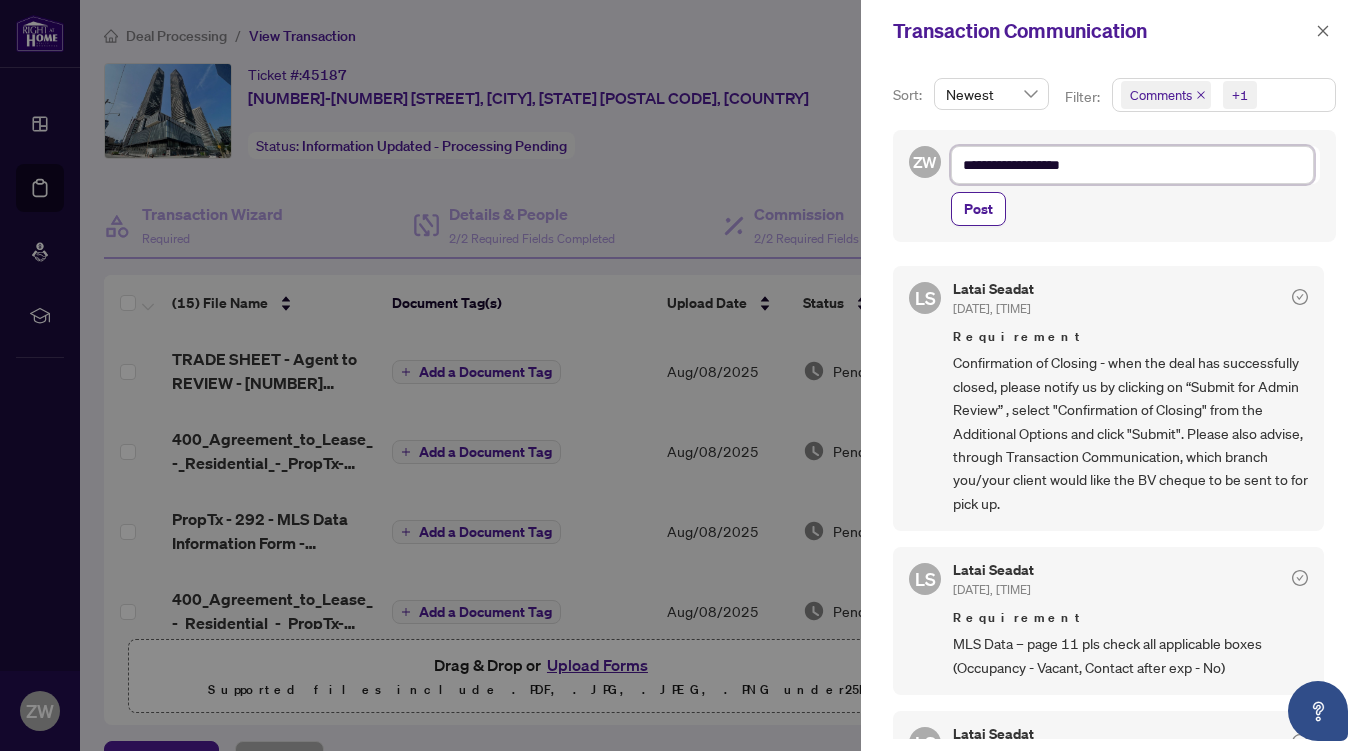 type on "**********" 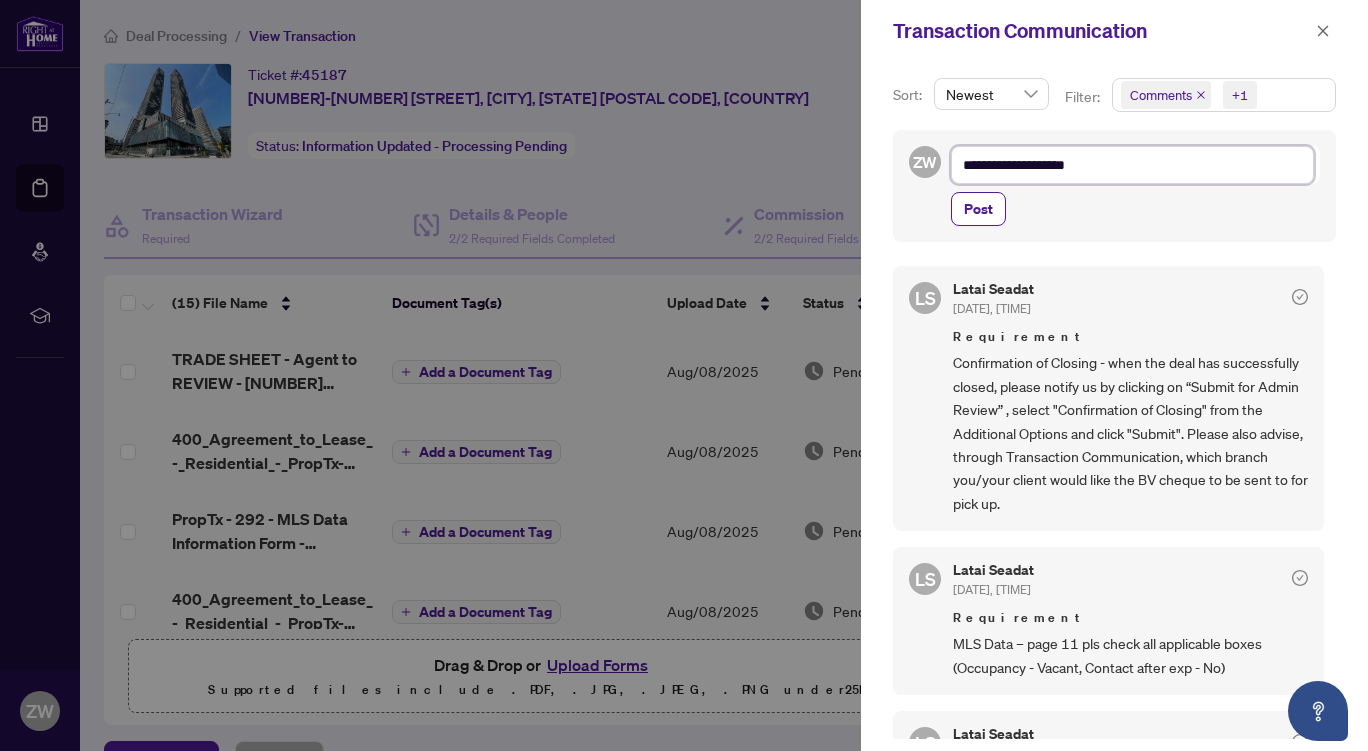 type on "**********" 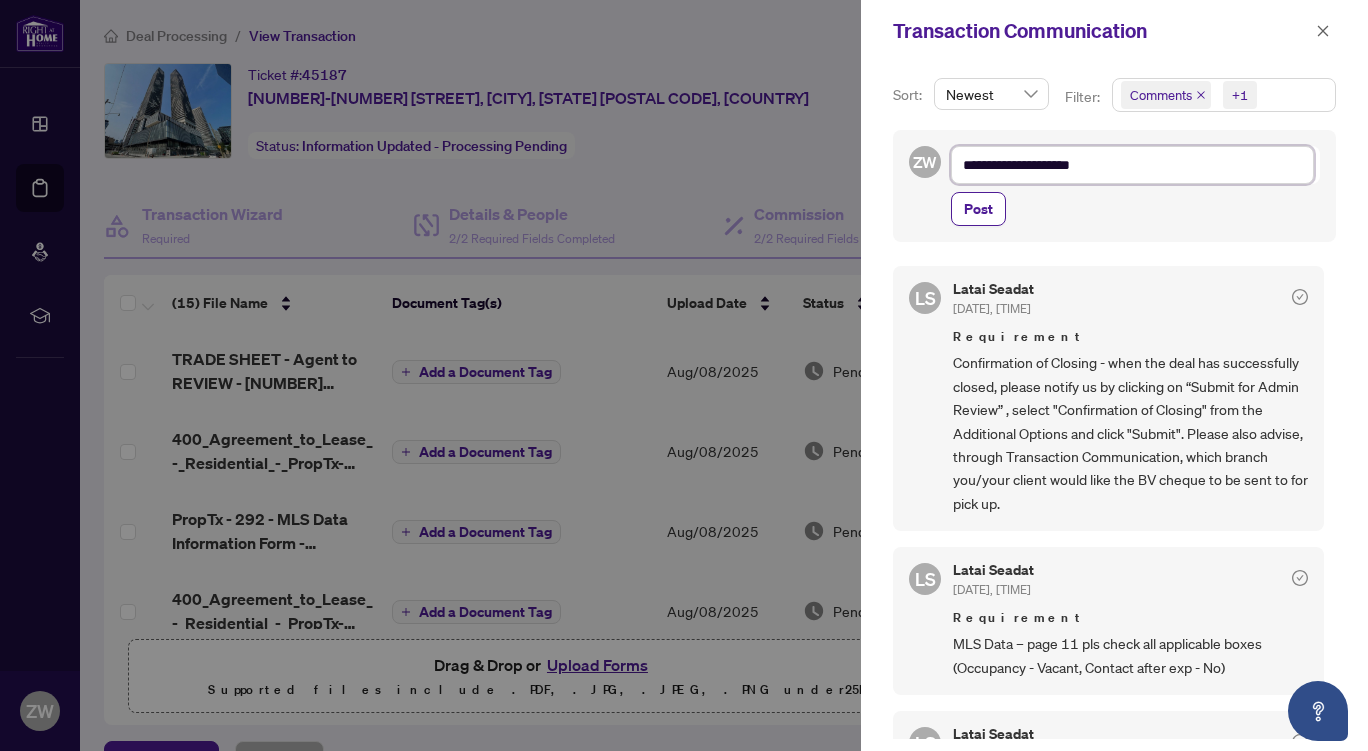 type on "**********" 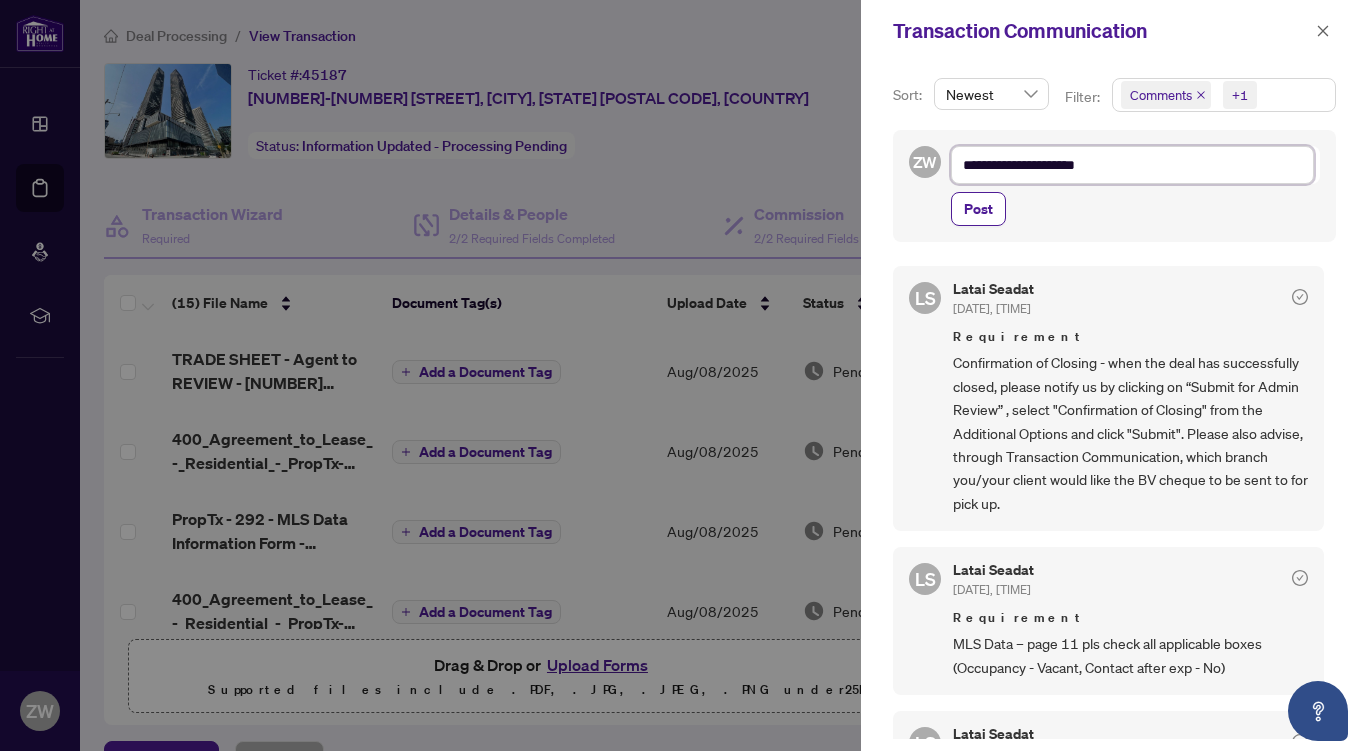 type on "**********" 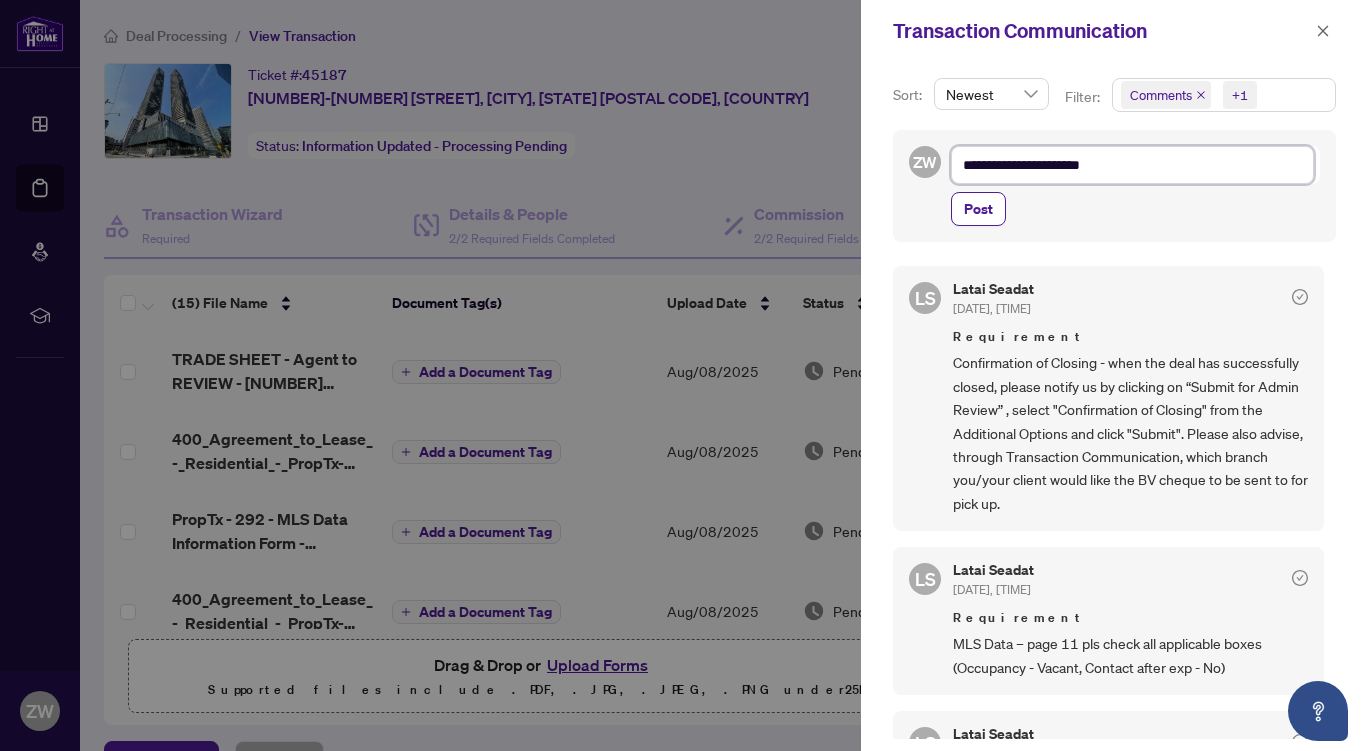 type on "**********" 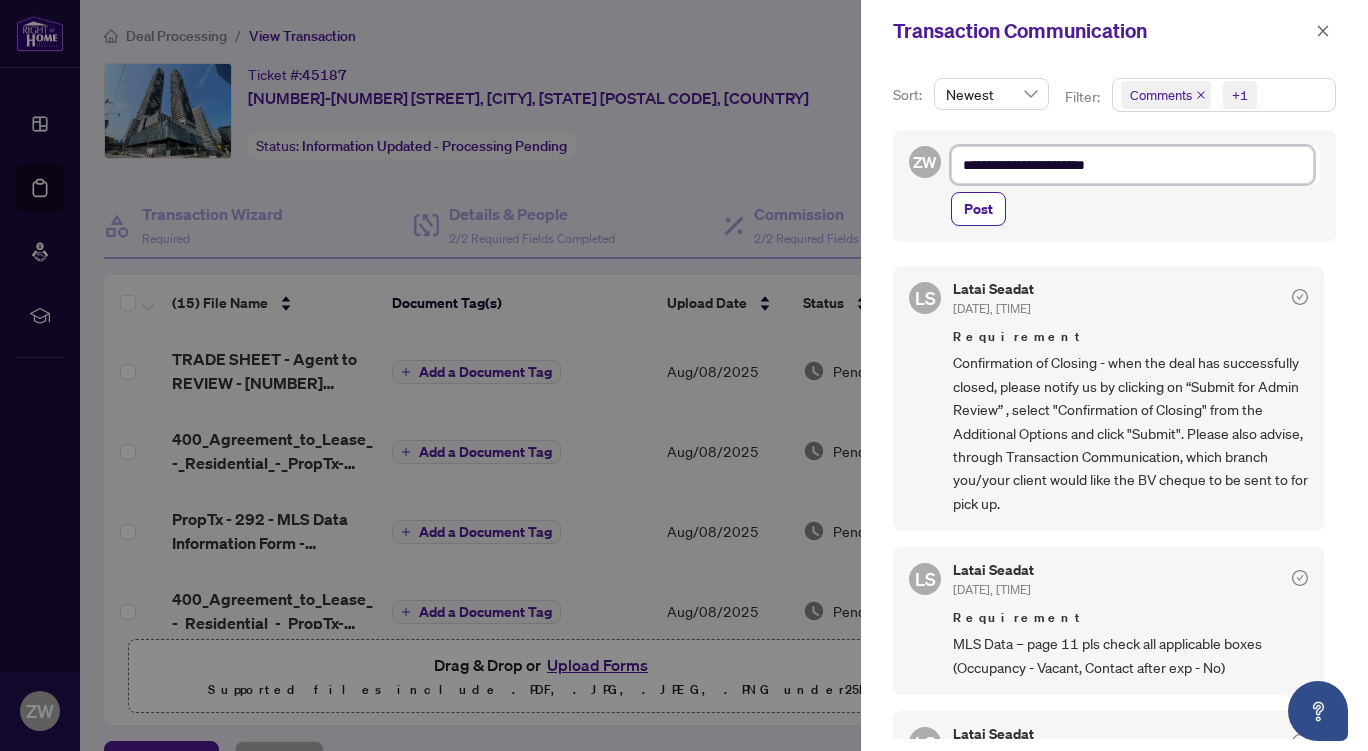 type on "**********" 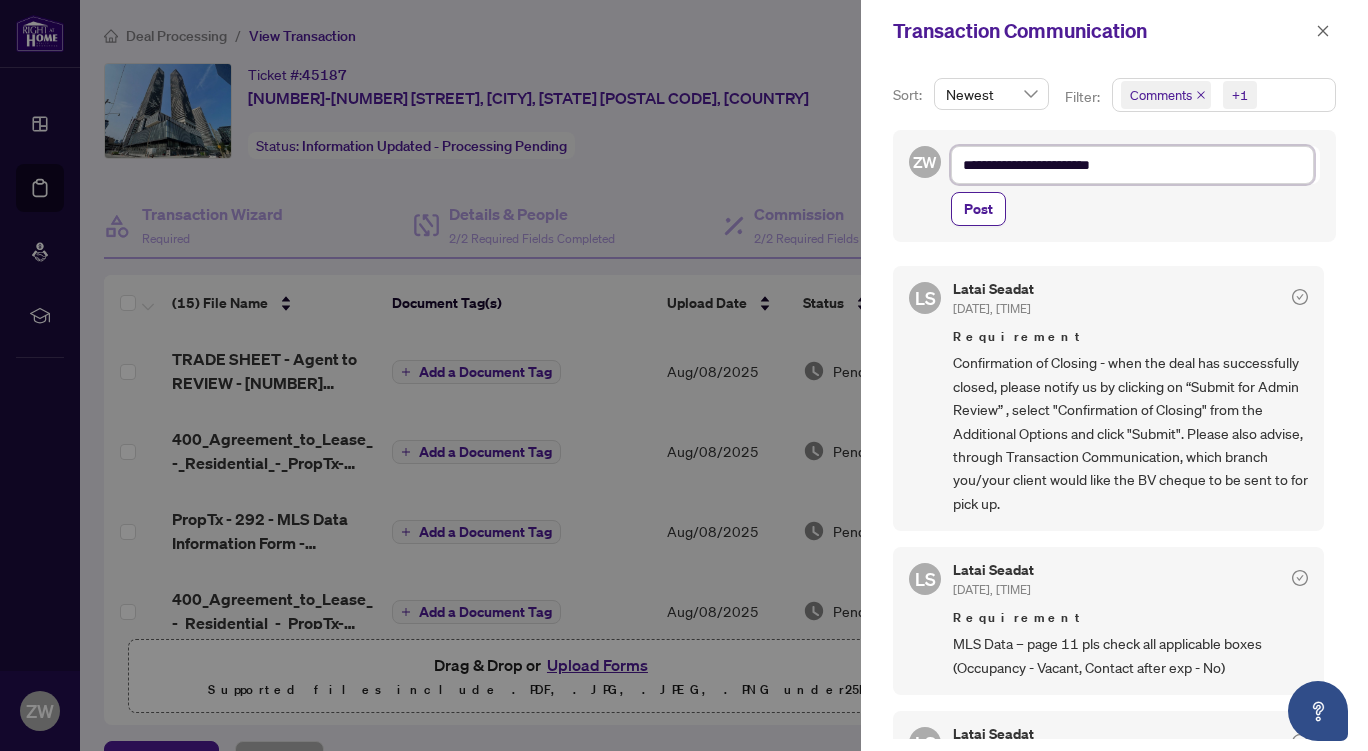 type on "**********" 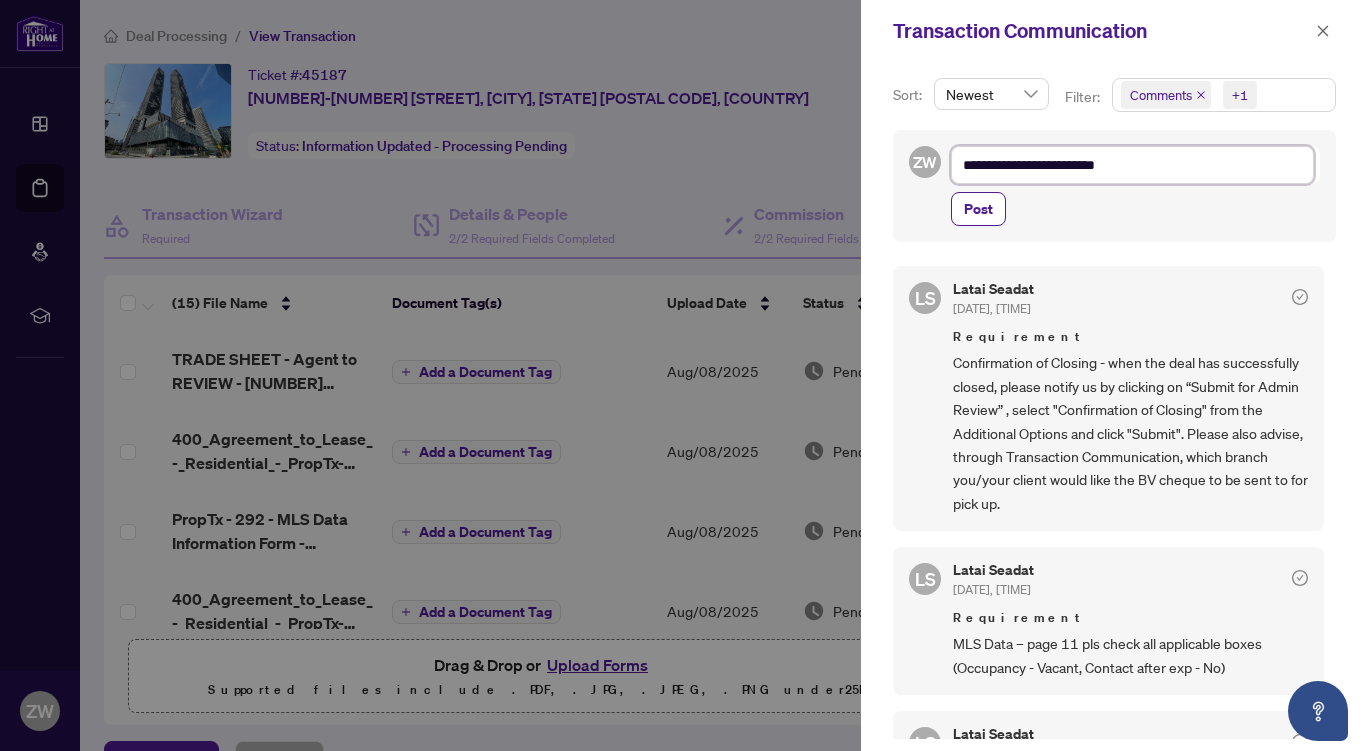 type on "**********" 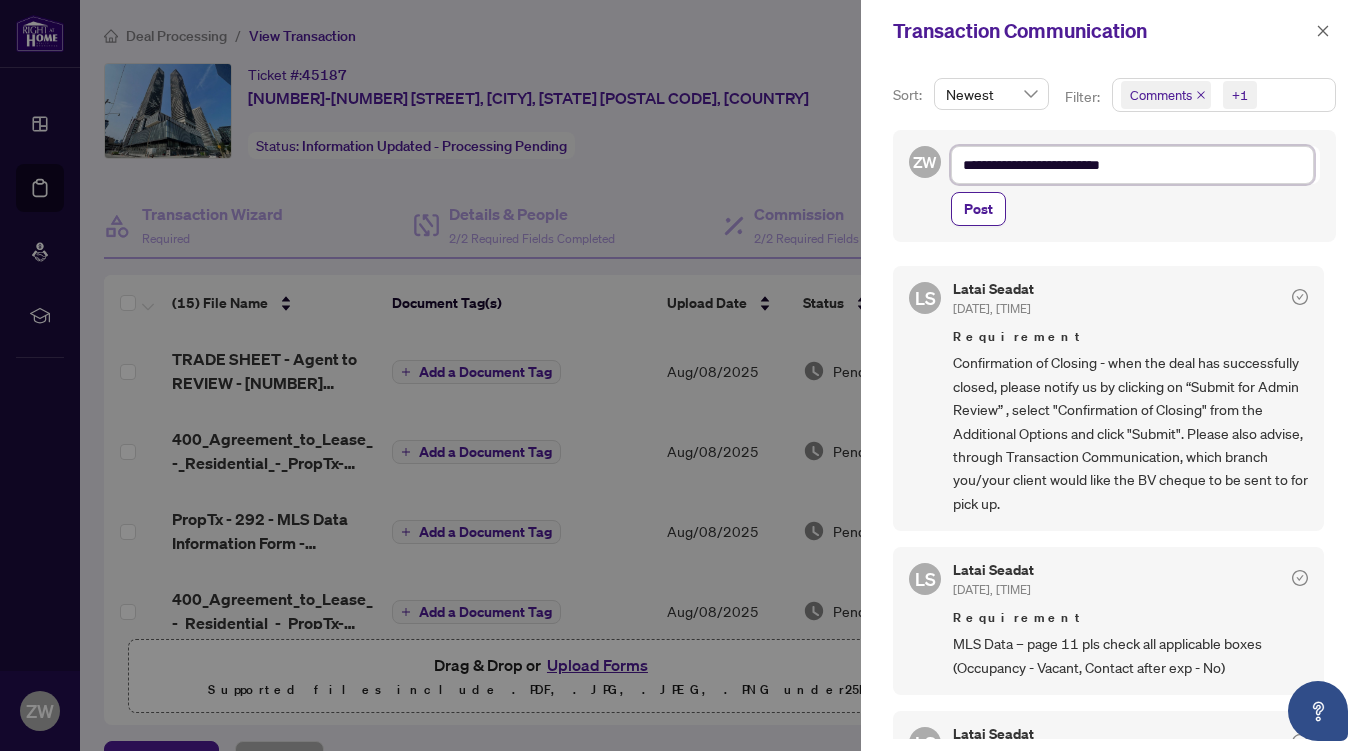 type on "**********" 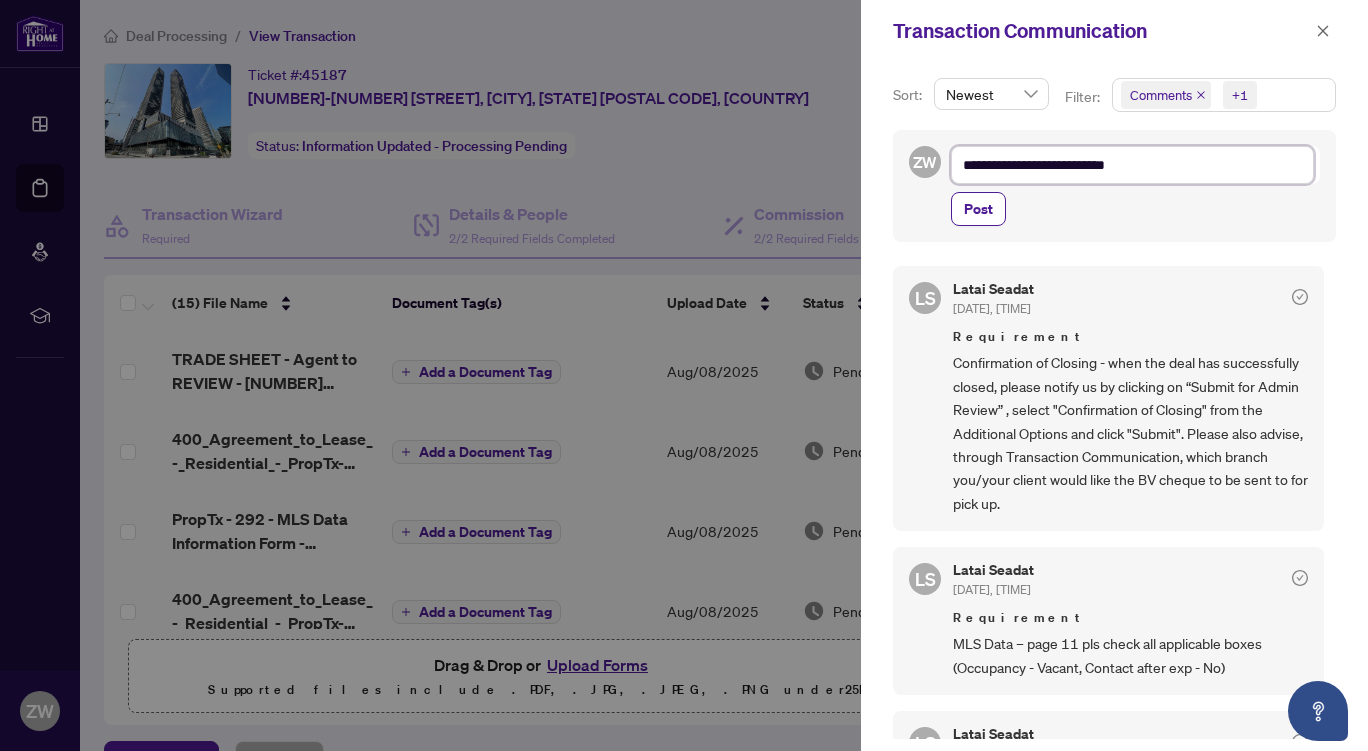 type on "**********" 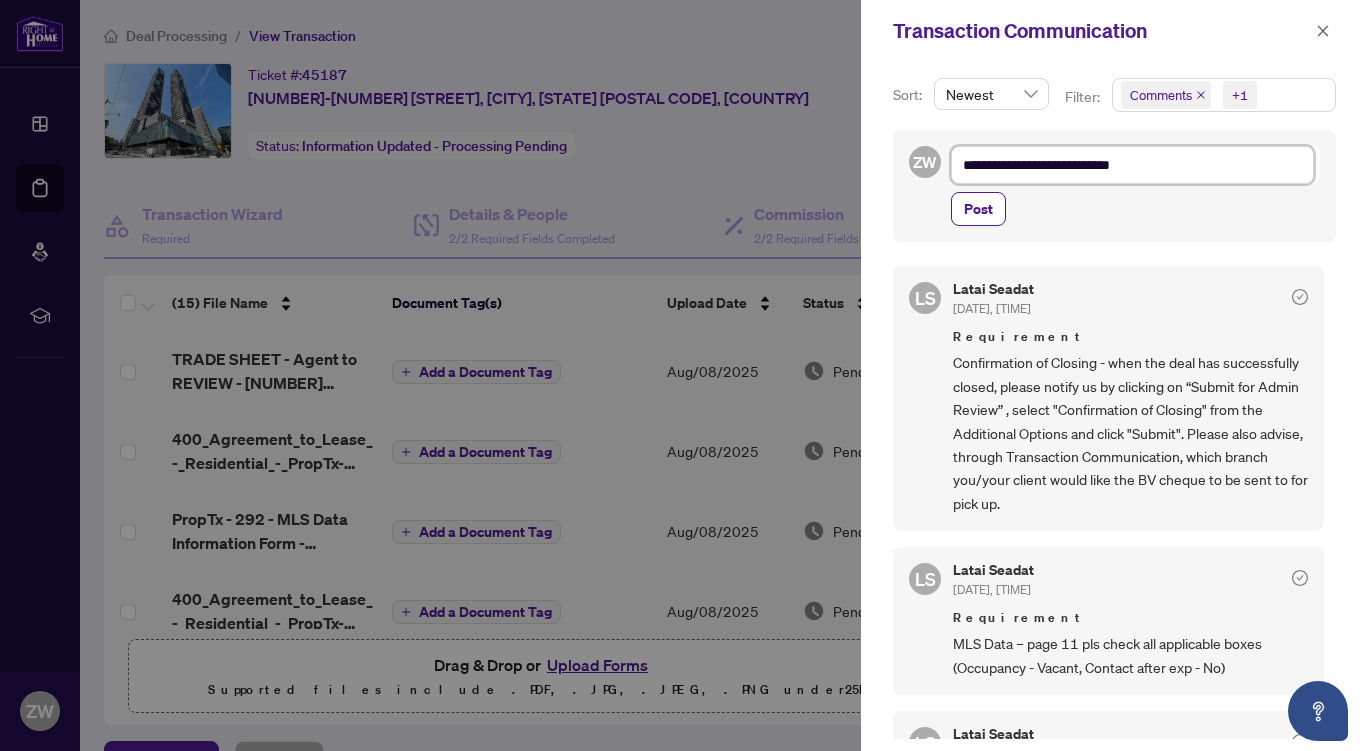 type on "**********" 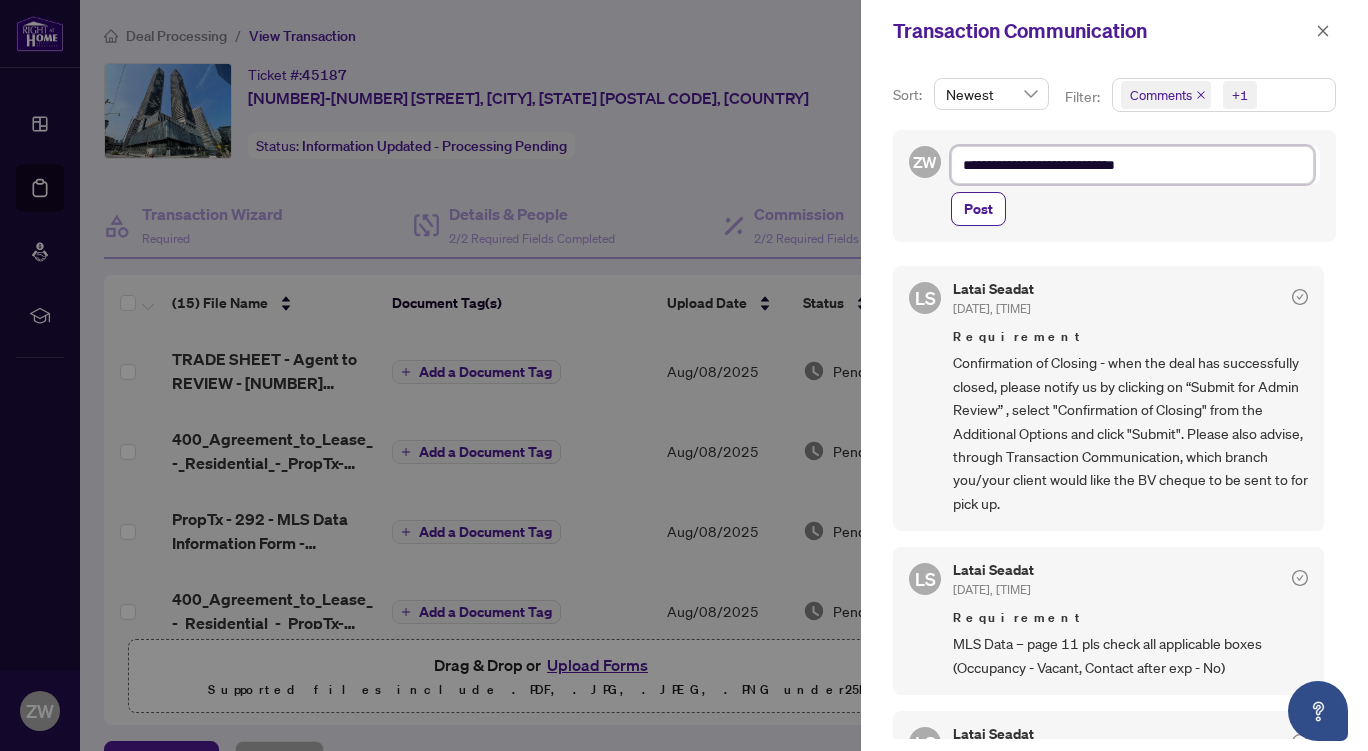 type on "**********" 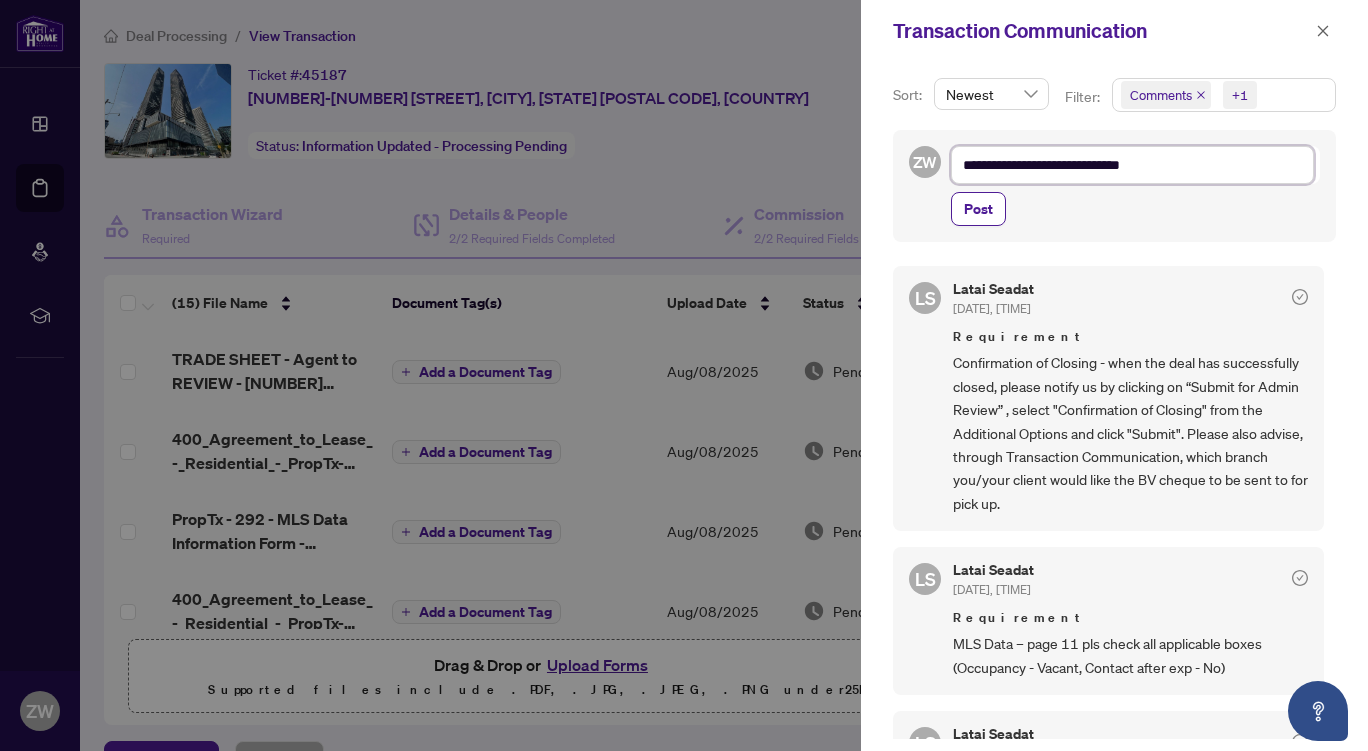 type on "**********" 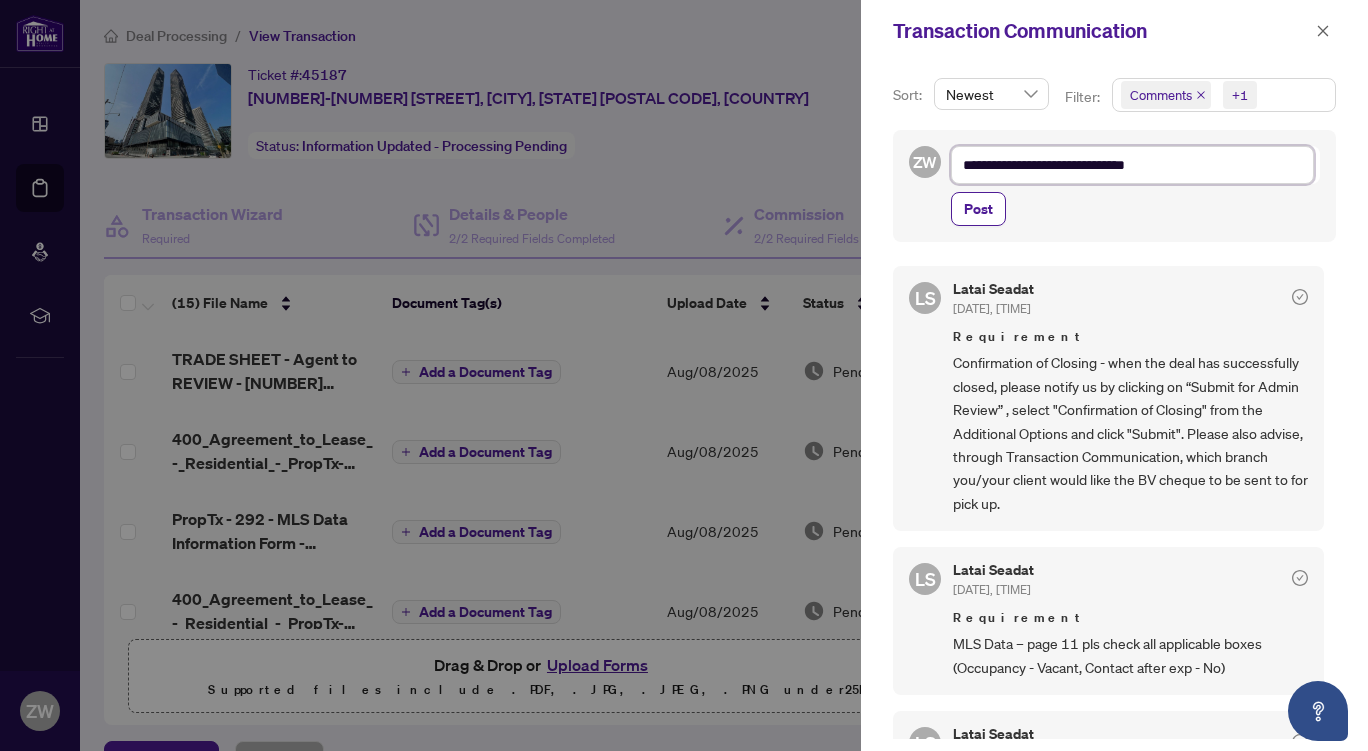 type on "**********" 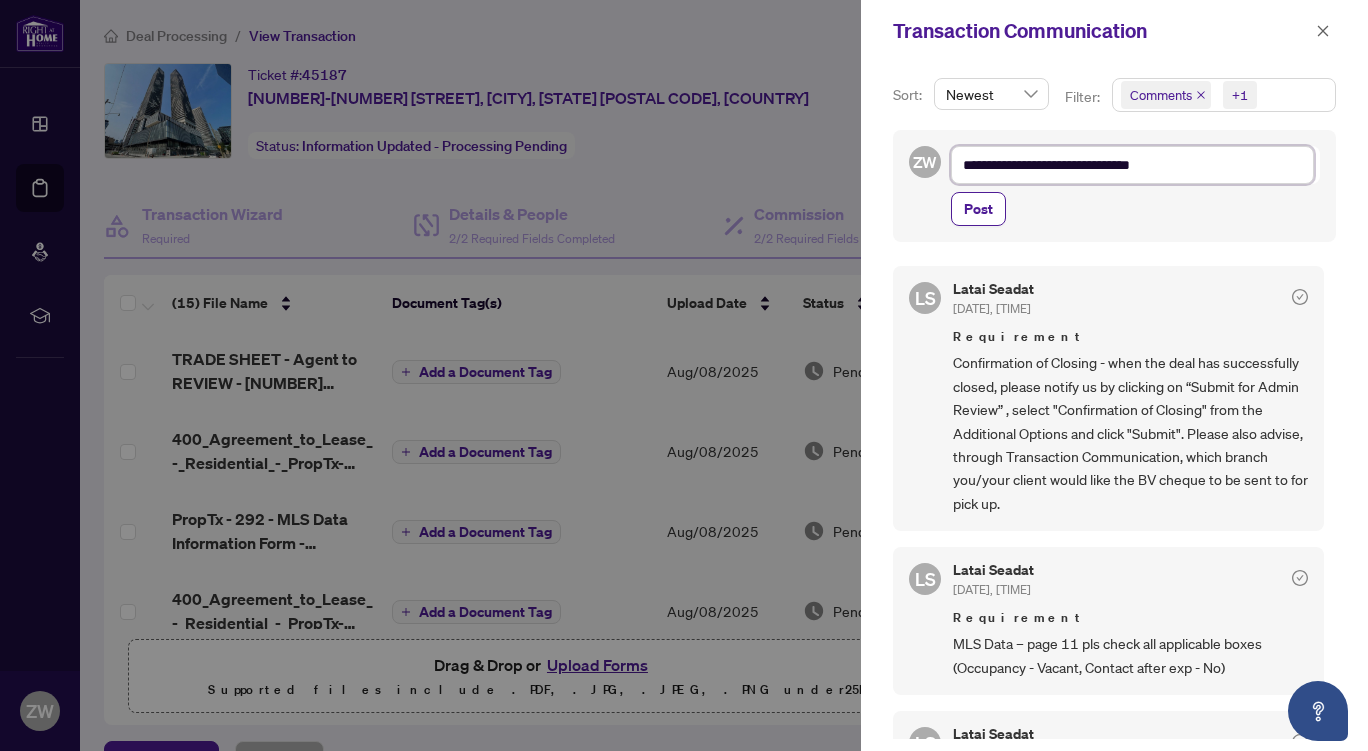 type on "**********" 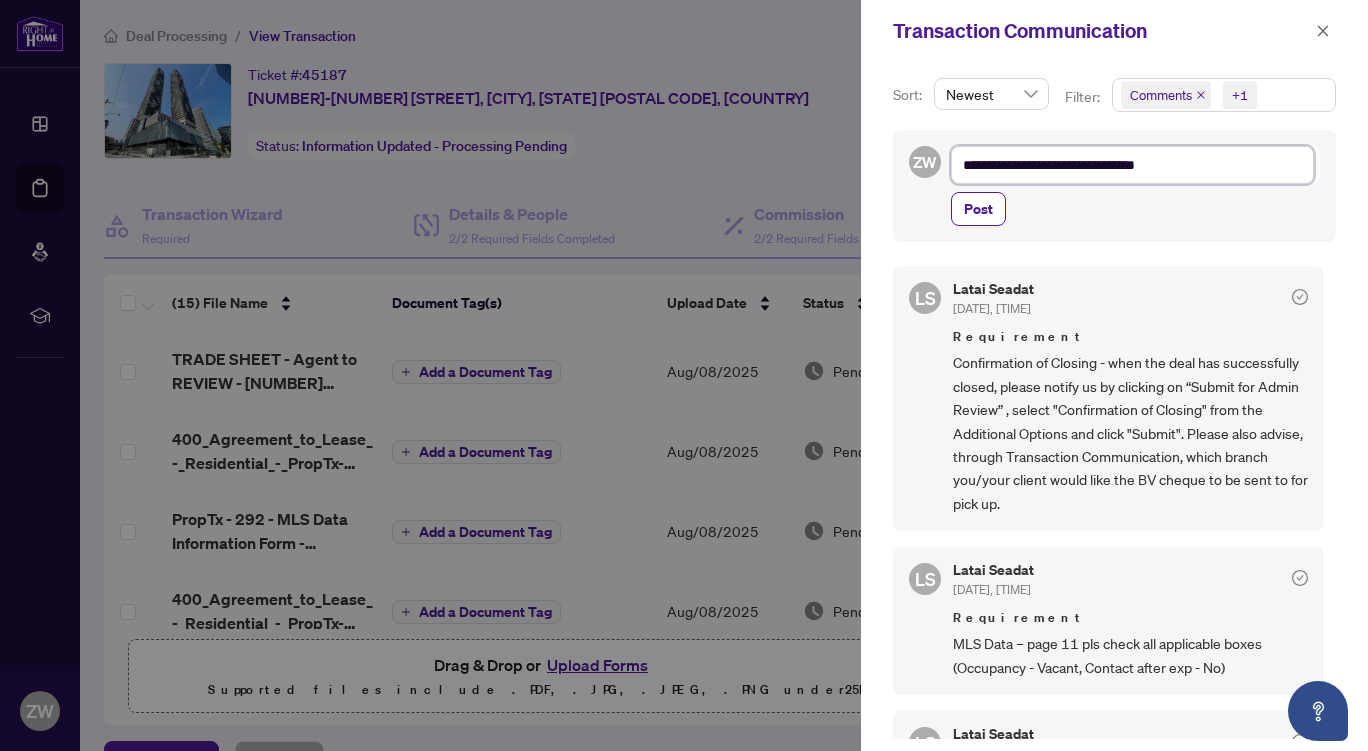 type on "**********" 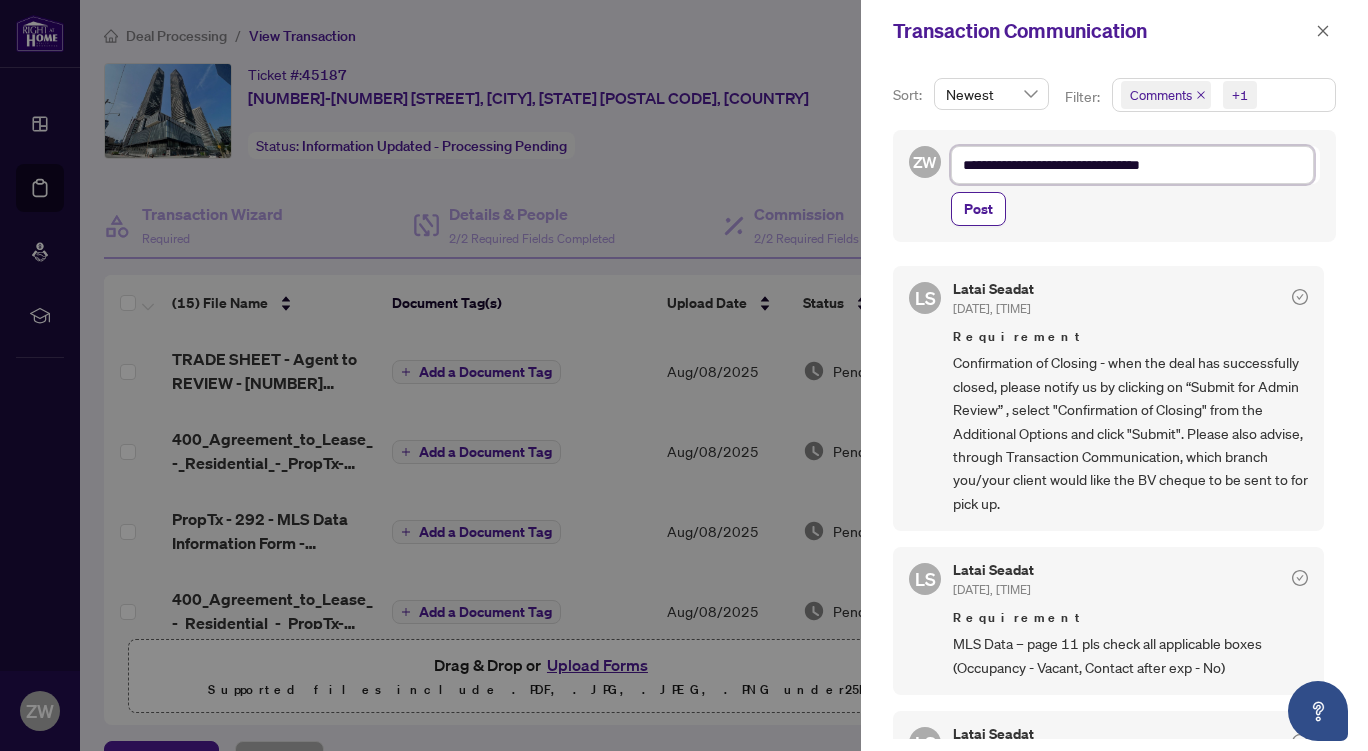 type on "**********" 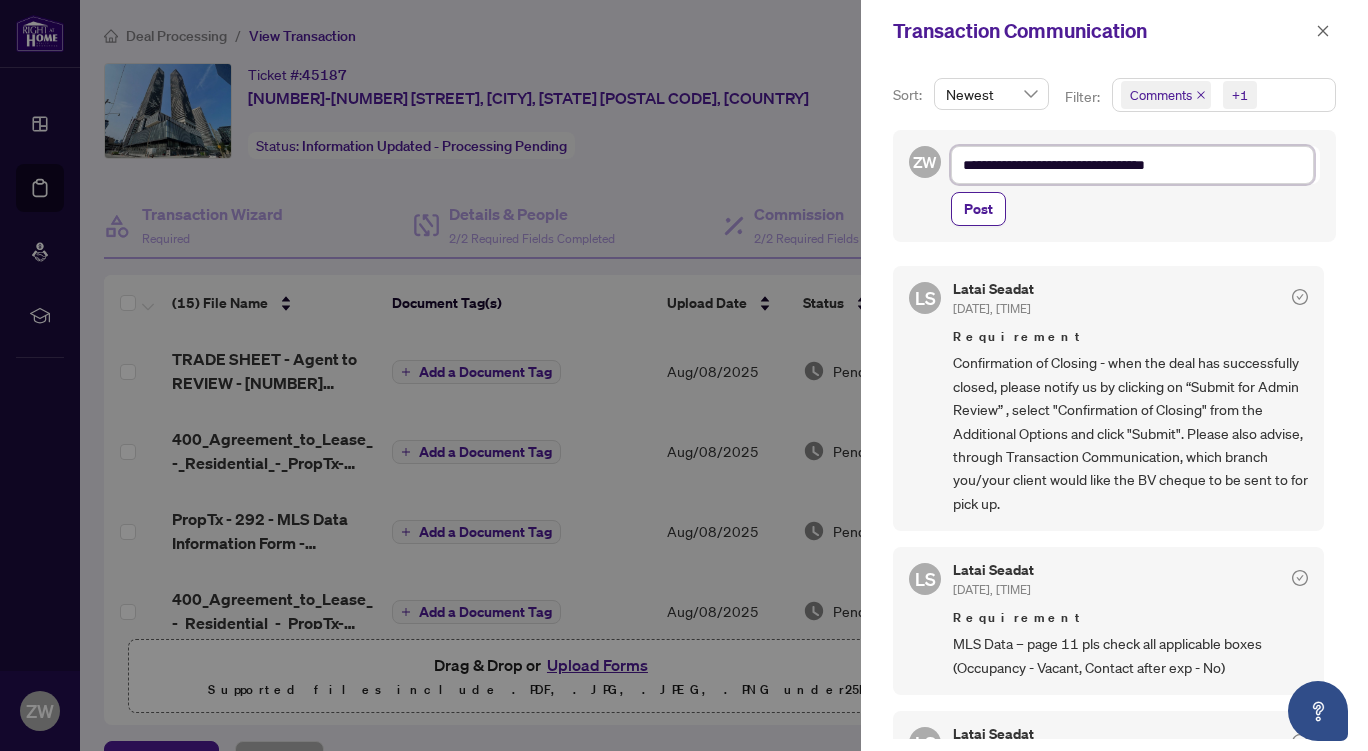 type on "**********" 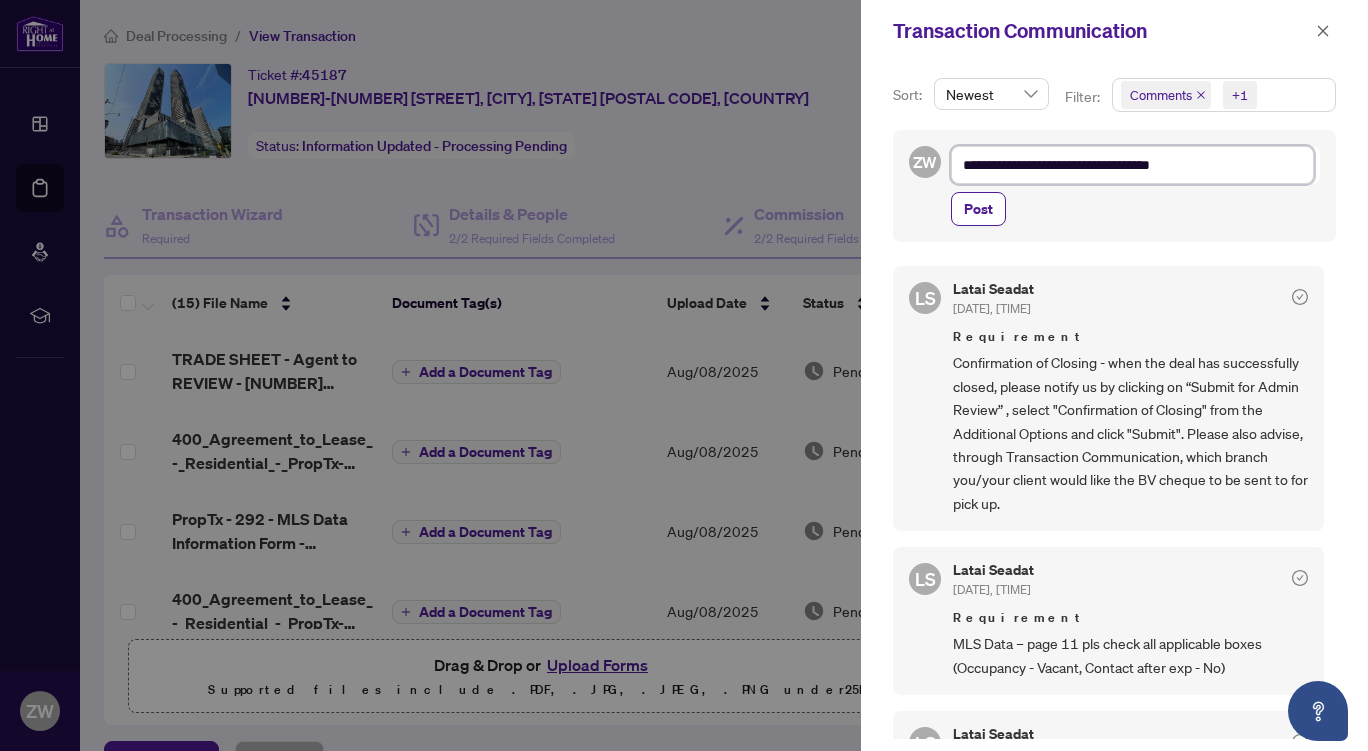 type on "**********" 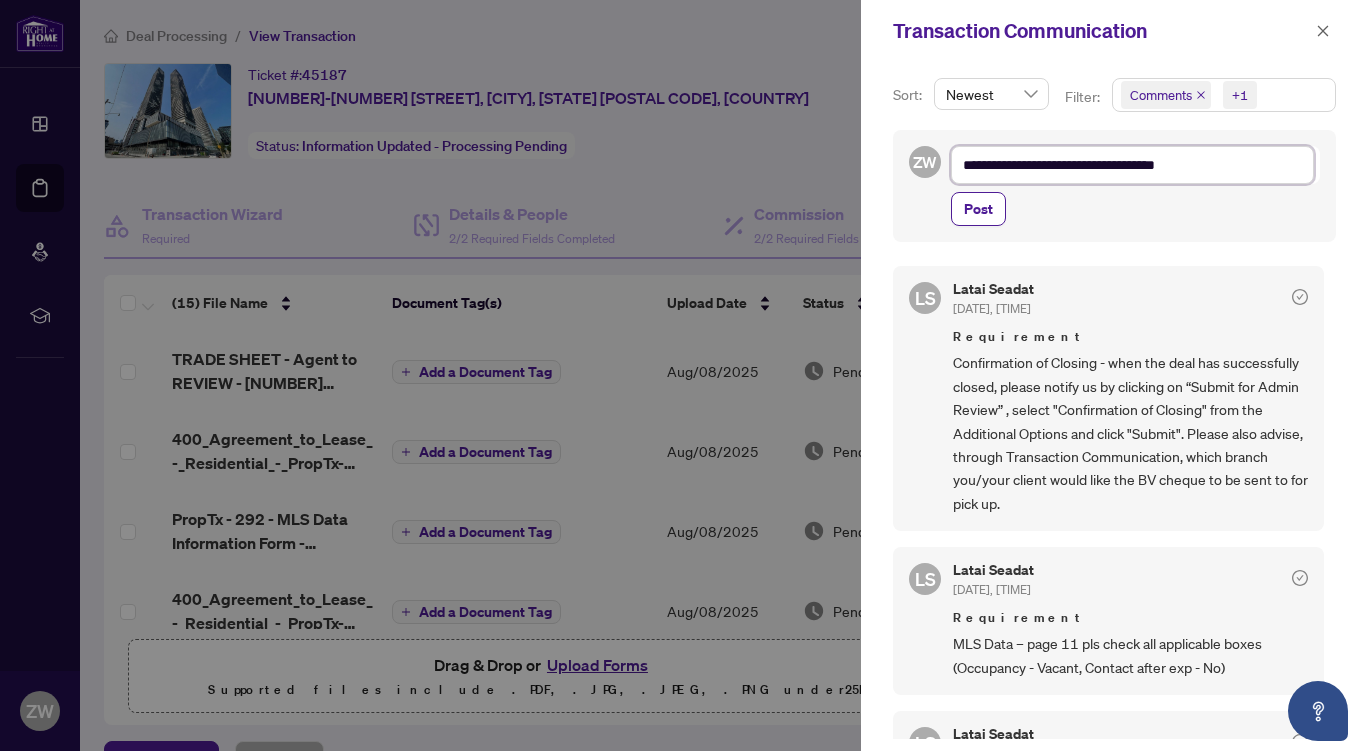 type on "**********" 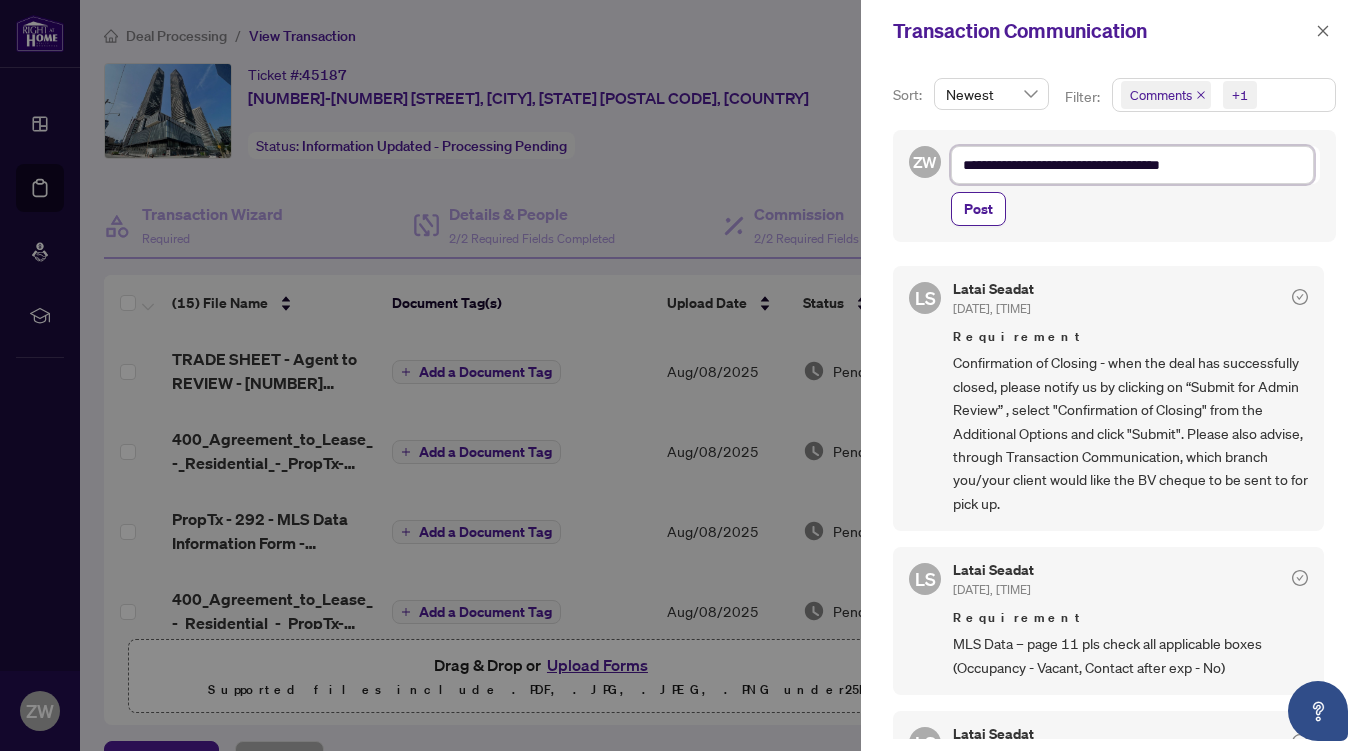 type on "**********" 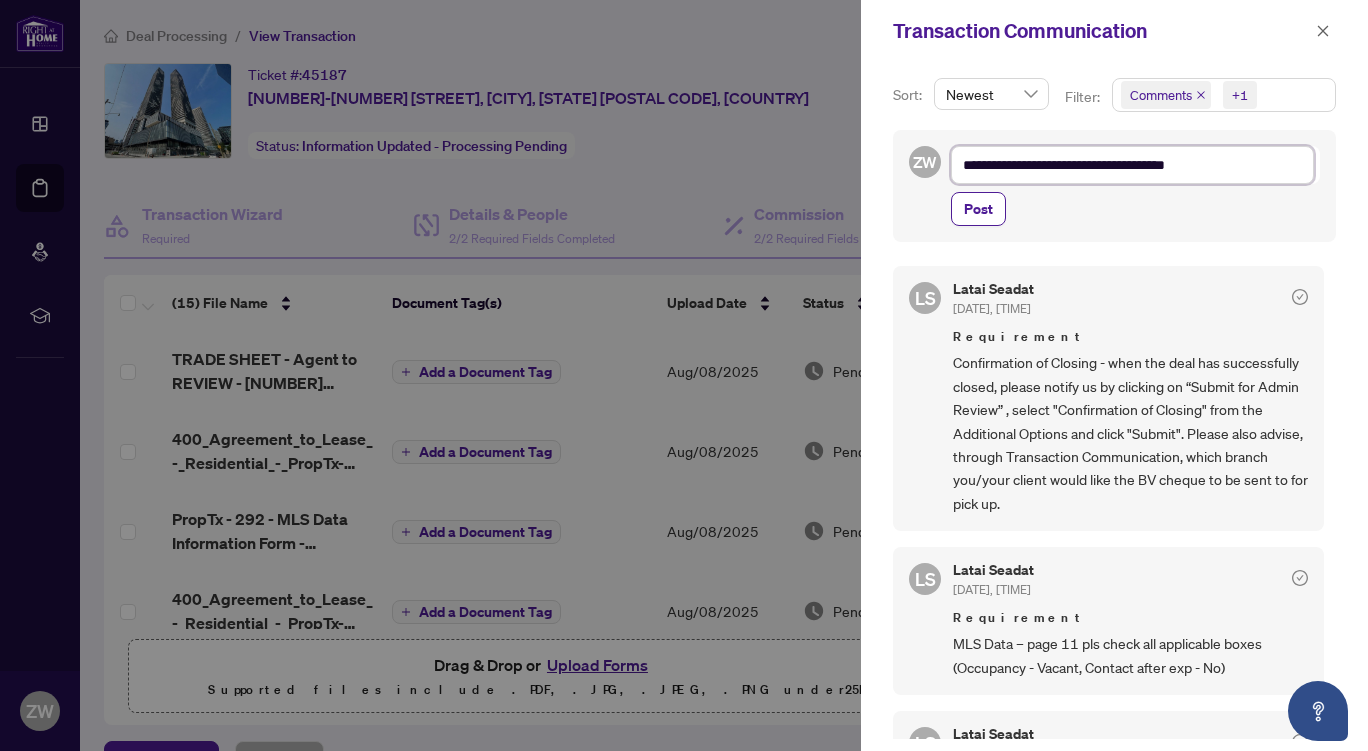 type on "**********" 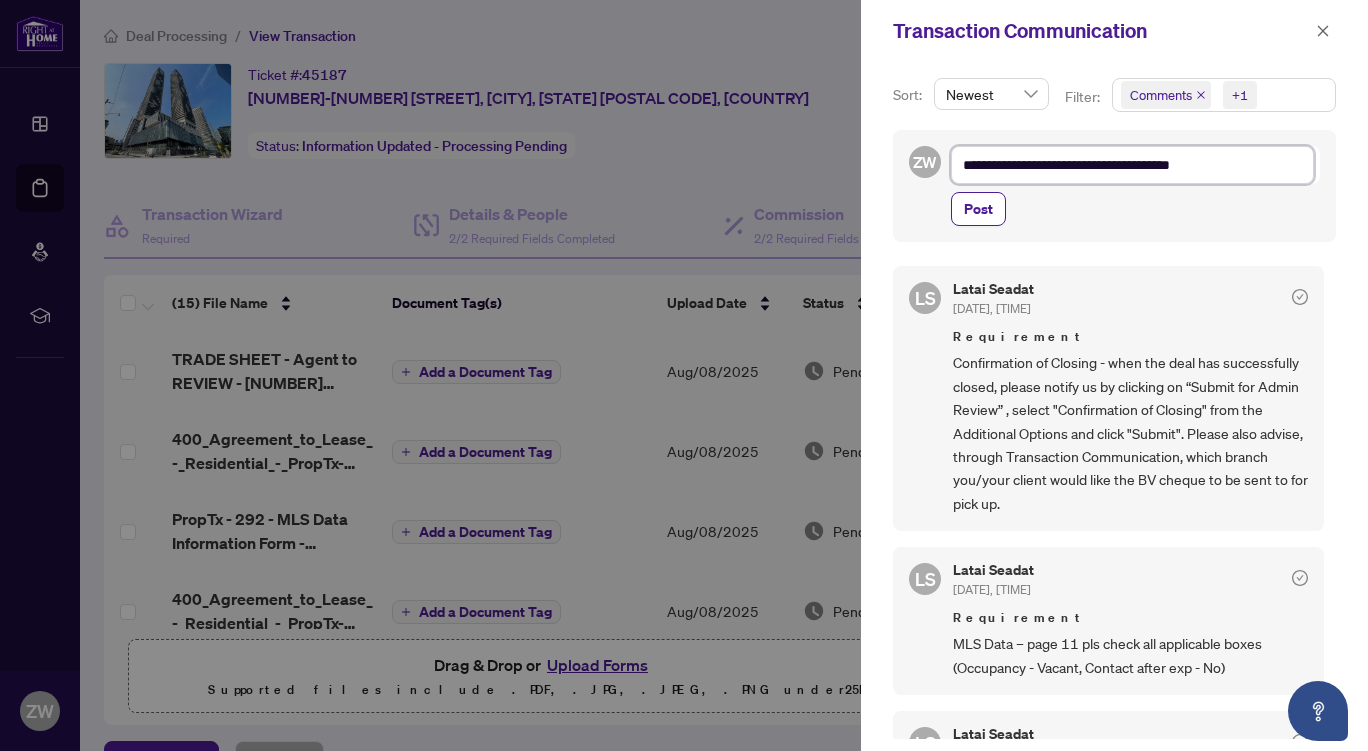 type on "**********" 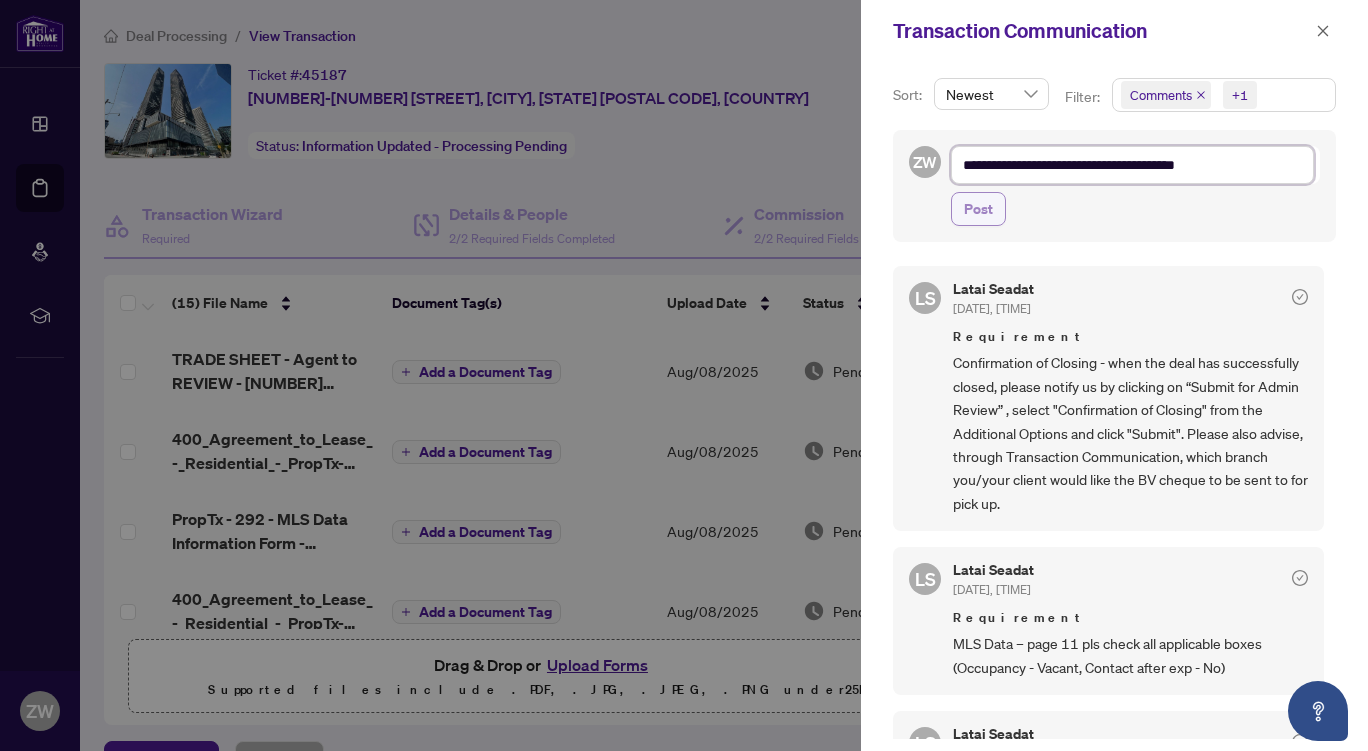 type on "**********" 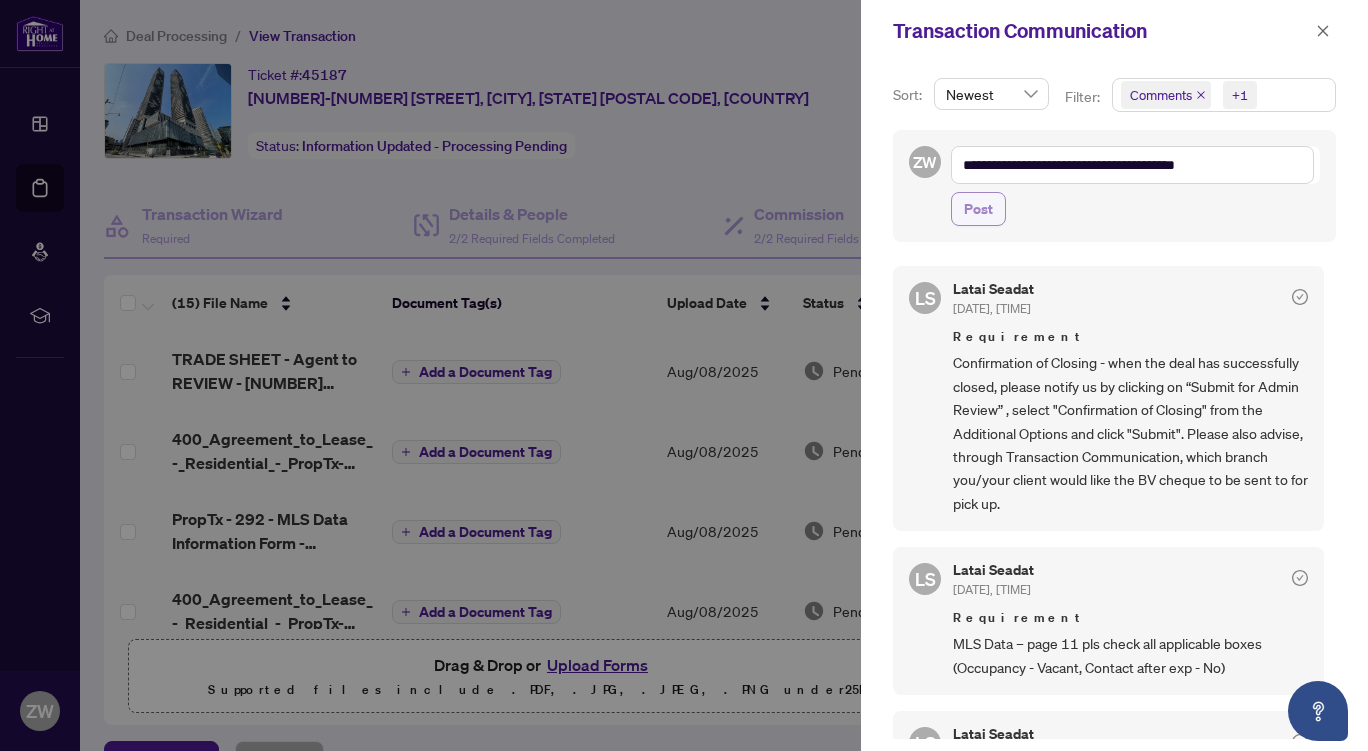 click on "Post" at bounding box center (978, 209) 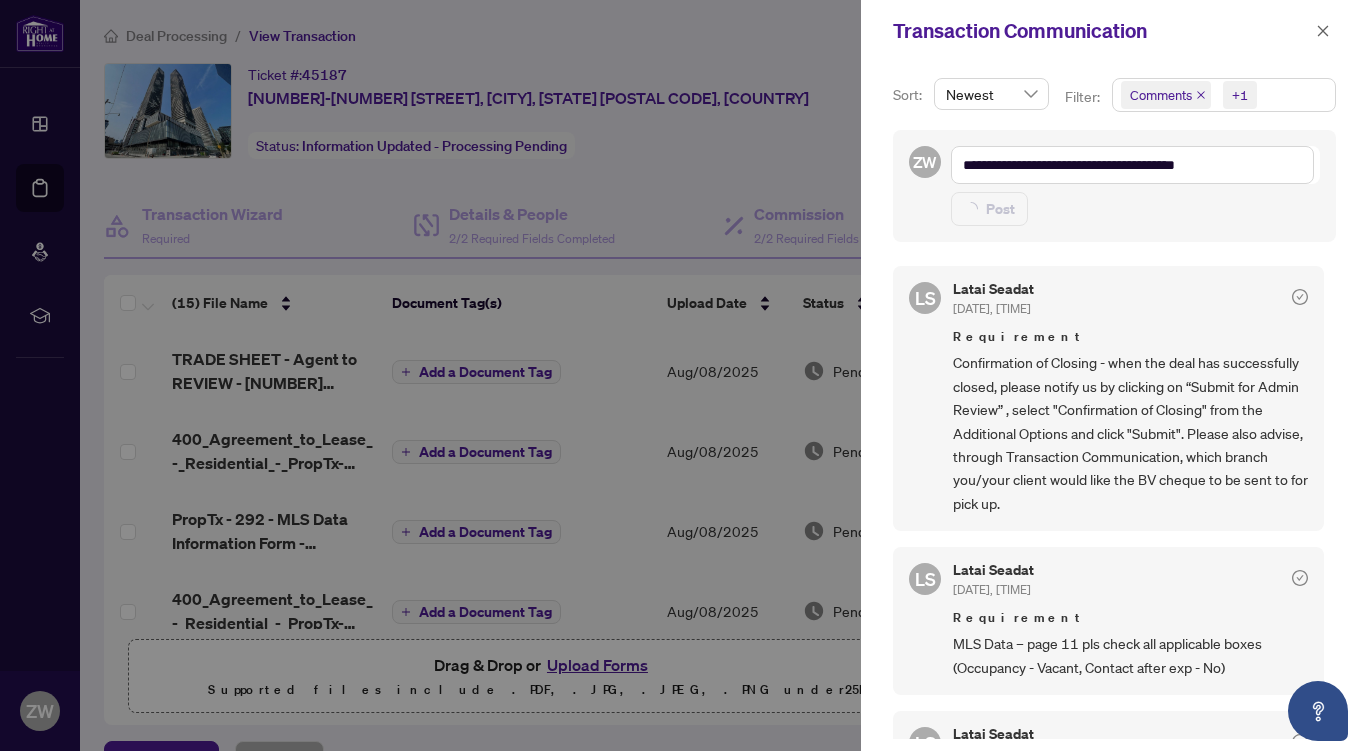type on "**********" 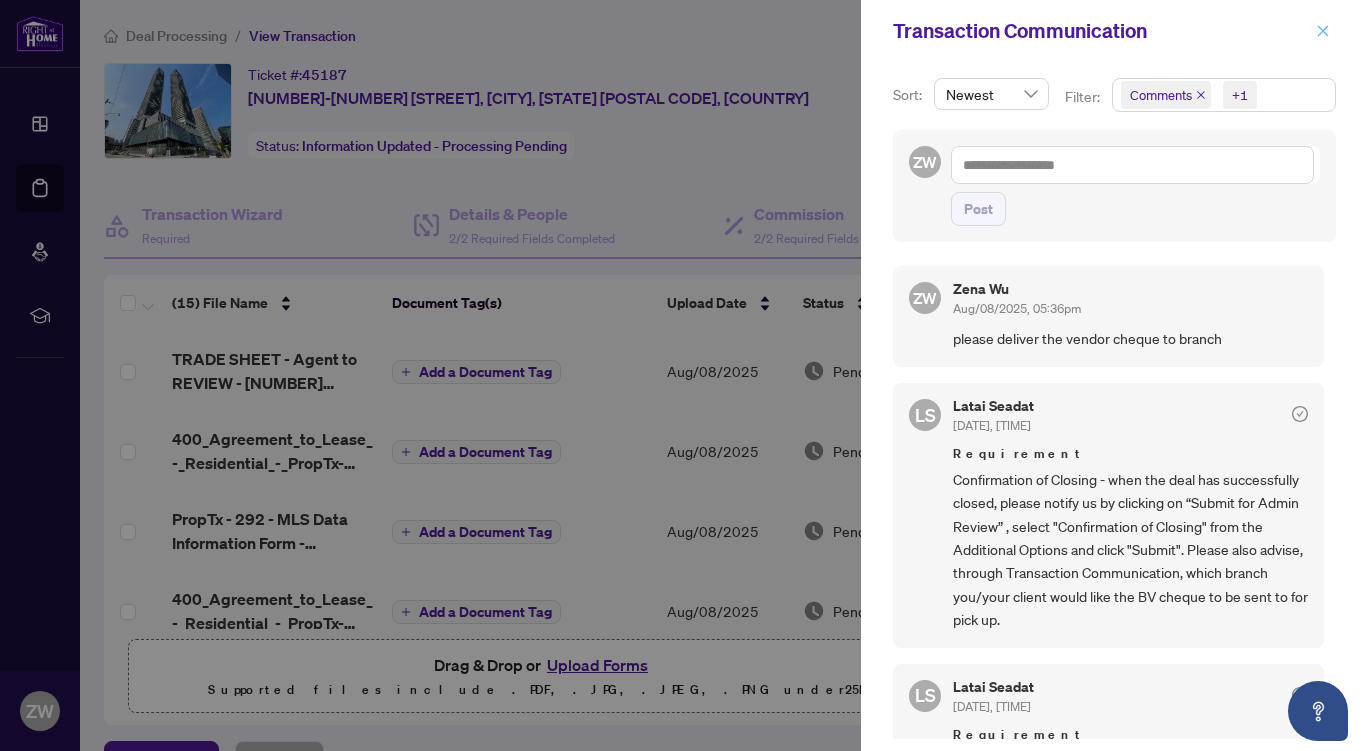 click 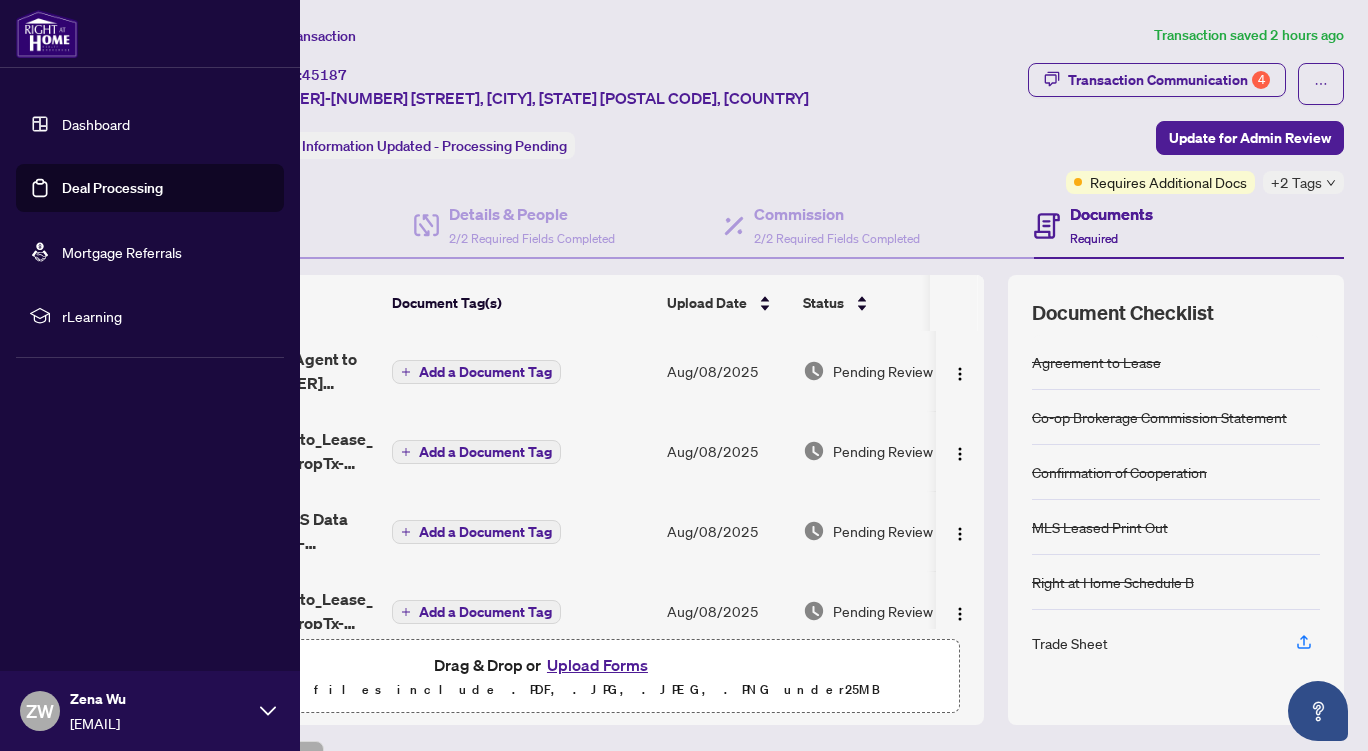 click on "Deal Processing" at bounding box center (112, 188) 